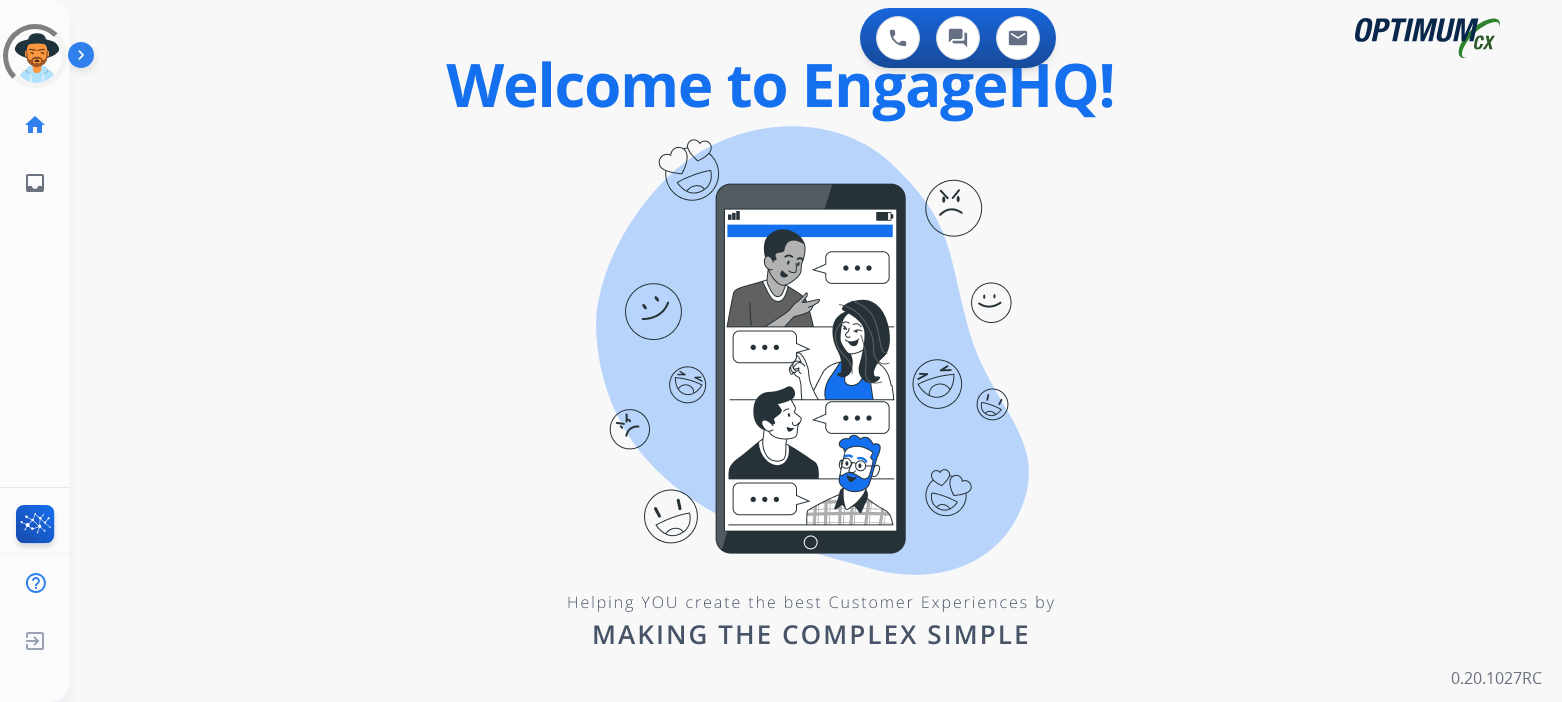 scroll, scrollTop: 0, scrollLeft: 0, axis: both 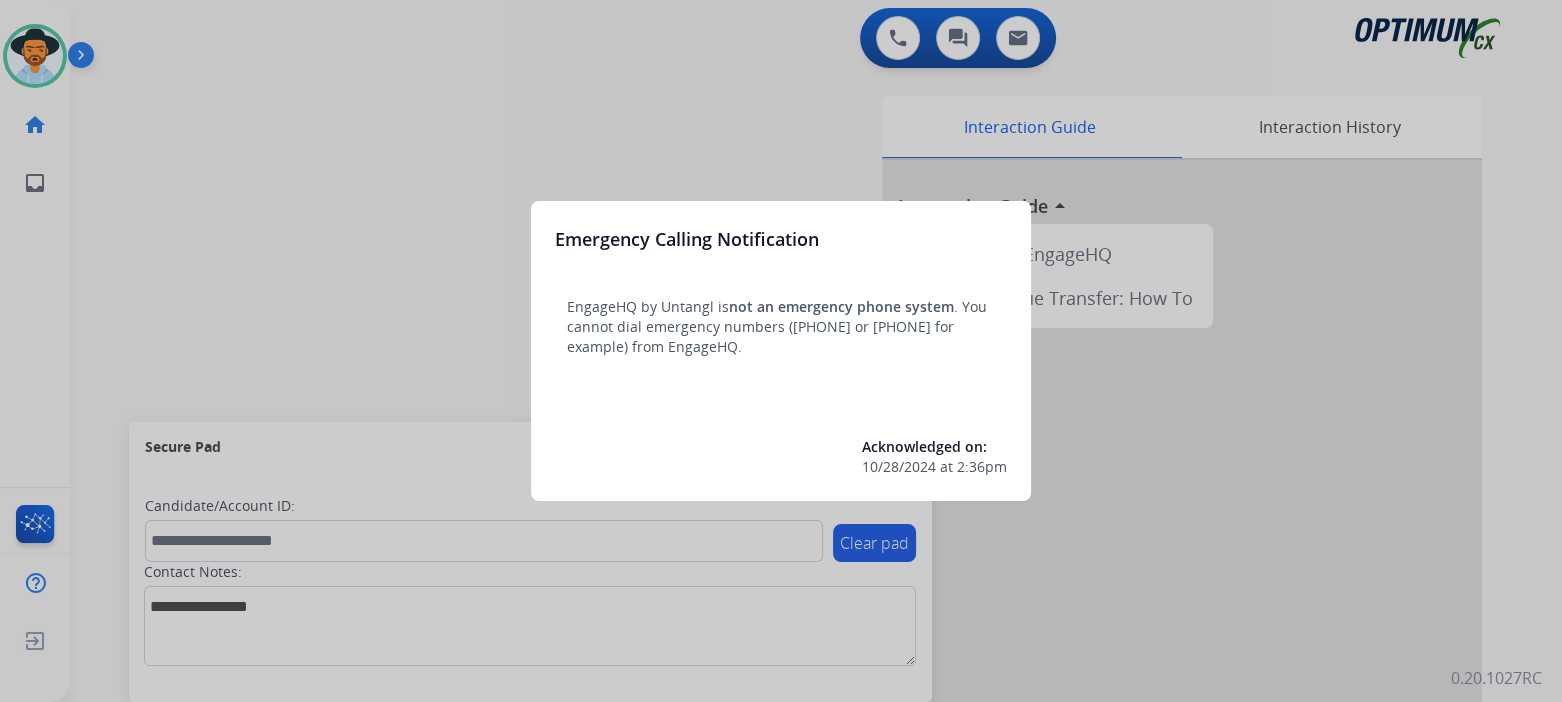 click at bounding box center [781, 351] 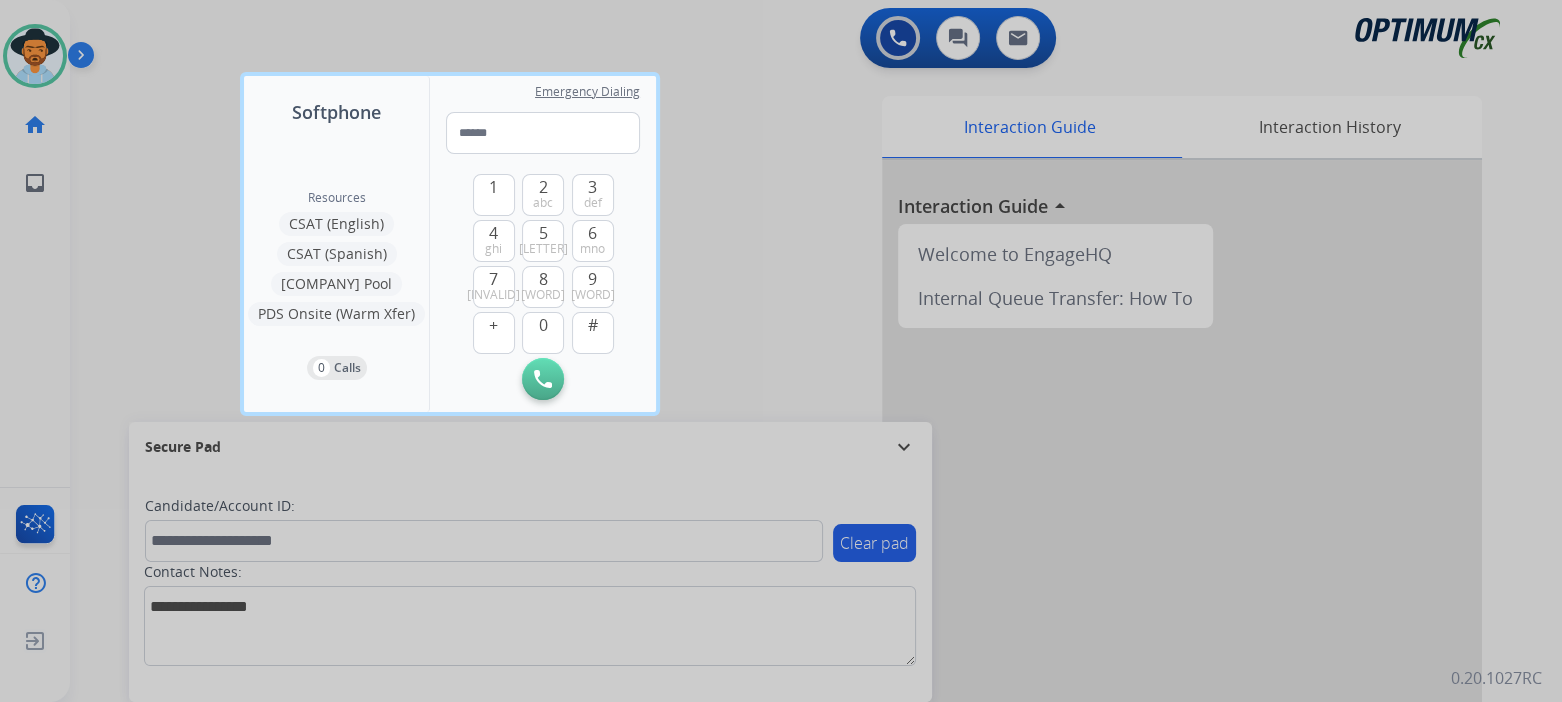 drag, startPoint x: 773, startPoint y: 239, endPoint x: 756, endPoint y: 136, distance: 104.393486 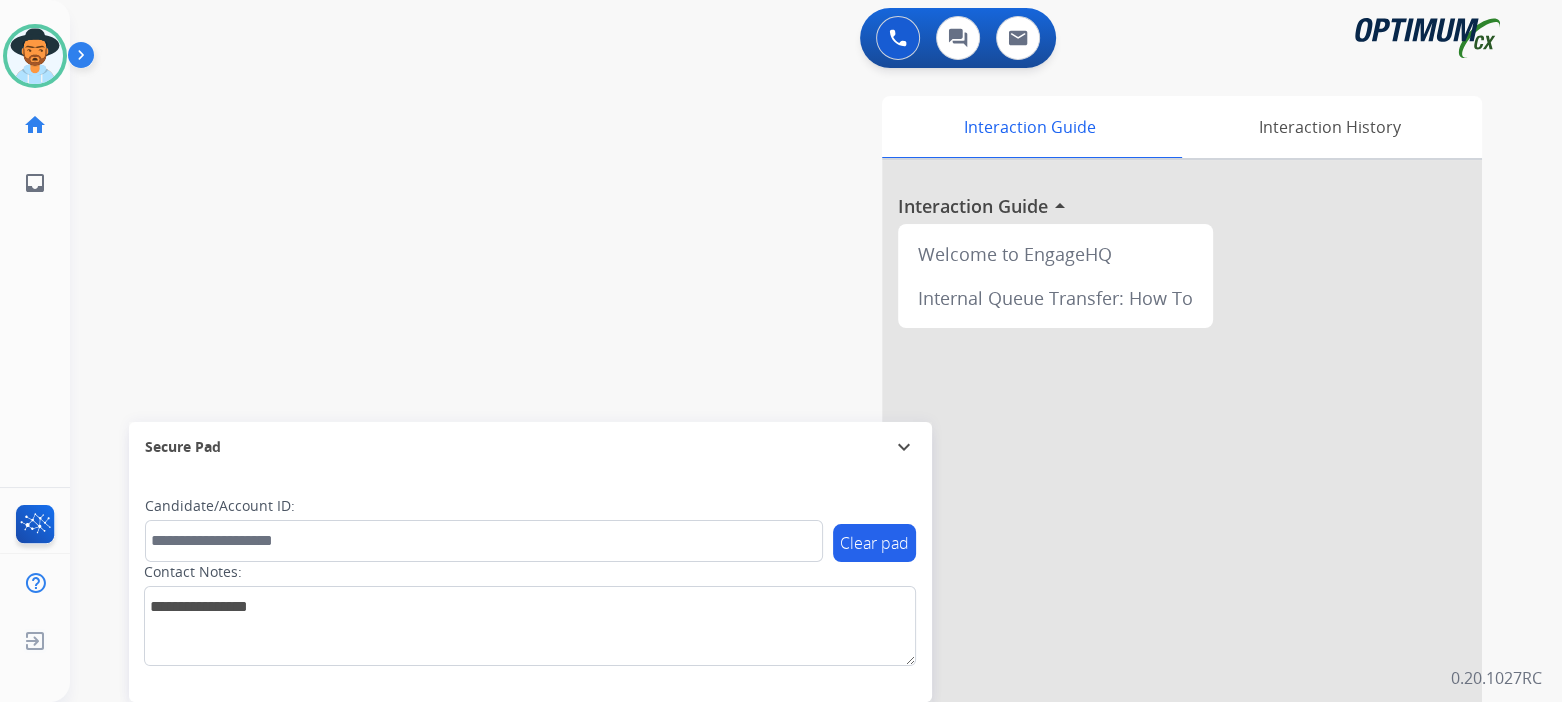 click on "expand_more" at bounding box center [904, 447] 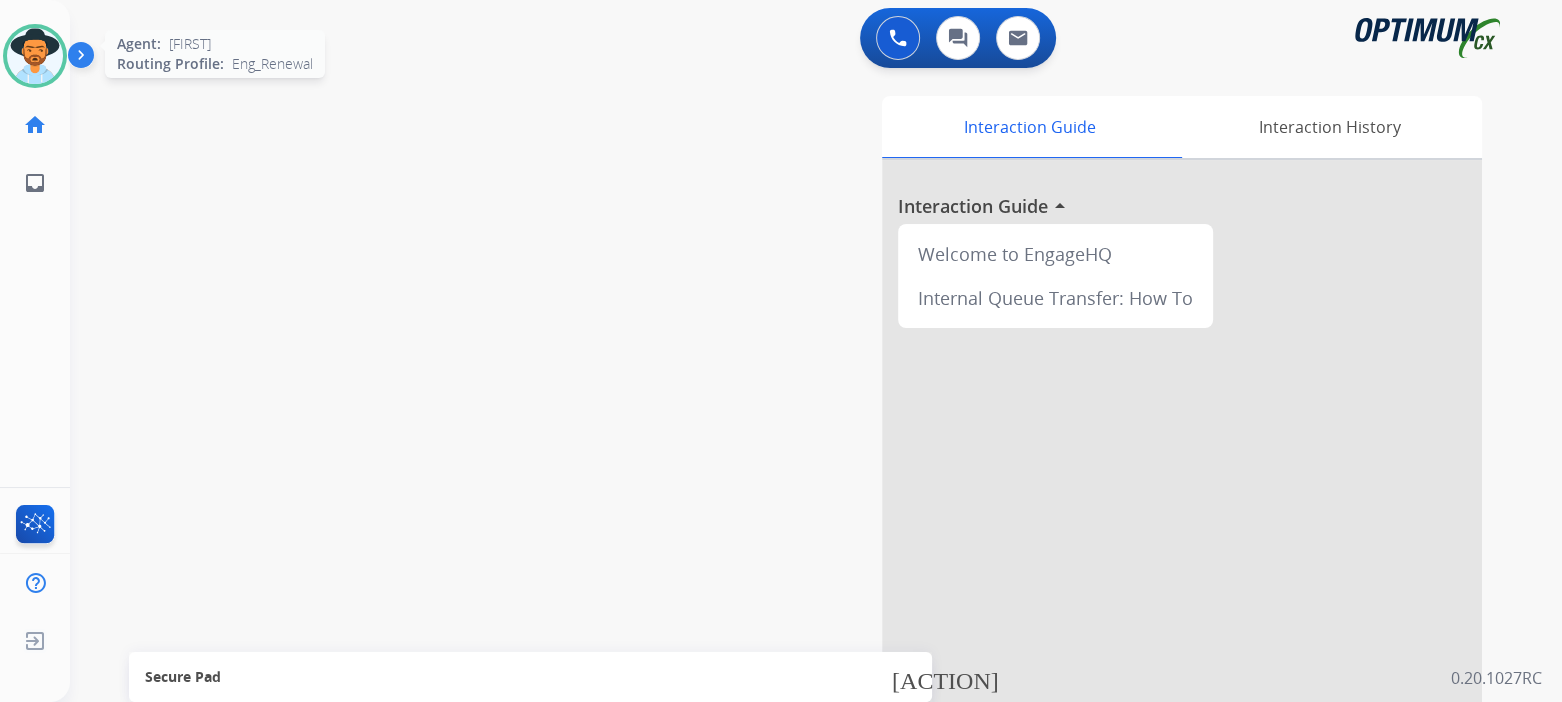 click at bounding box center [35, 56] 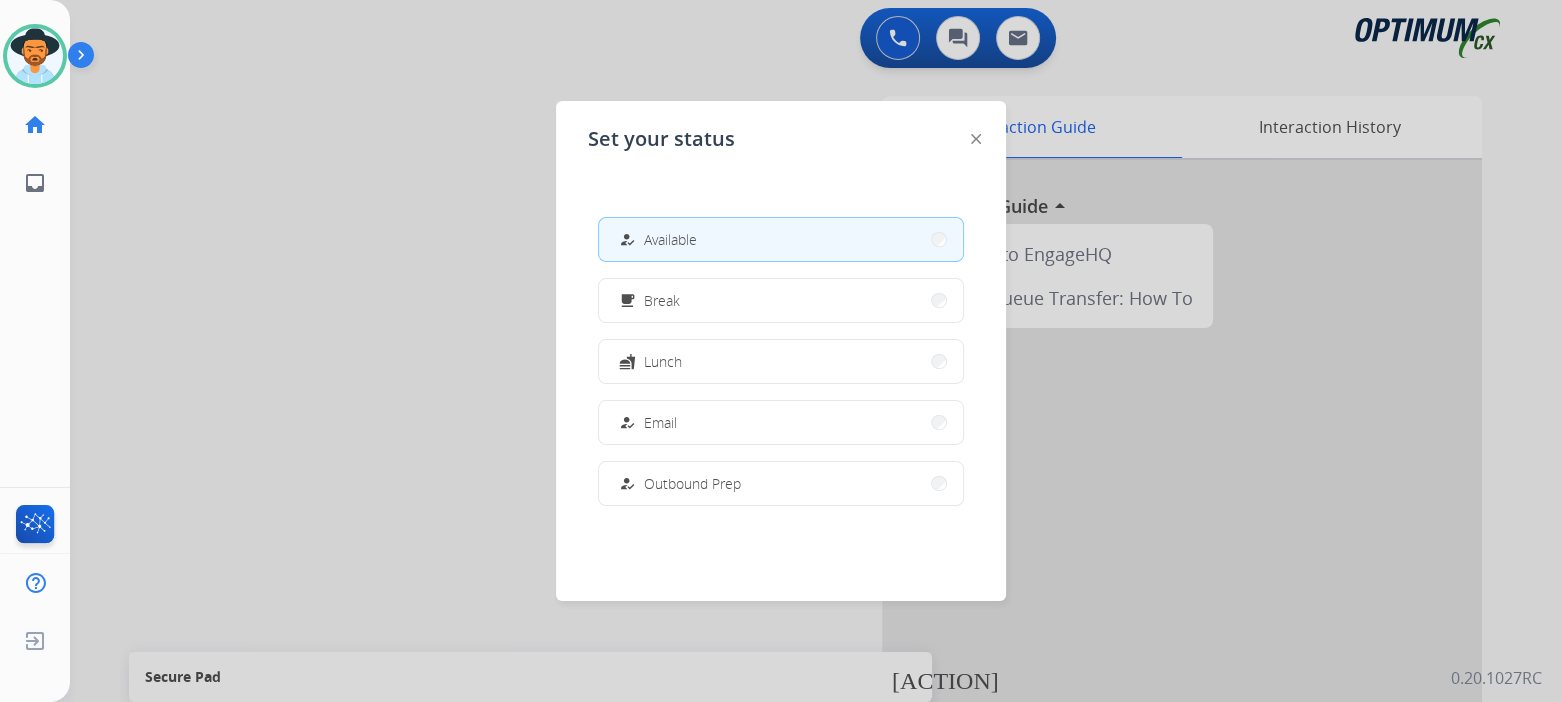 click on "how_to_reg Available" at bounding box center [781, 239] 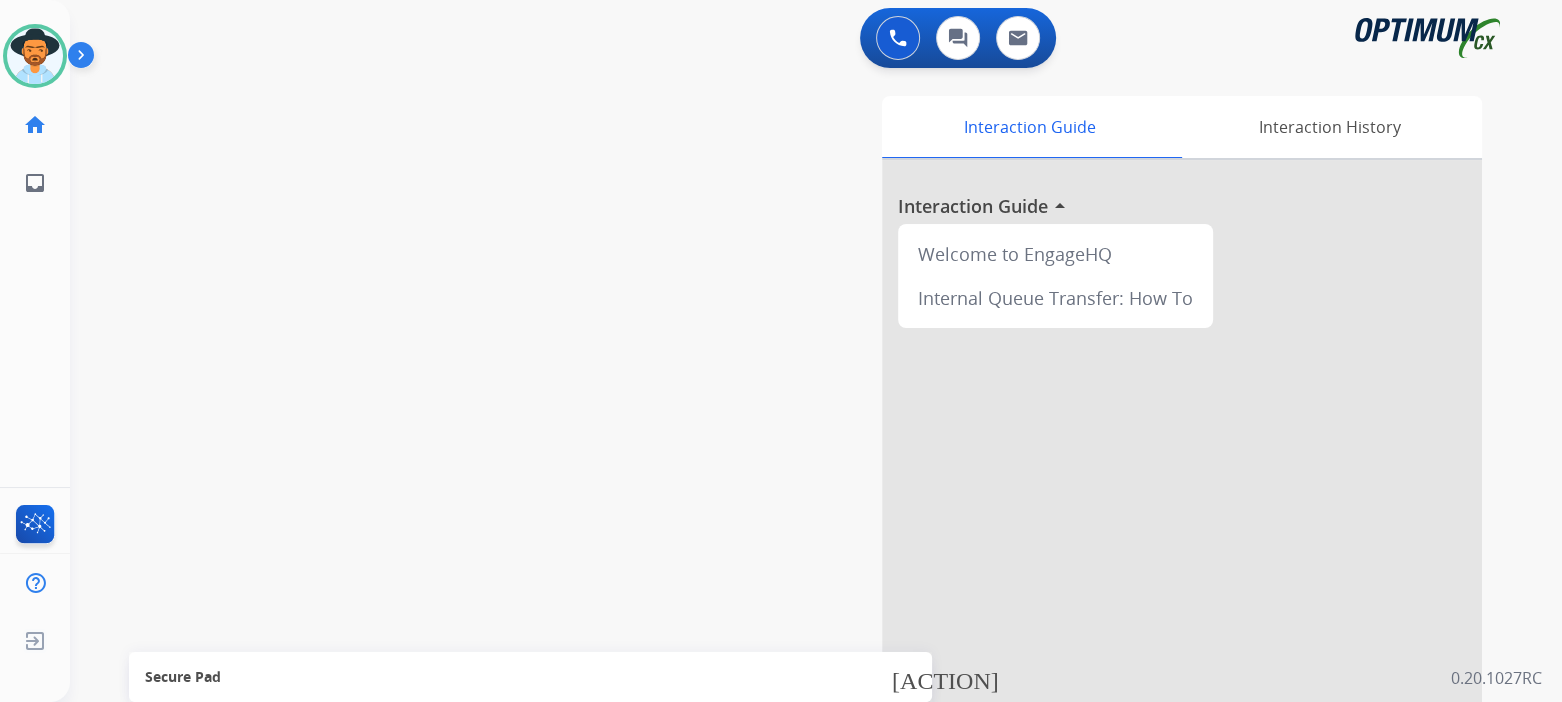 click at bounding box center [1182, 533] 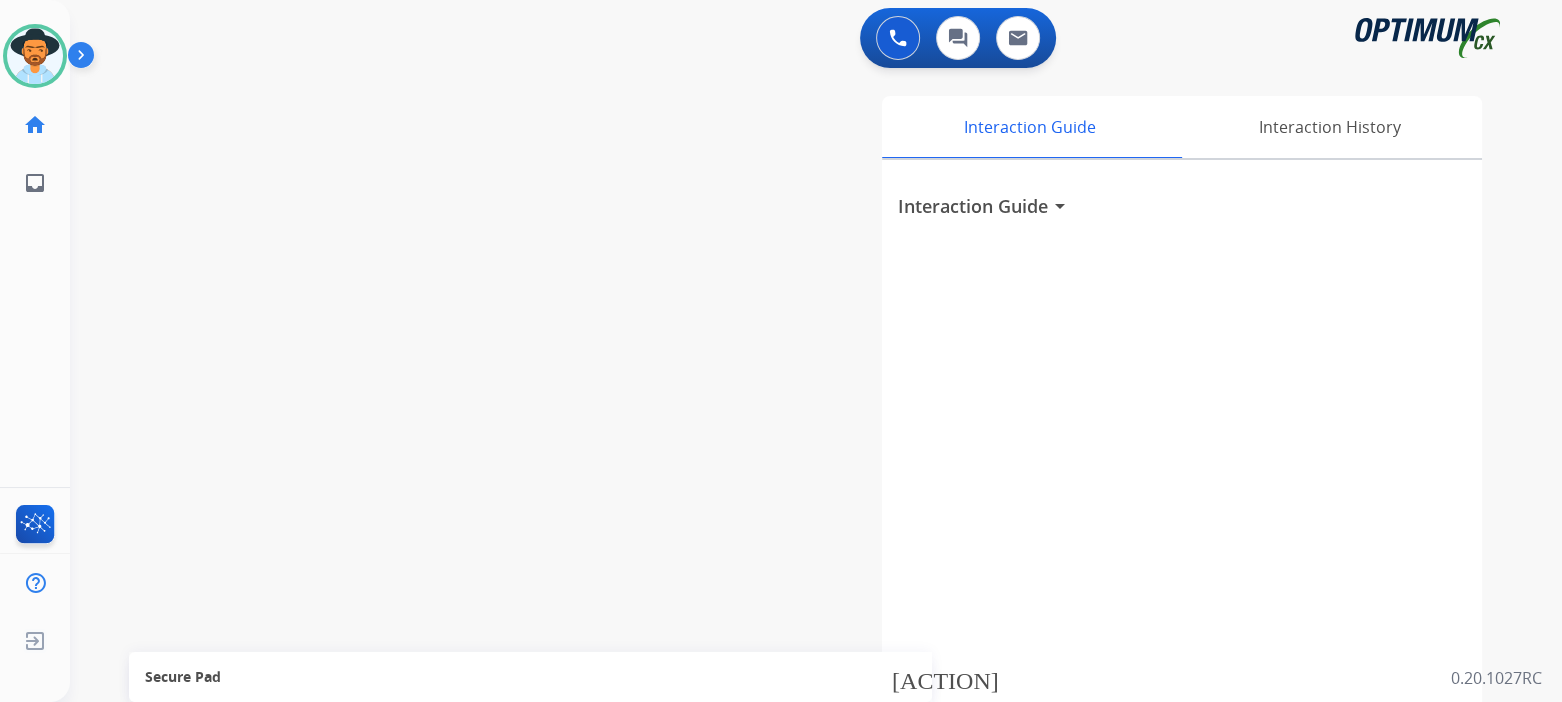 click on "Interaction Guide arrow_drop_down" at bounding box center [1182, 533] 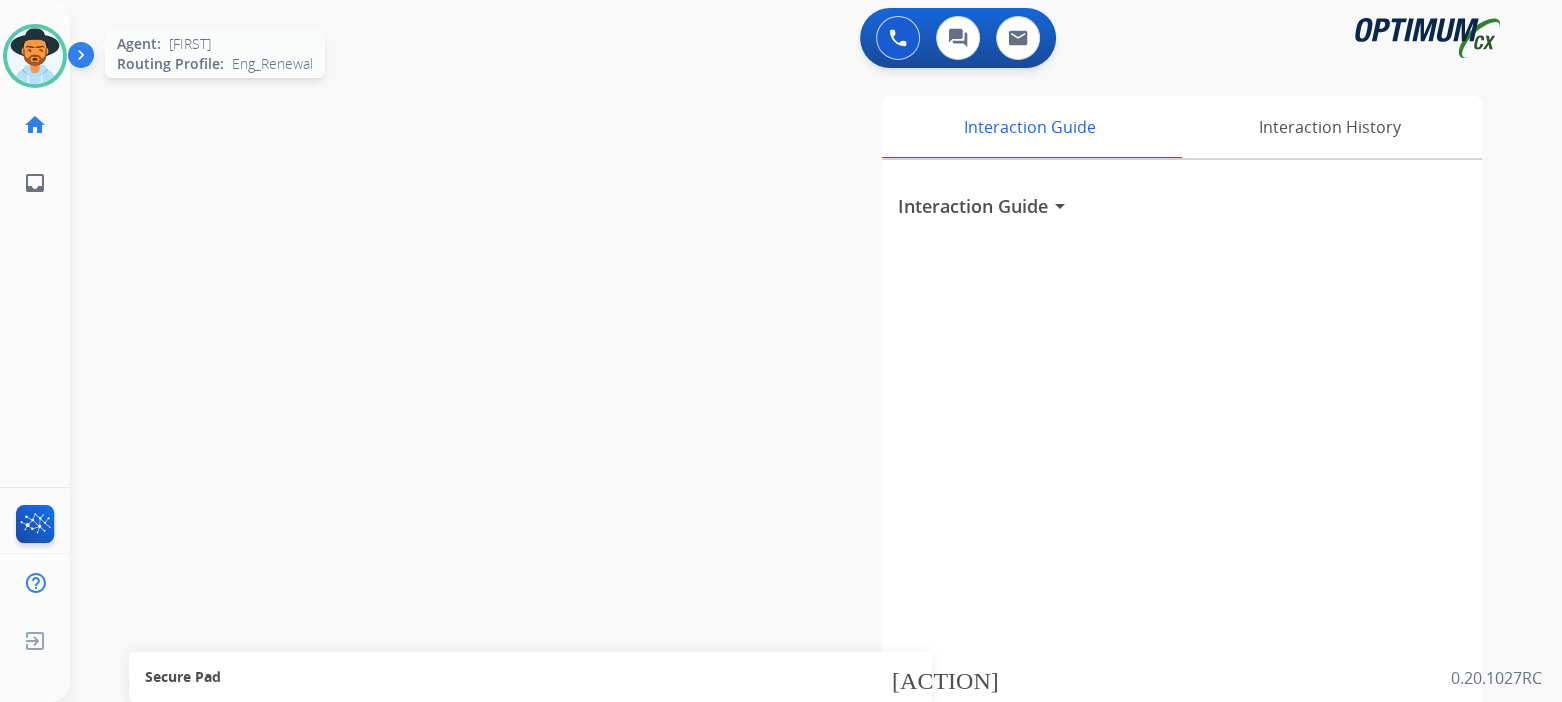 click at bounding box center (35, 56) 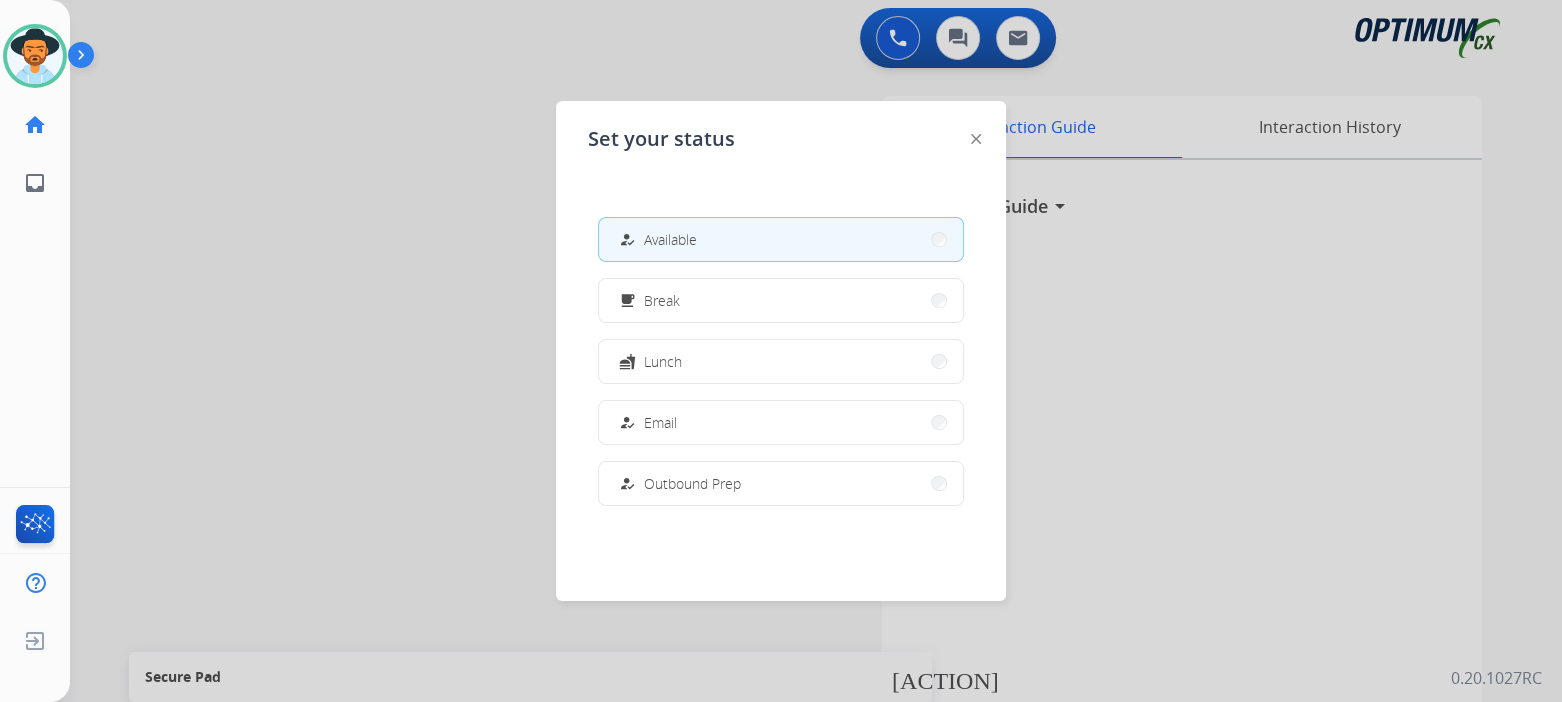 click at bounding box center [781, 351] 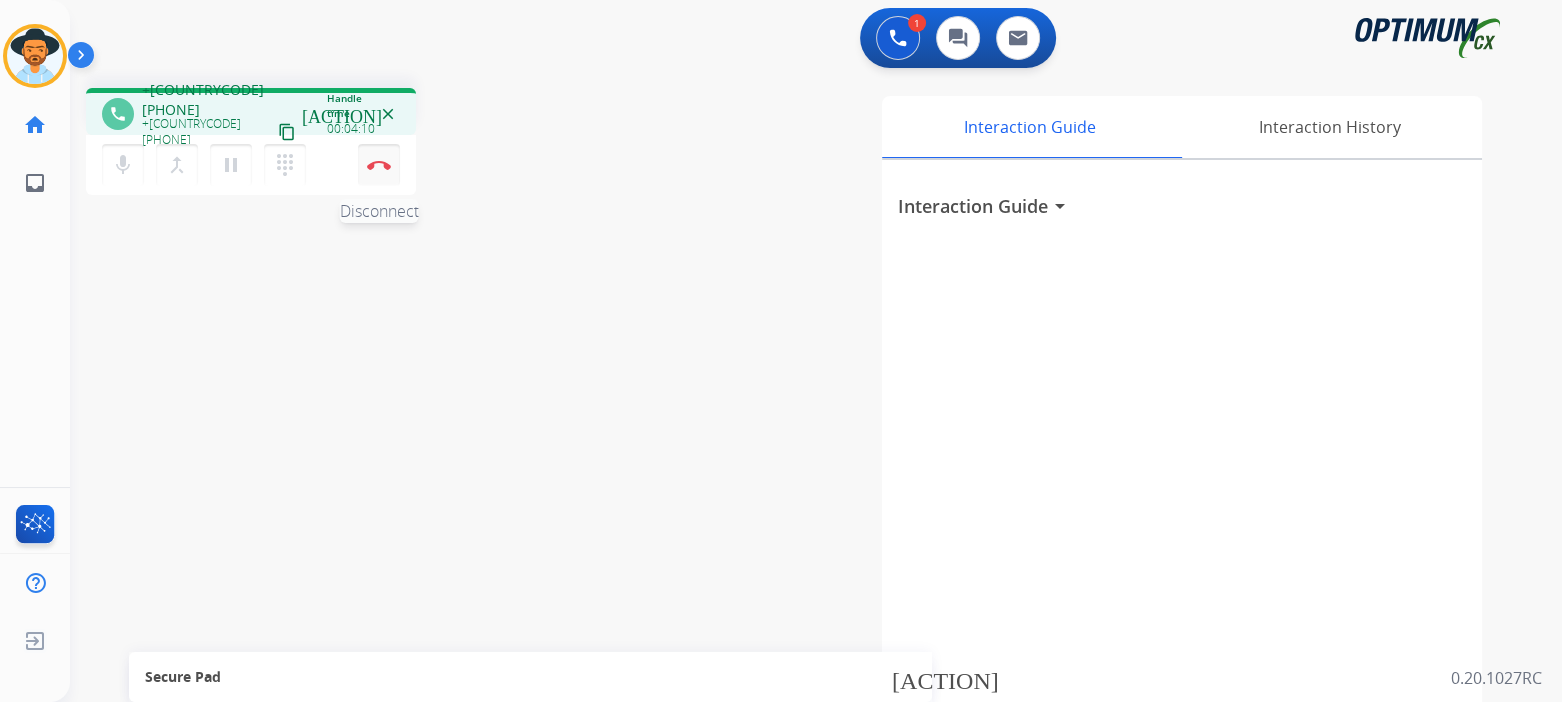 click at bounding box center [379, 165] 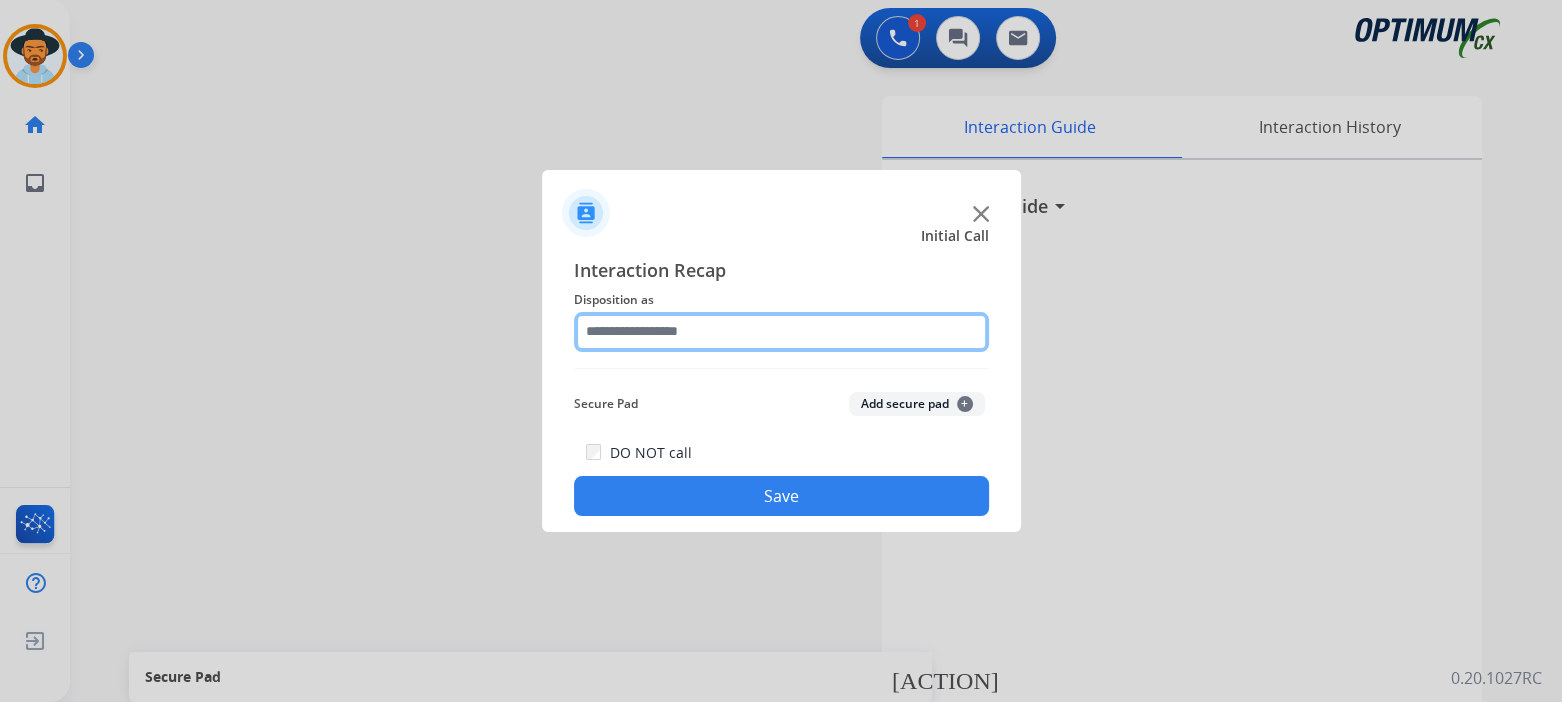 click 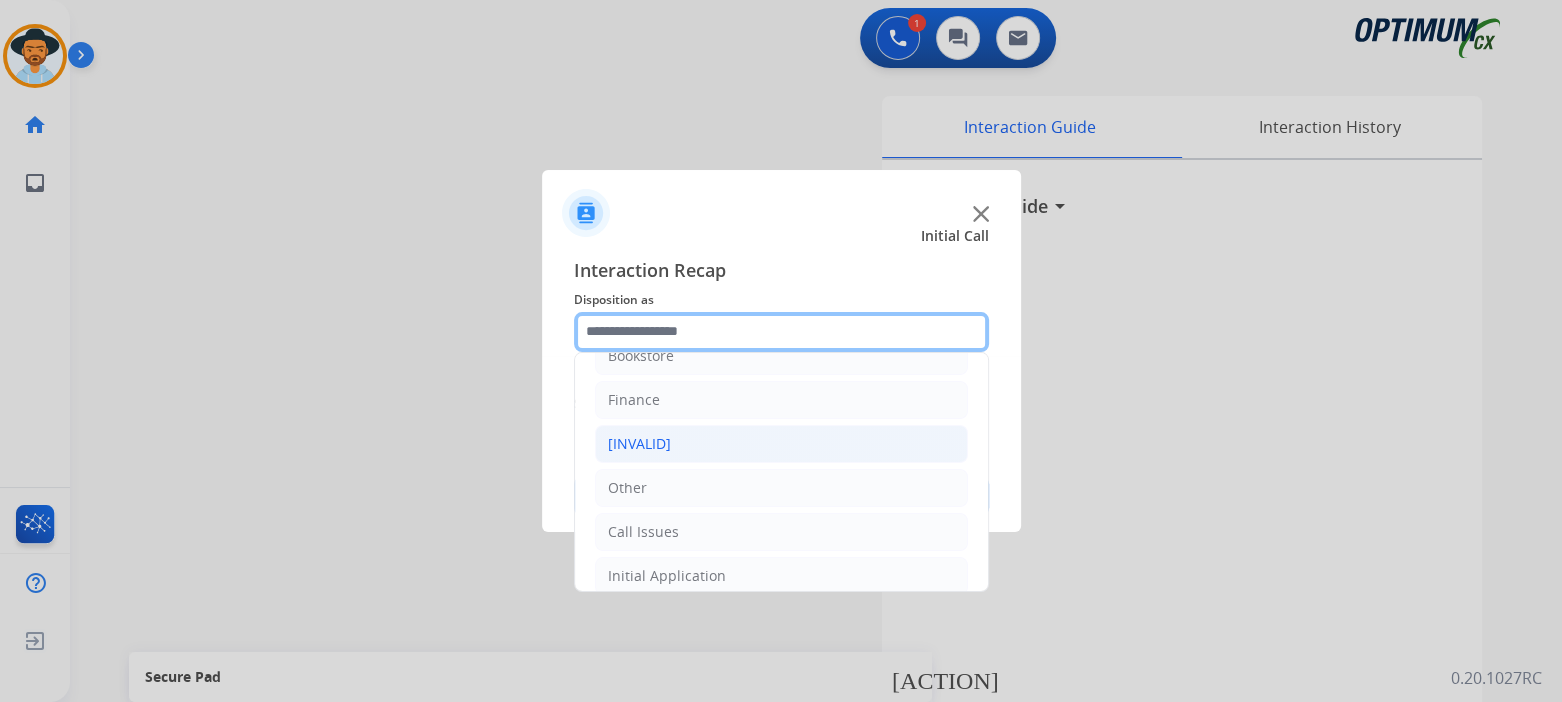 scroll, scrollTop: 132, scrollLeft: 0, axis: vertical 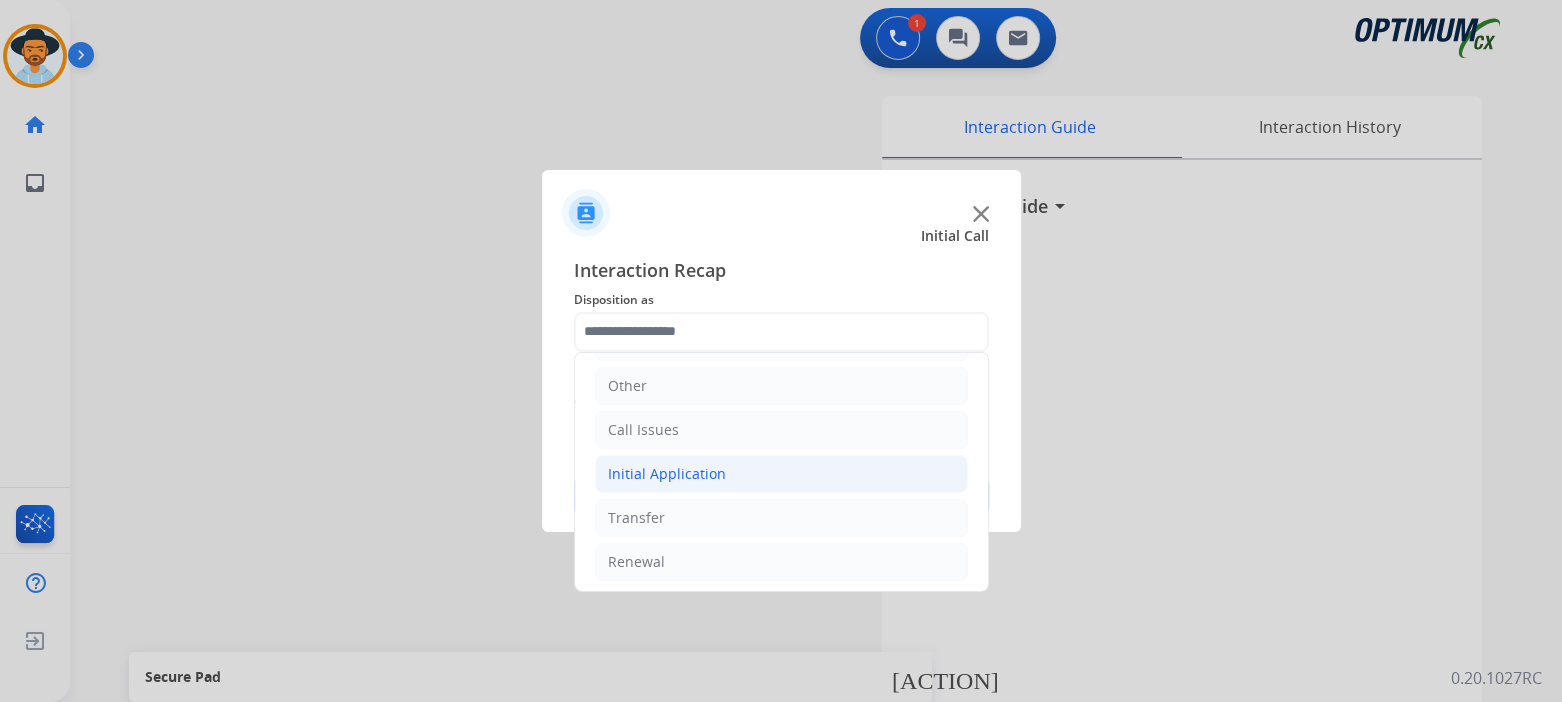 click on "Initial Application" 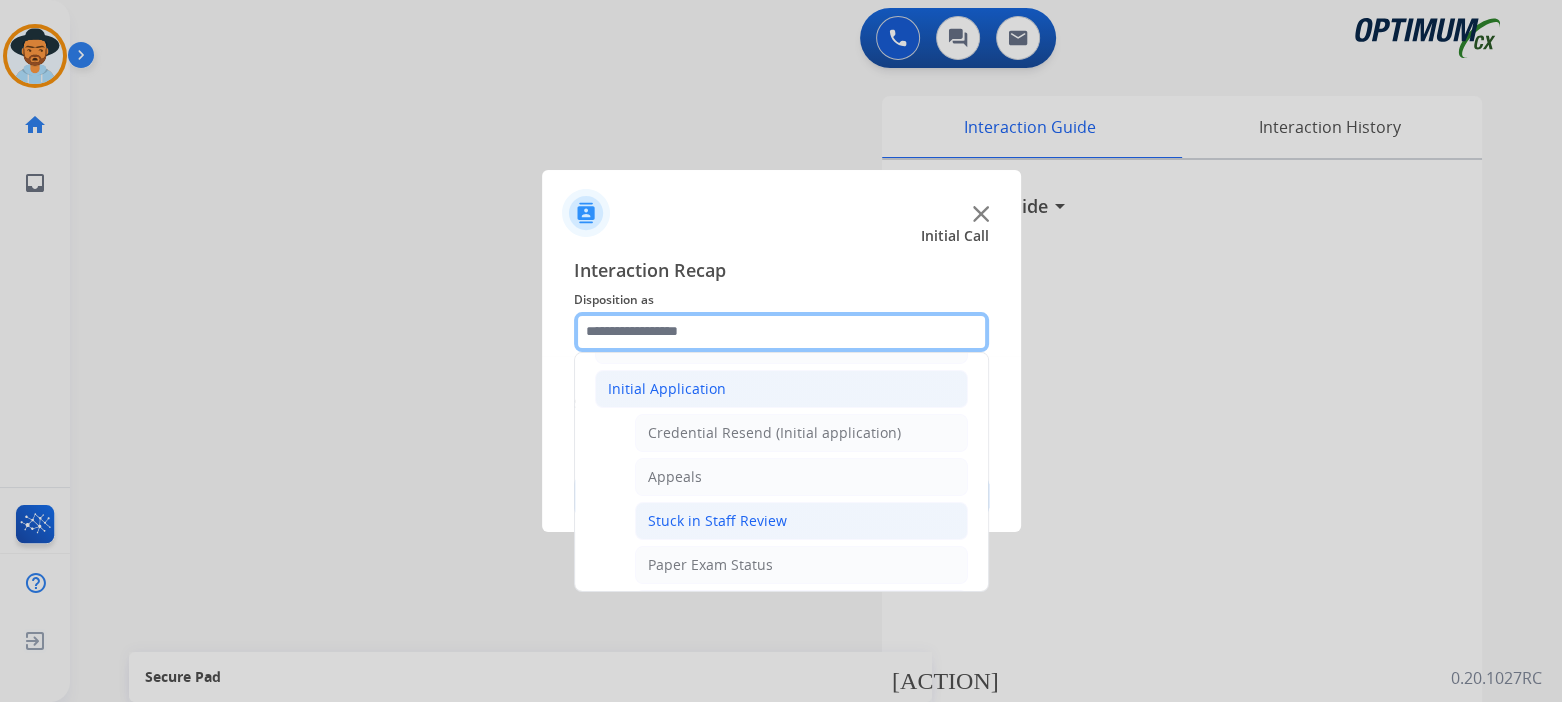scroll, scrollTop: 217, scrollLeft: 0, axis: vertical 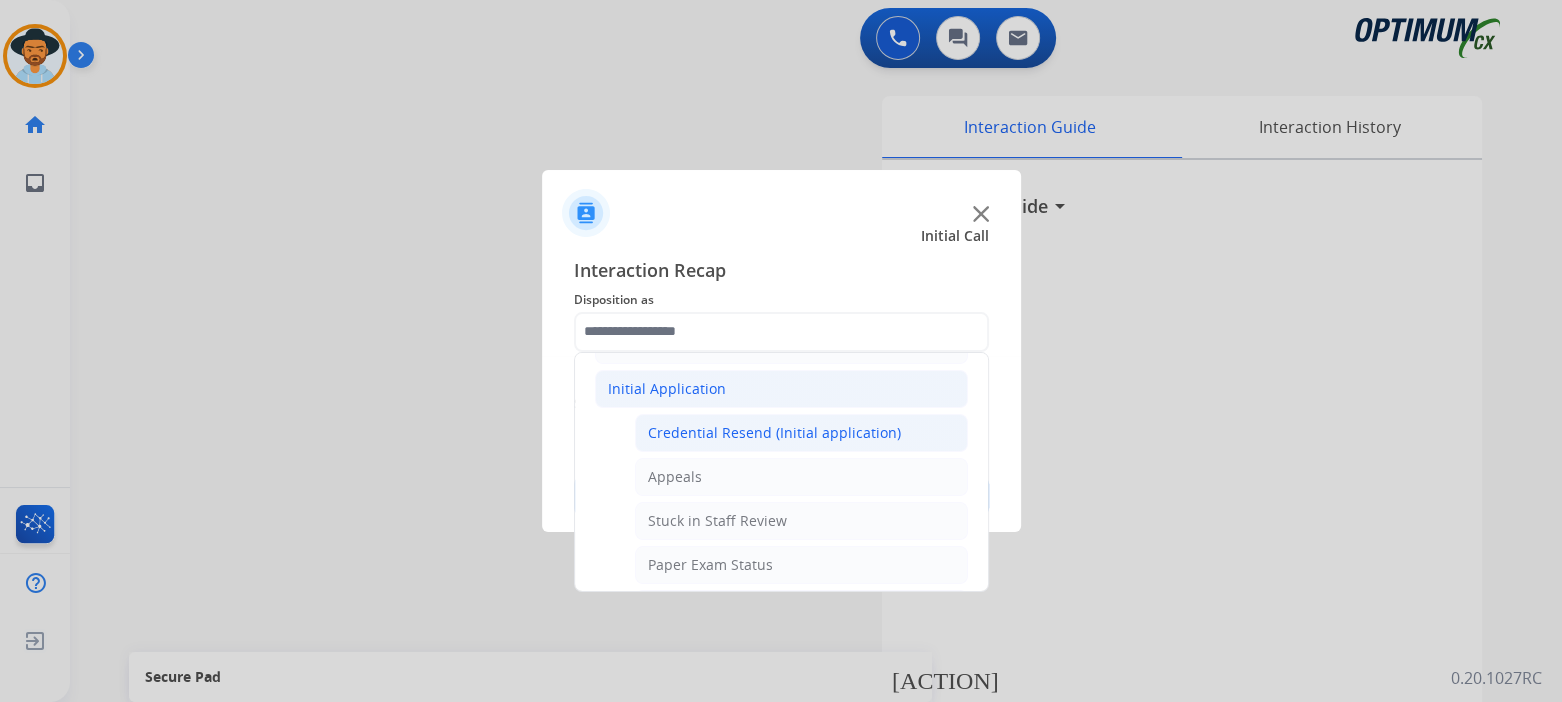 click on "Credential Resend (Initial application)" 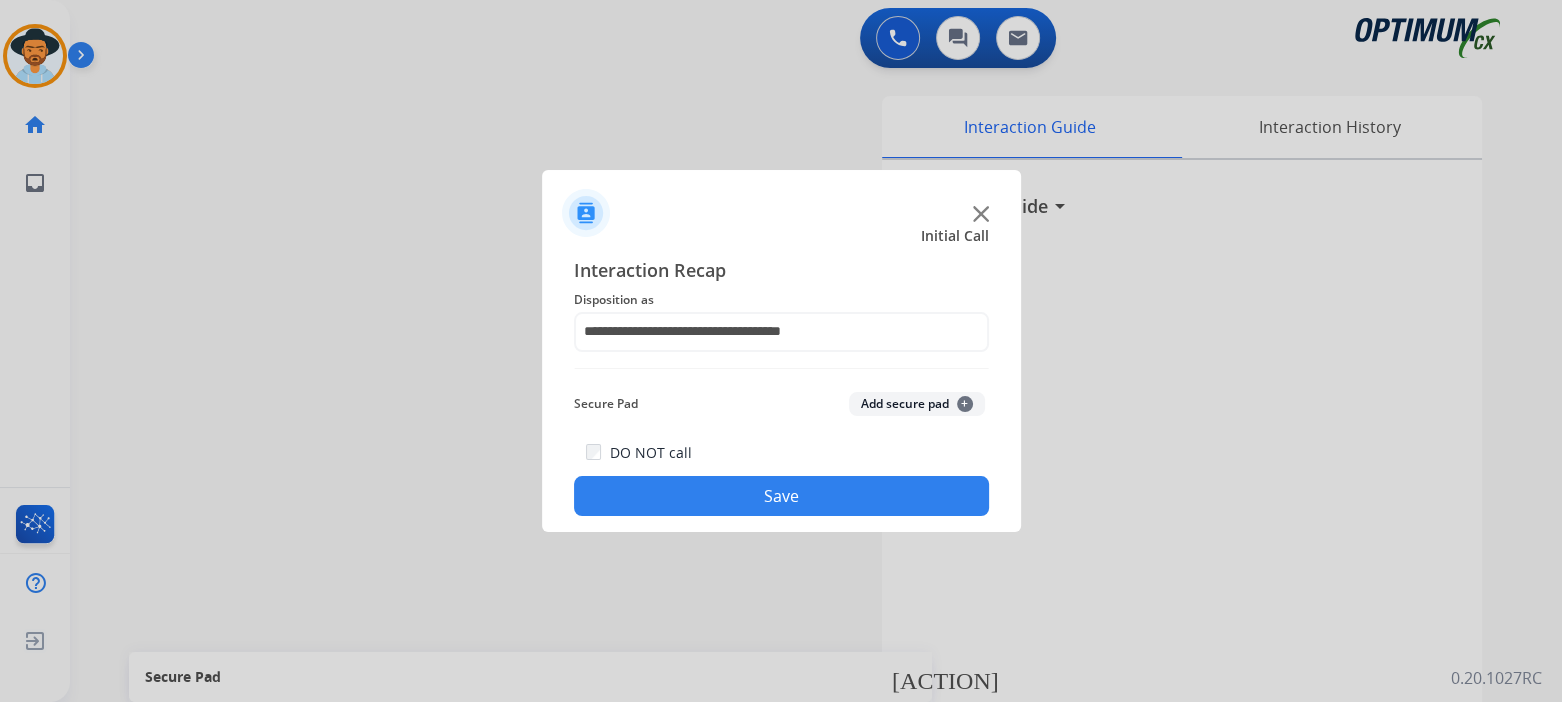 click on "Save" 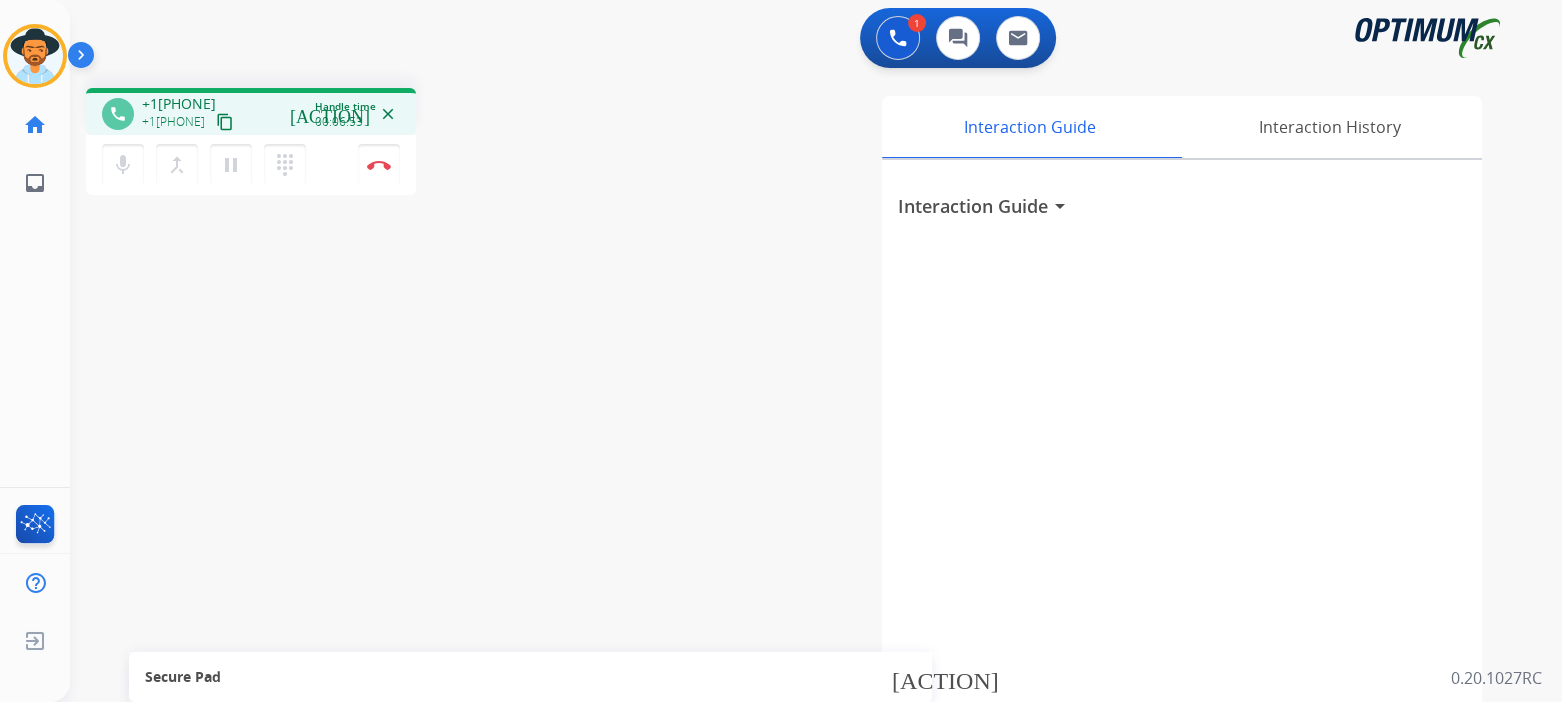 drag, startPoint x: 379, startPoint y: 157, endPoint x: 594, endPoint y: 119, distance: 218.33232 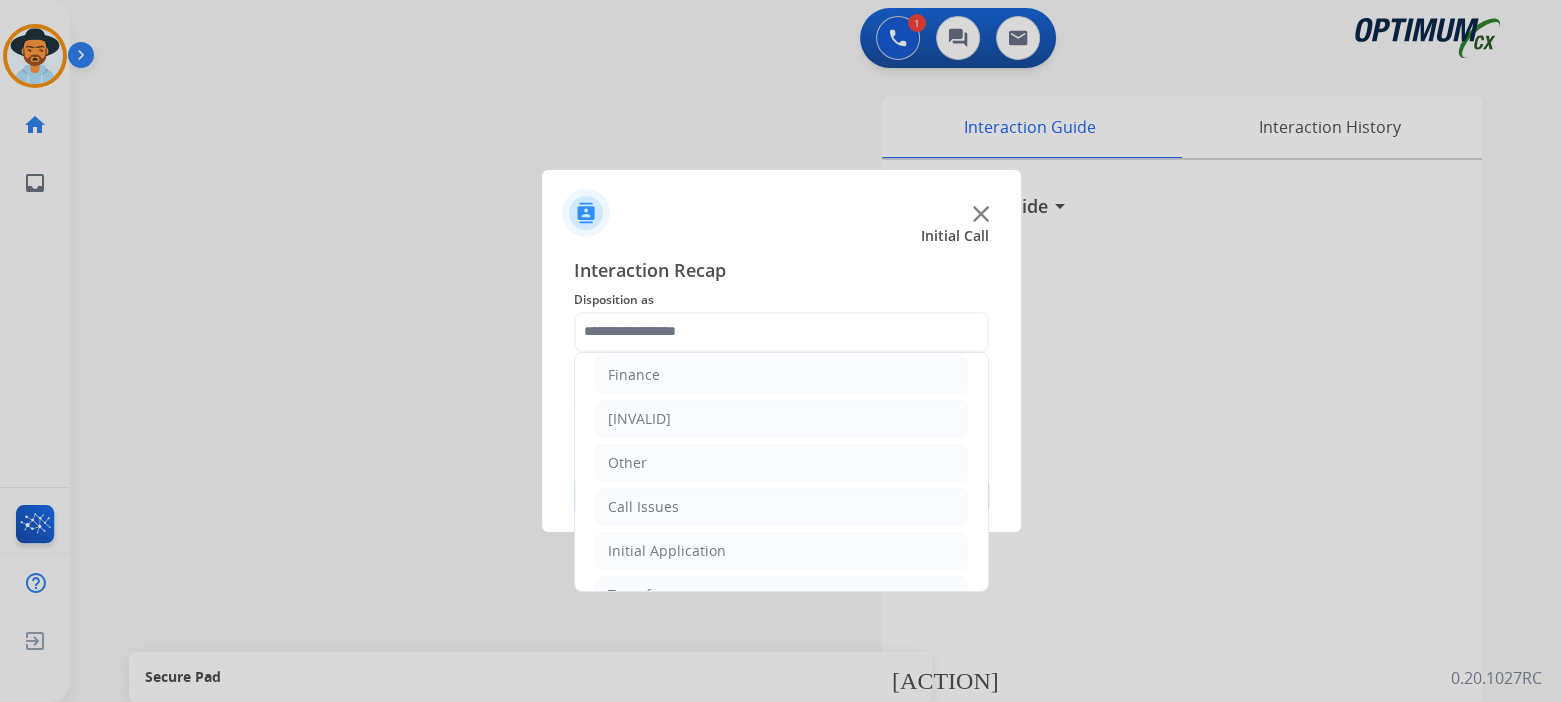 scroll, scrollTop: 132, scrollLeft: 0, axis: vertical 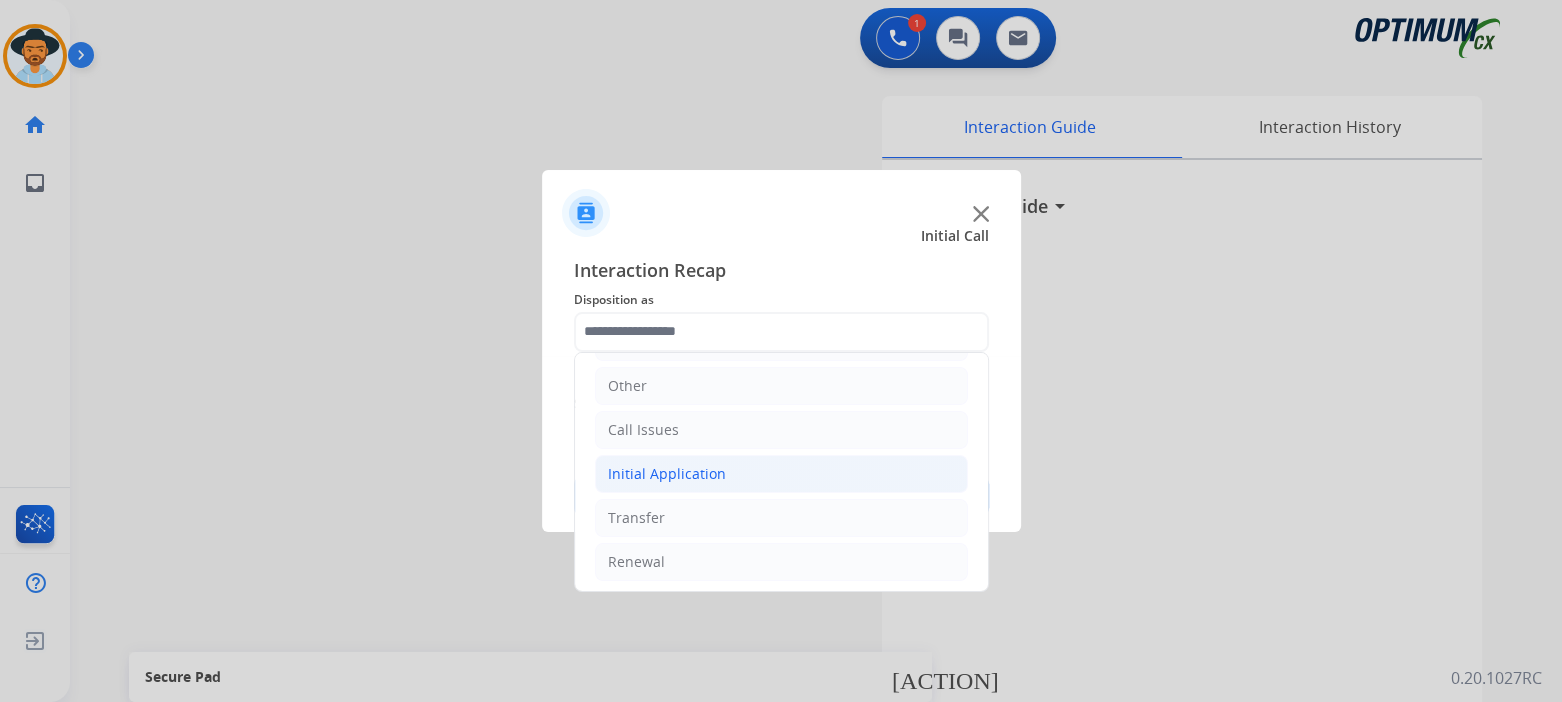 click on "Initial Application" 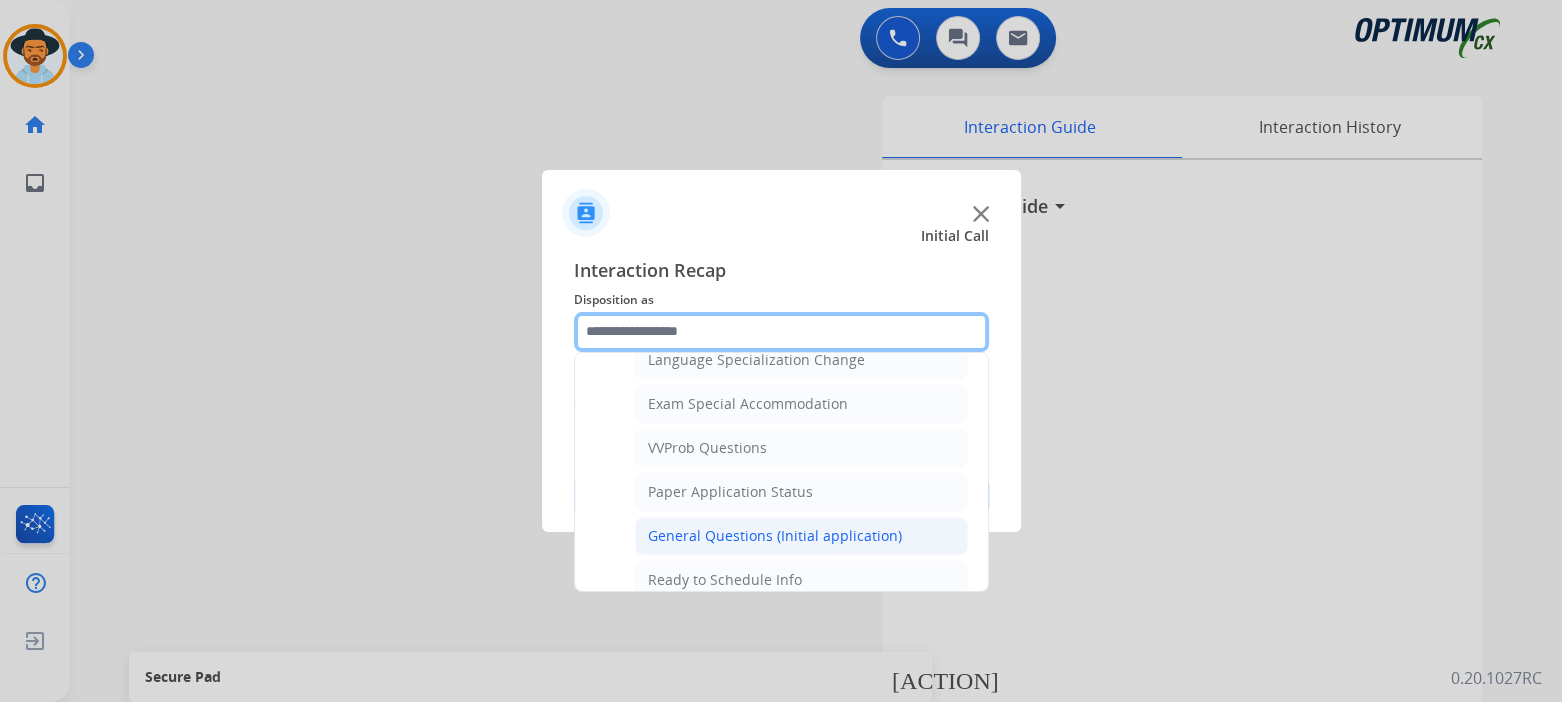 scroll, scrollTop: 1019, scrollLeft: 0, axis: vertical 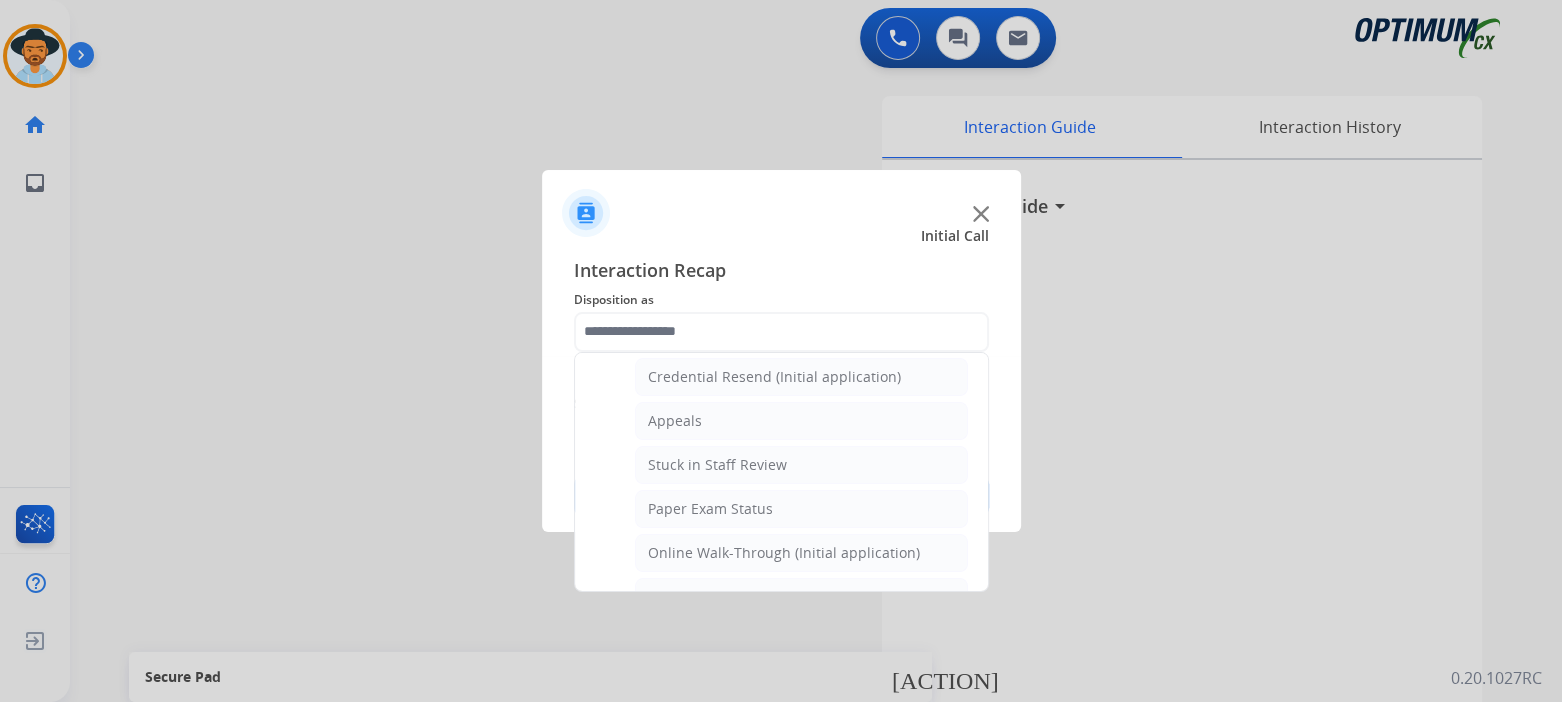 click on "General Questions (Initial application)" 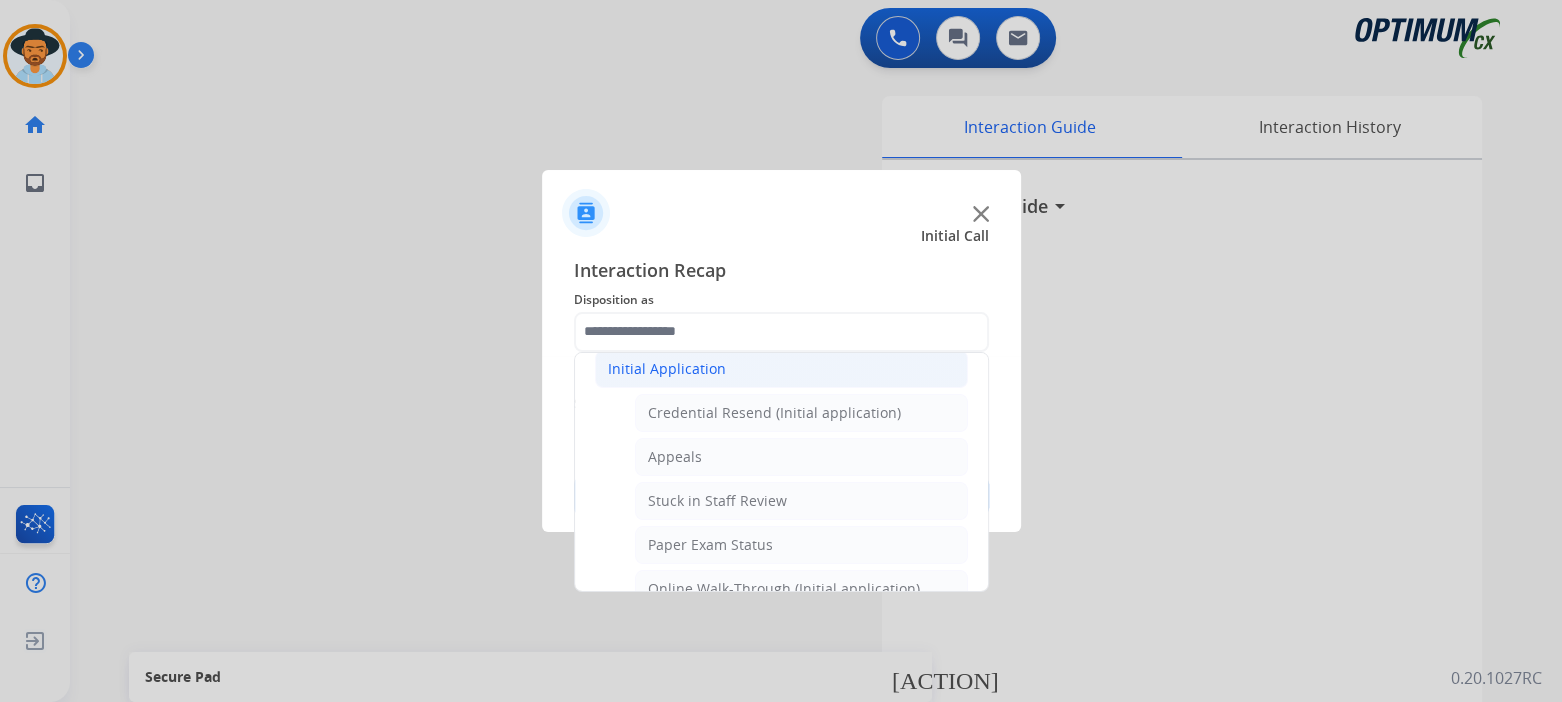 type on "**********" 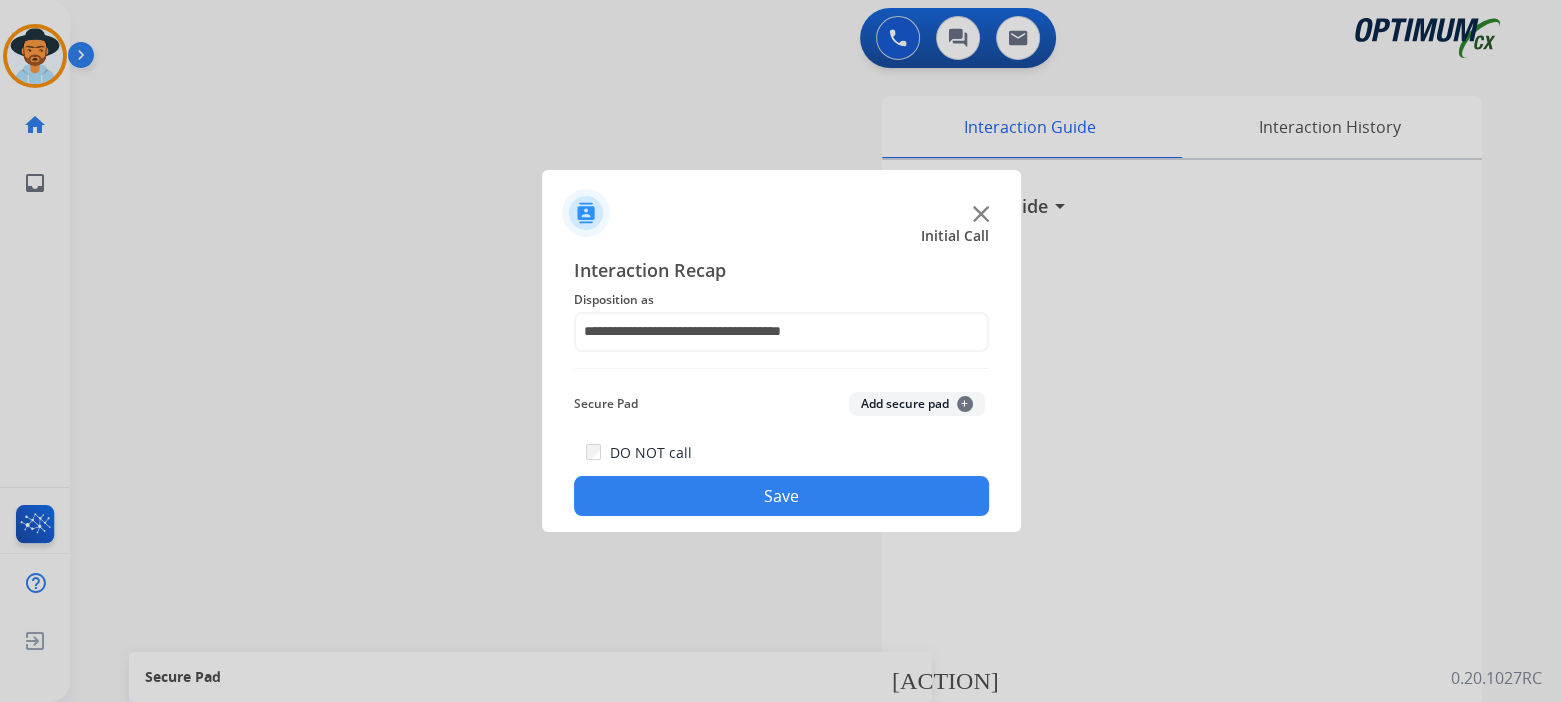 click on "Save" 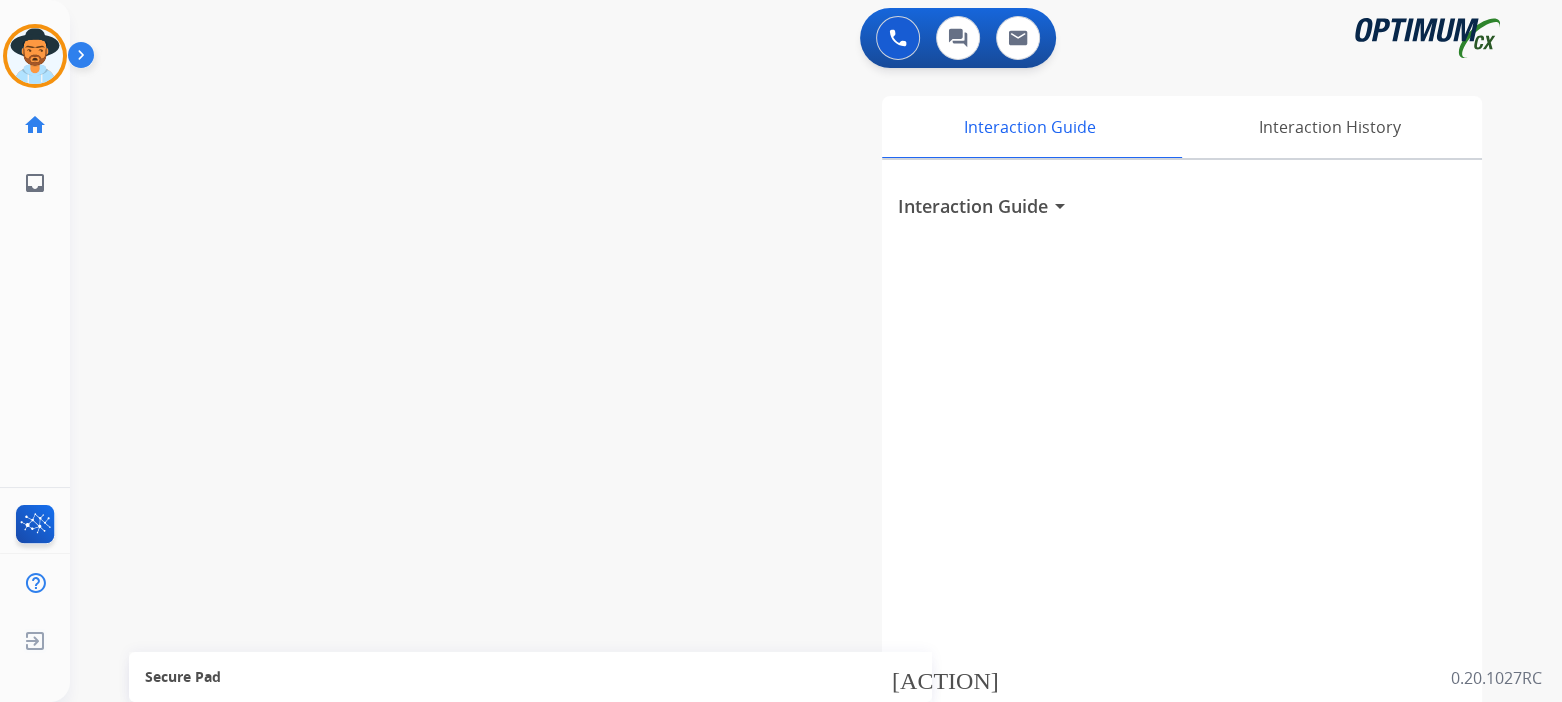 scroll, scrollTop: 1, scrollLeft: 0, axis: vertical 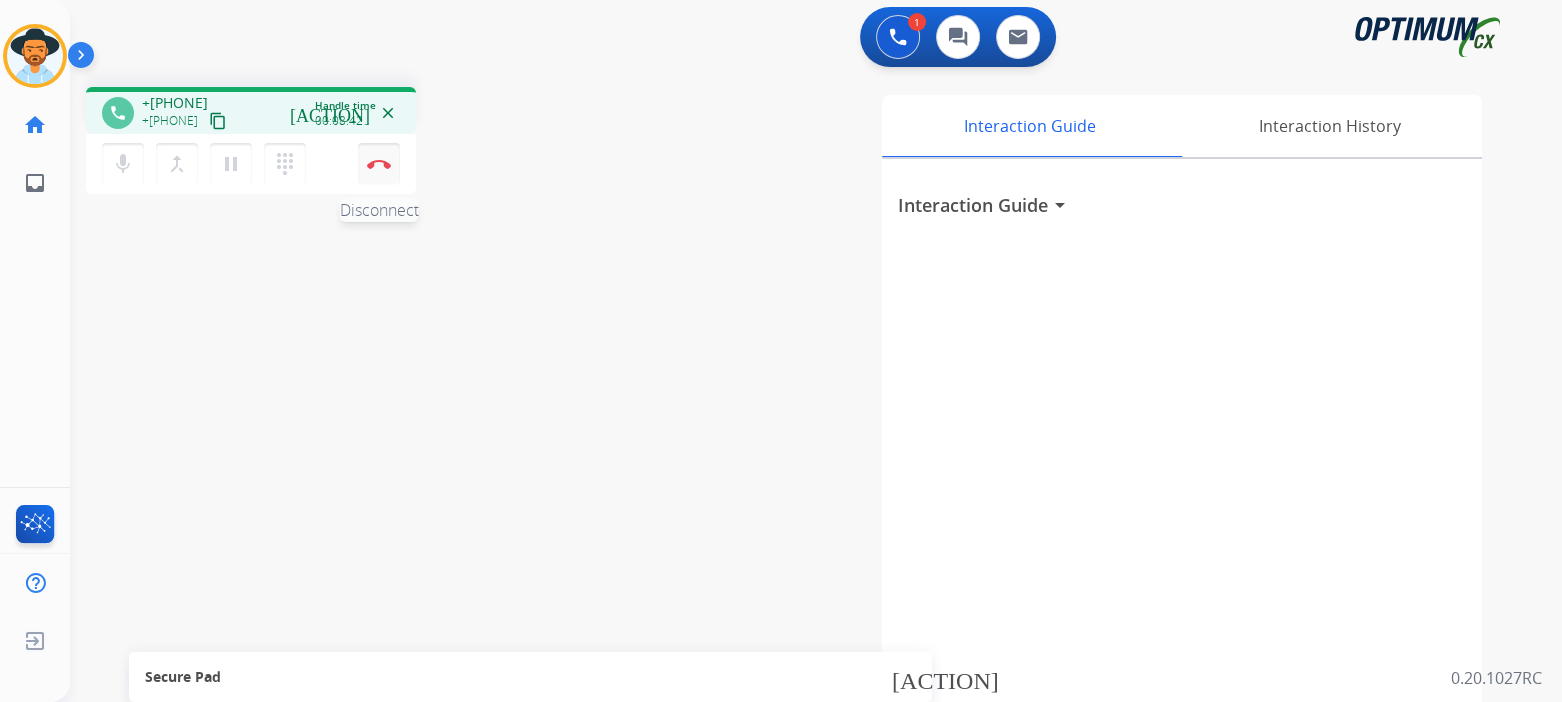 click at bounding box center [379, 164] 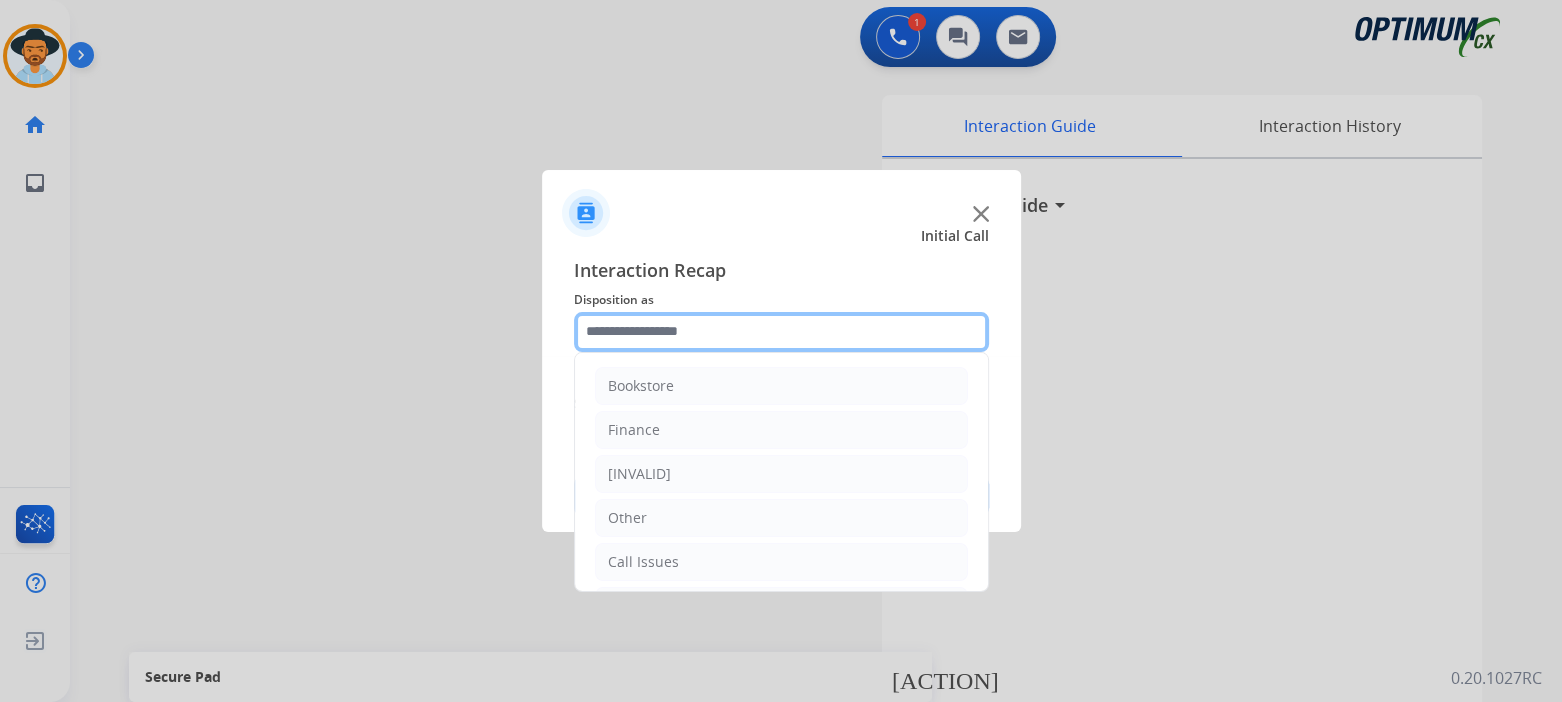 click 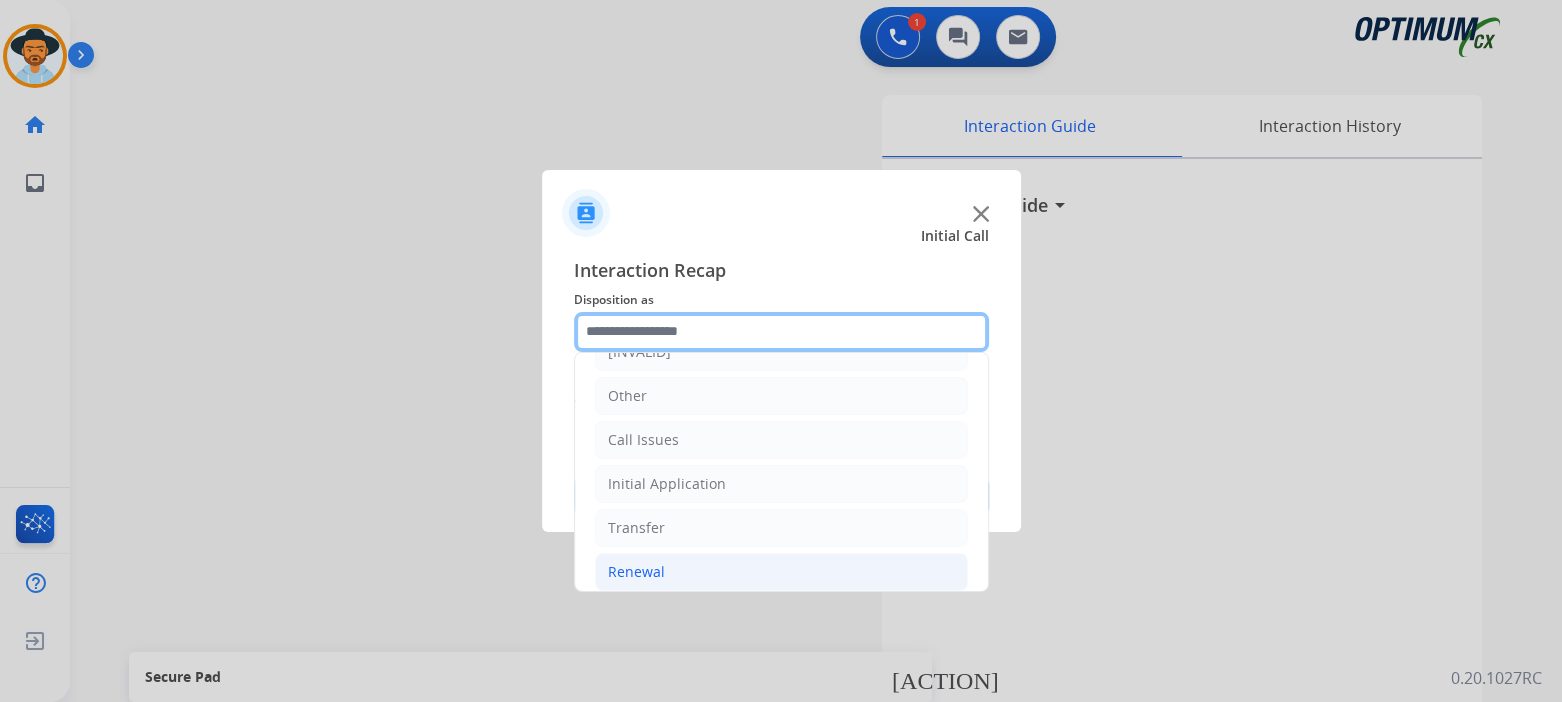 scroll, scrollTop: 132, scrollLeft: 0, axis: vertical 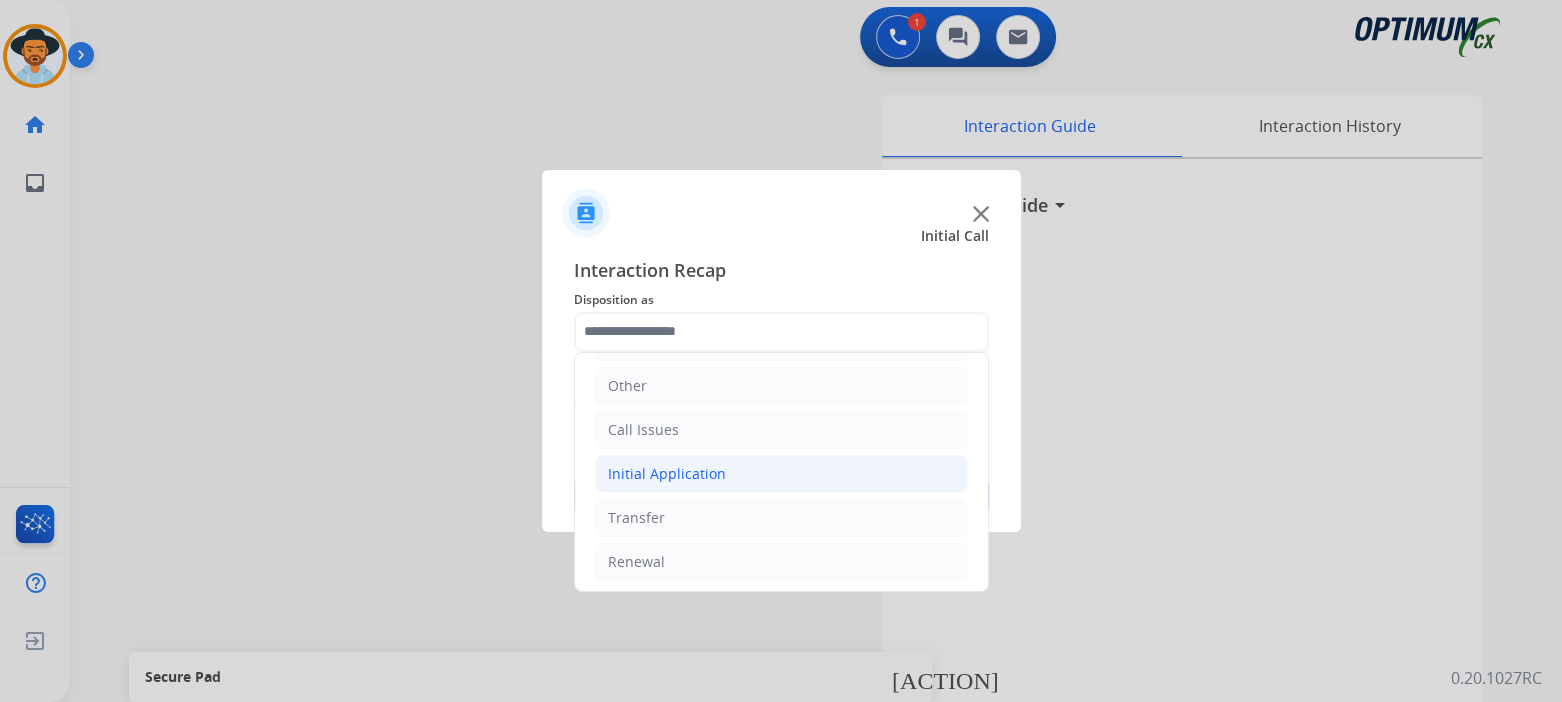 click on "Initial Application" 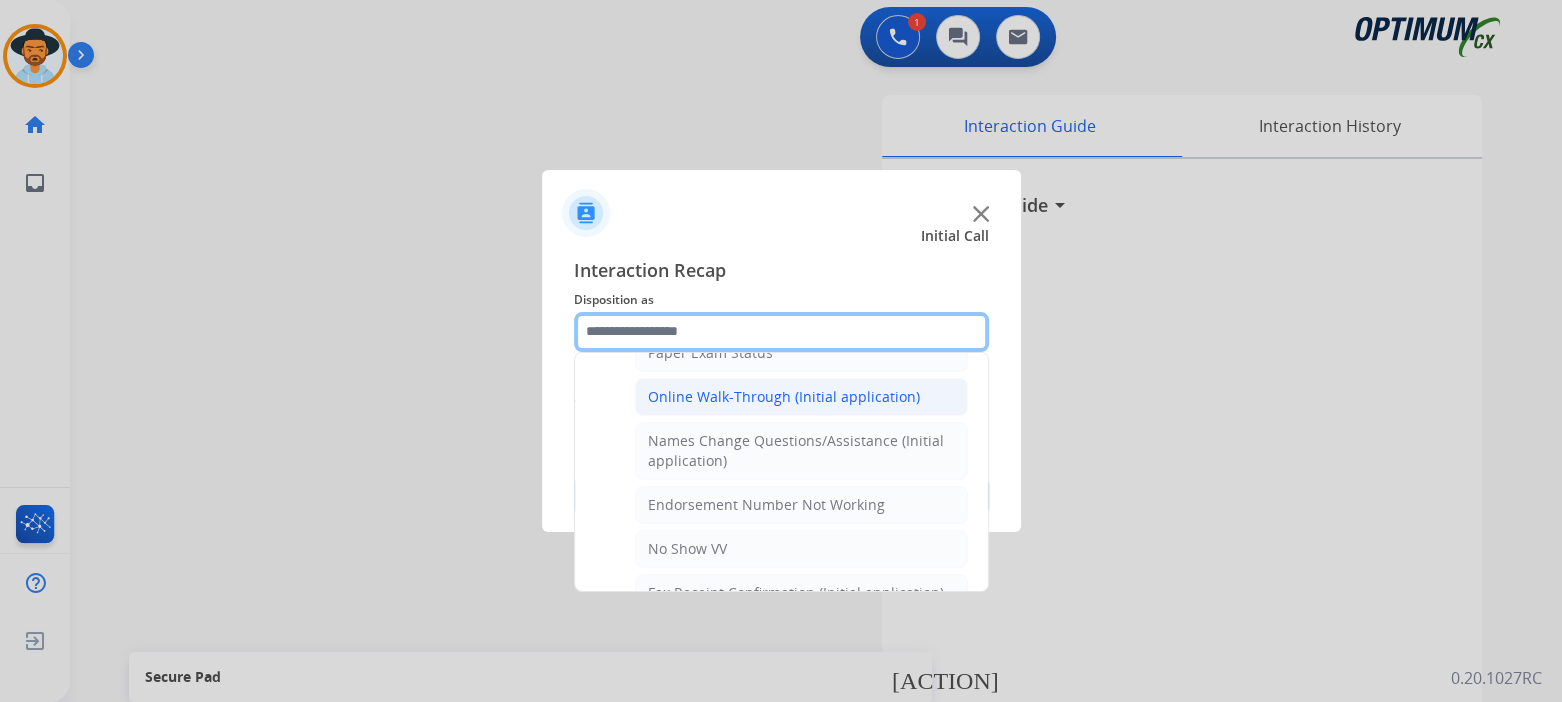 scroll, scrollTop: 430, scrollLeft: 0, axis: vertical 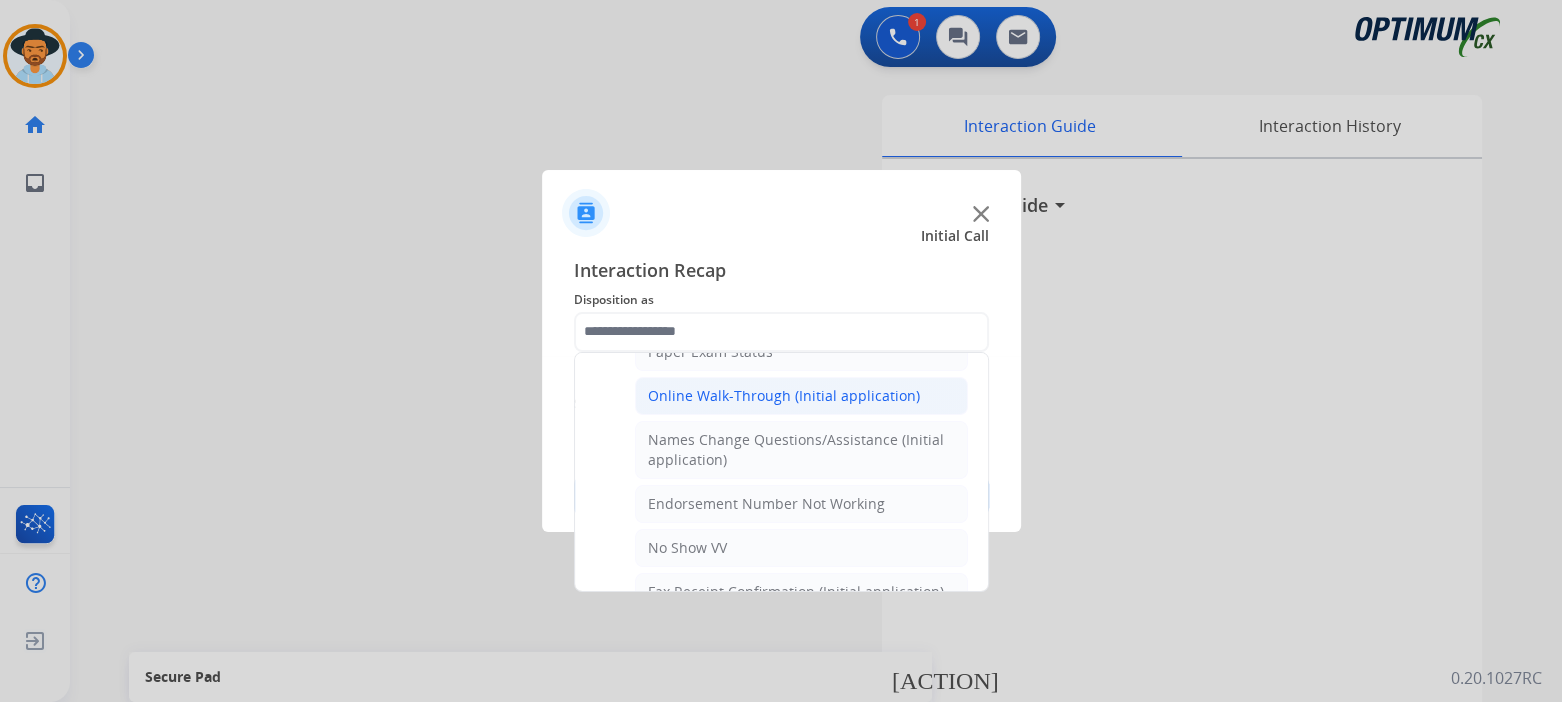 click on "Online Walk-Through (Initial application)" 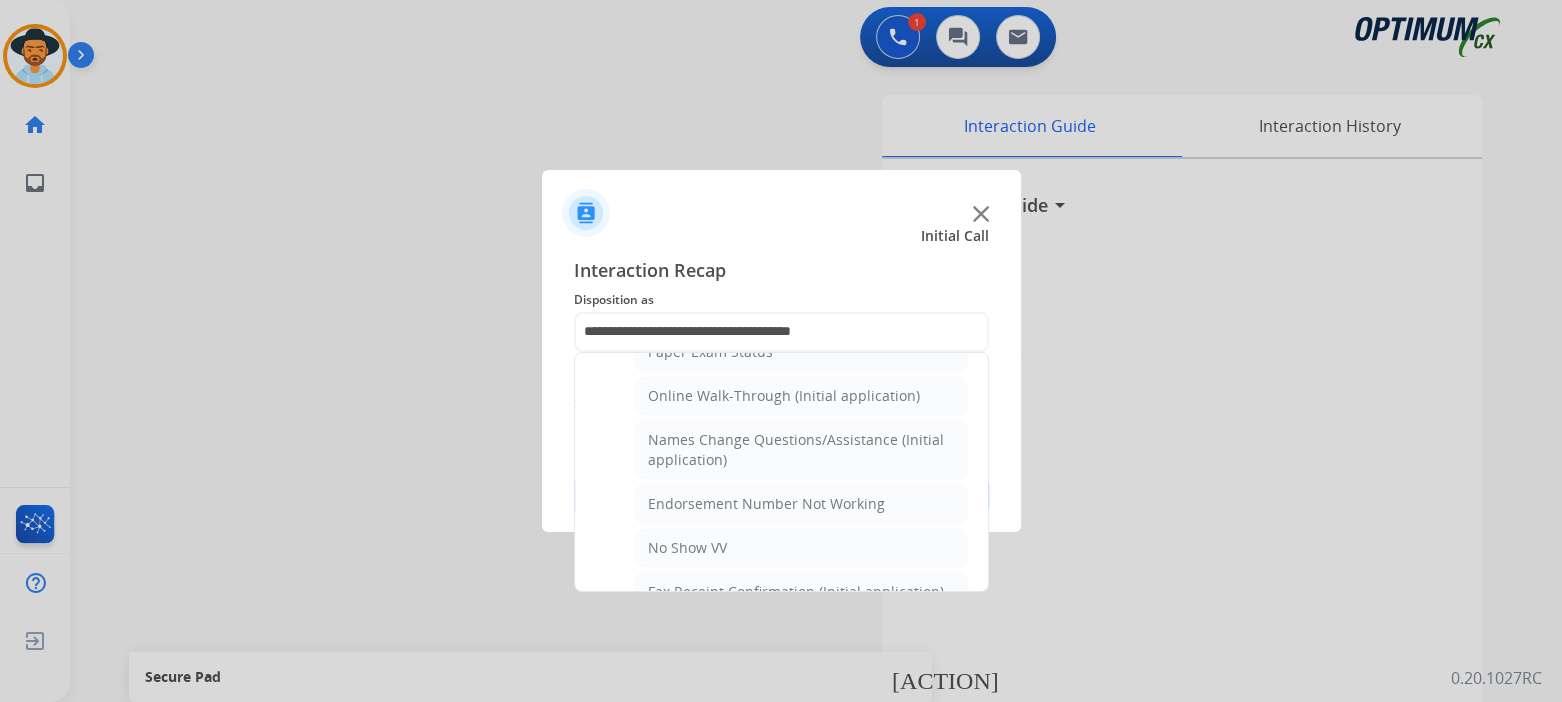 scroll, scrollTop: 0, scrollLeft: 0, axis: both 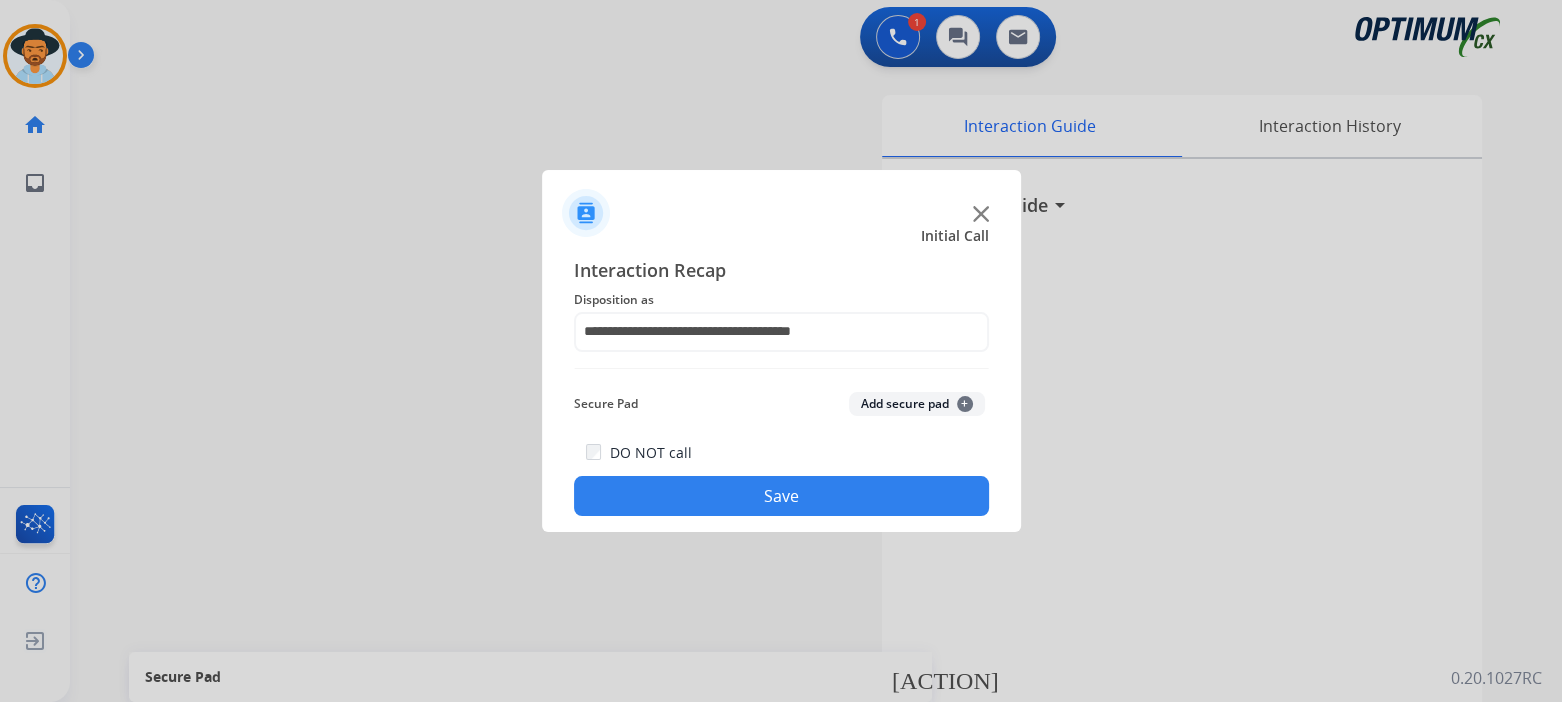 click on "Save" 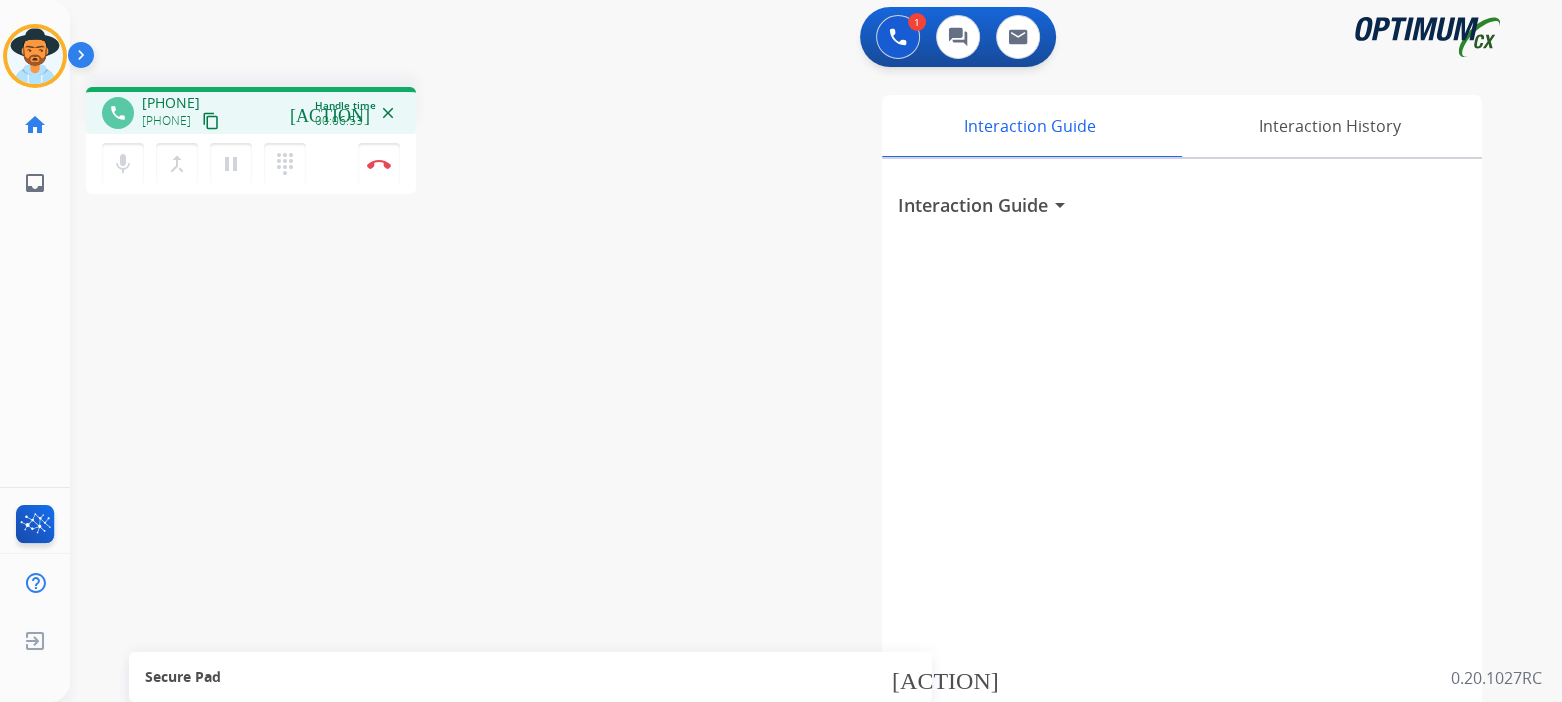 scroll, scrollTop: 0, scrollLeft: 0, axis: both 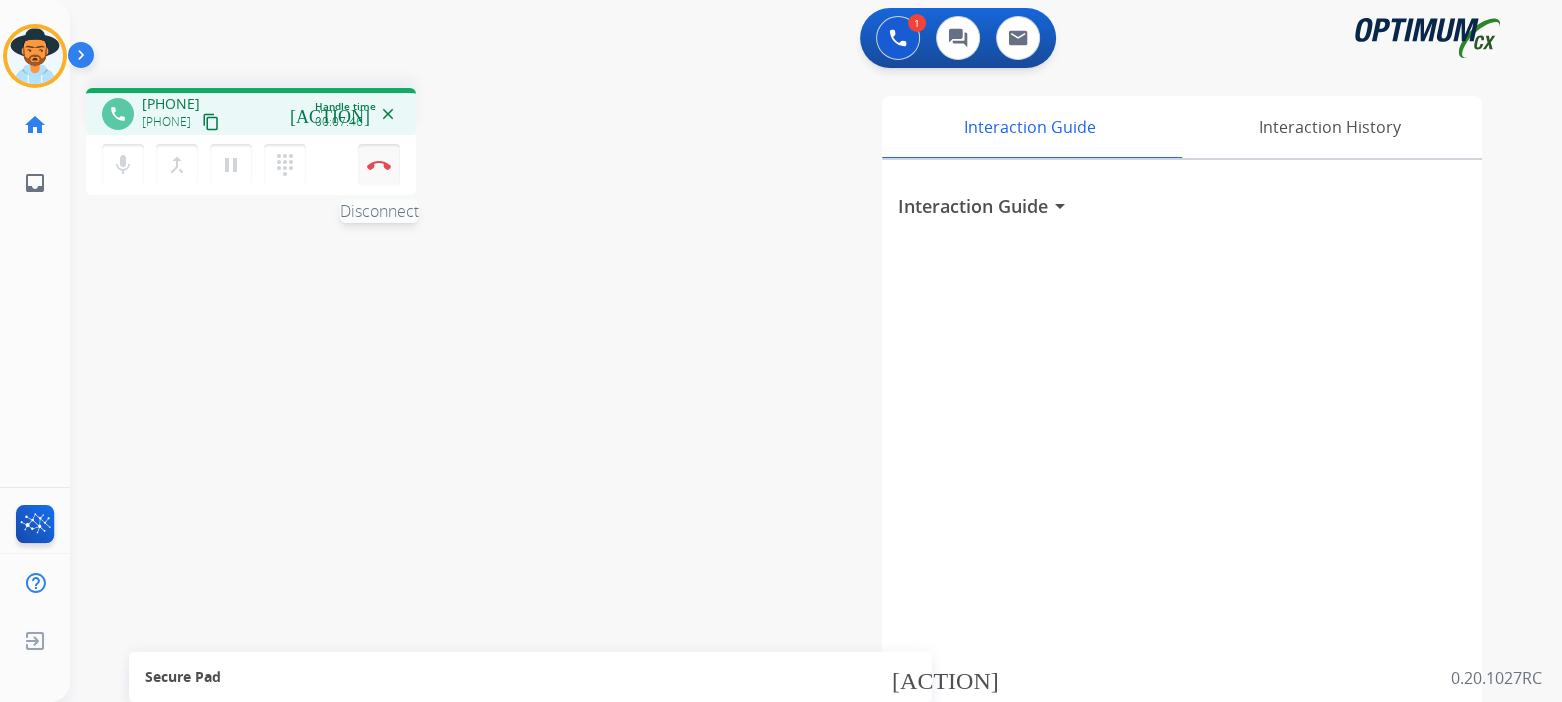 click at bounding box center [379, 165] 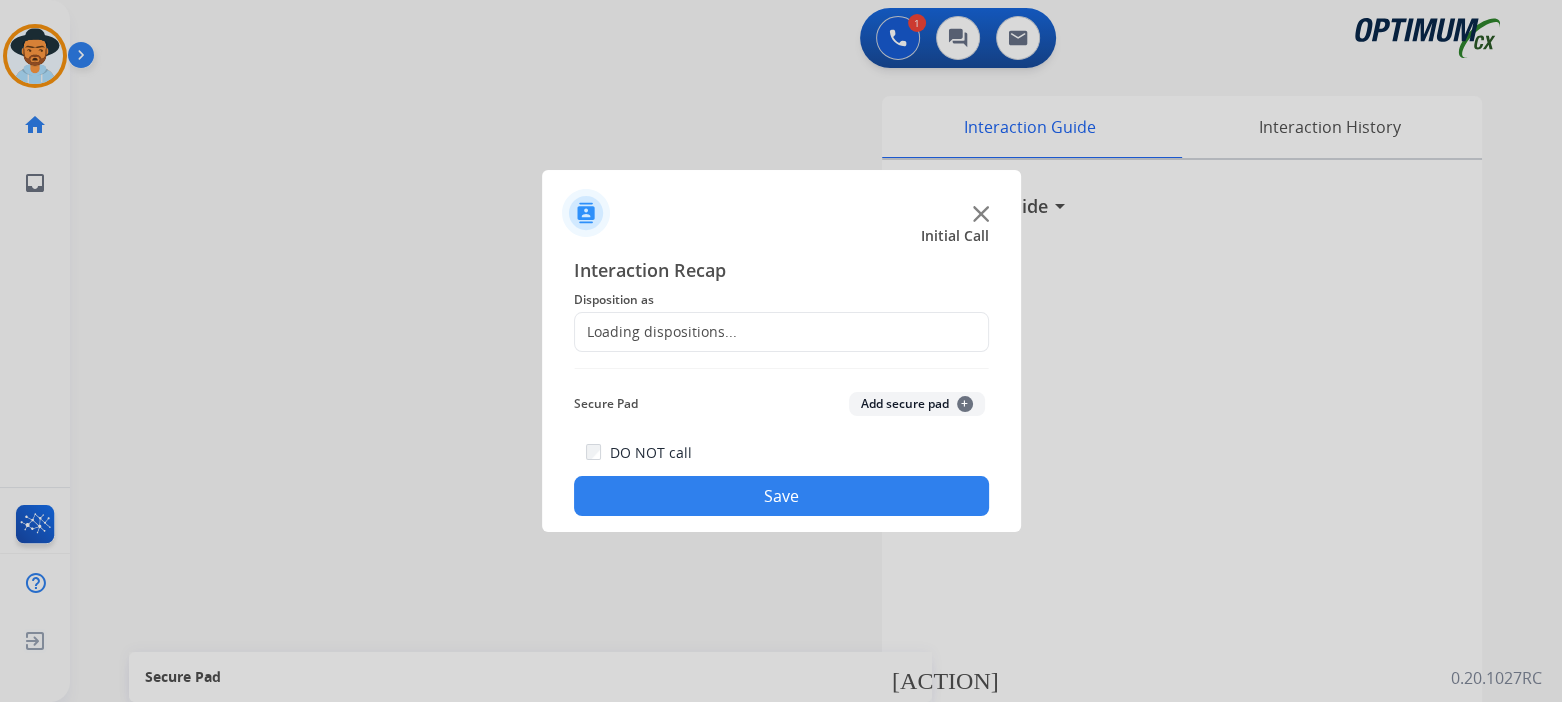 click on "Loading dispositions..." 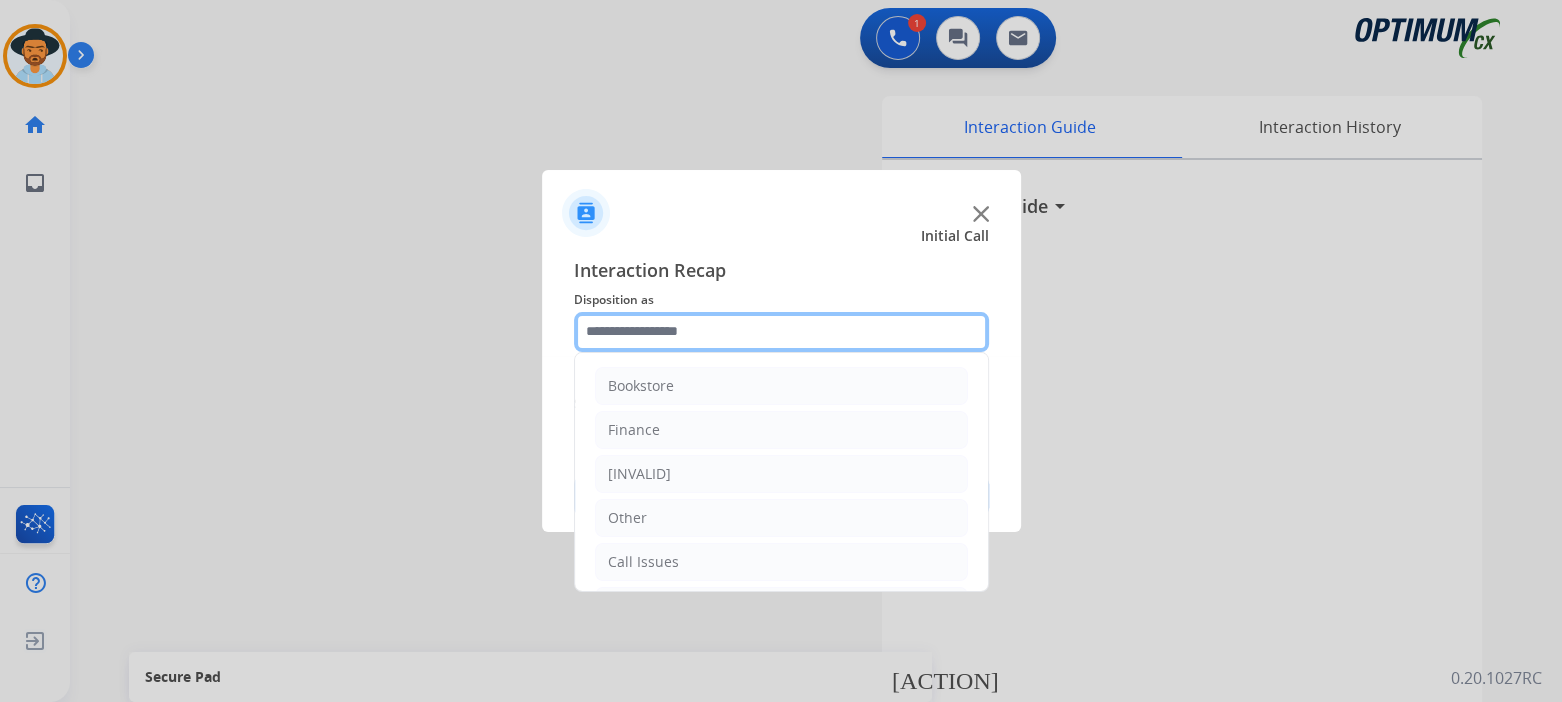 click 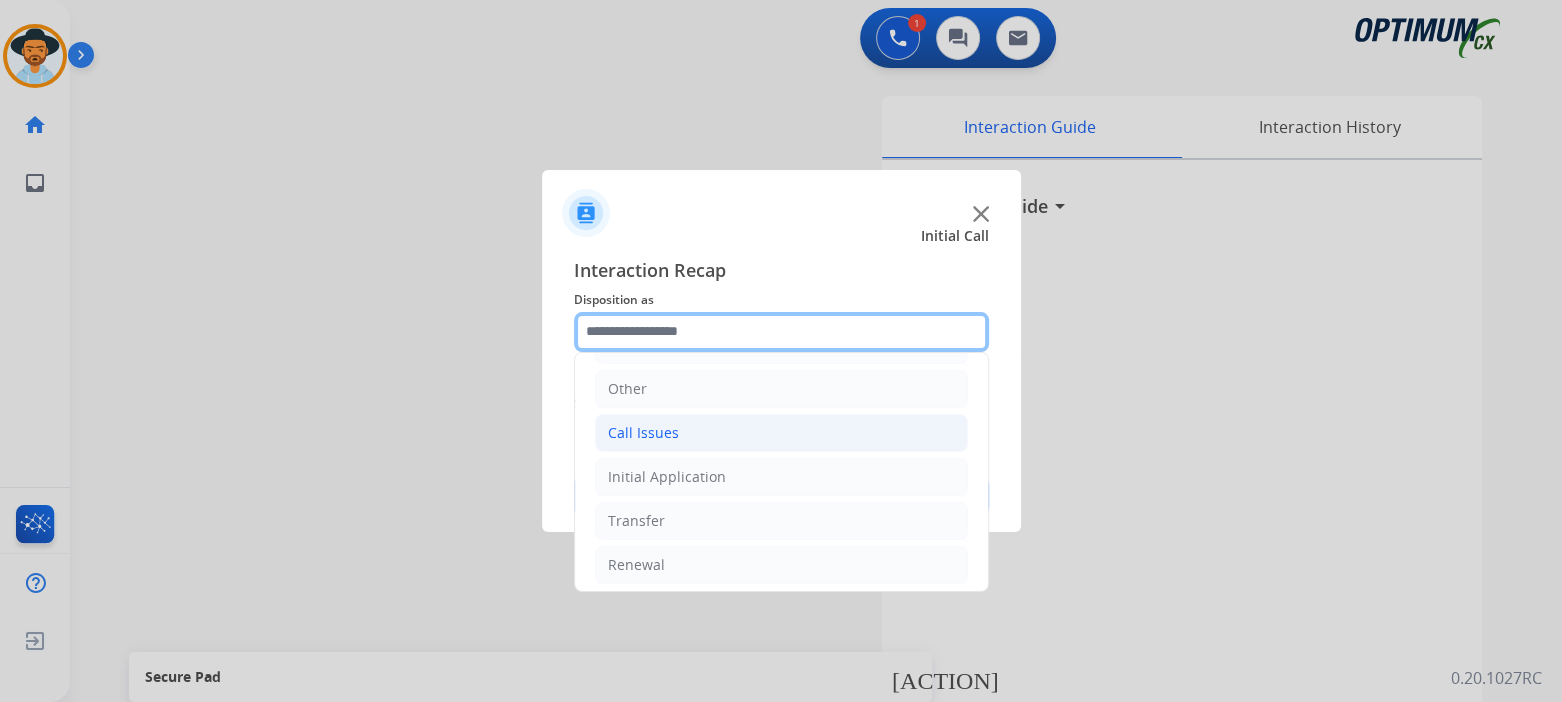 scroll, scrollTop: 132, scrollLeft: 0, axis: vertical 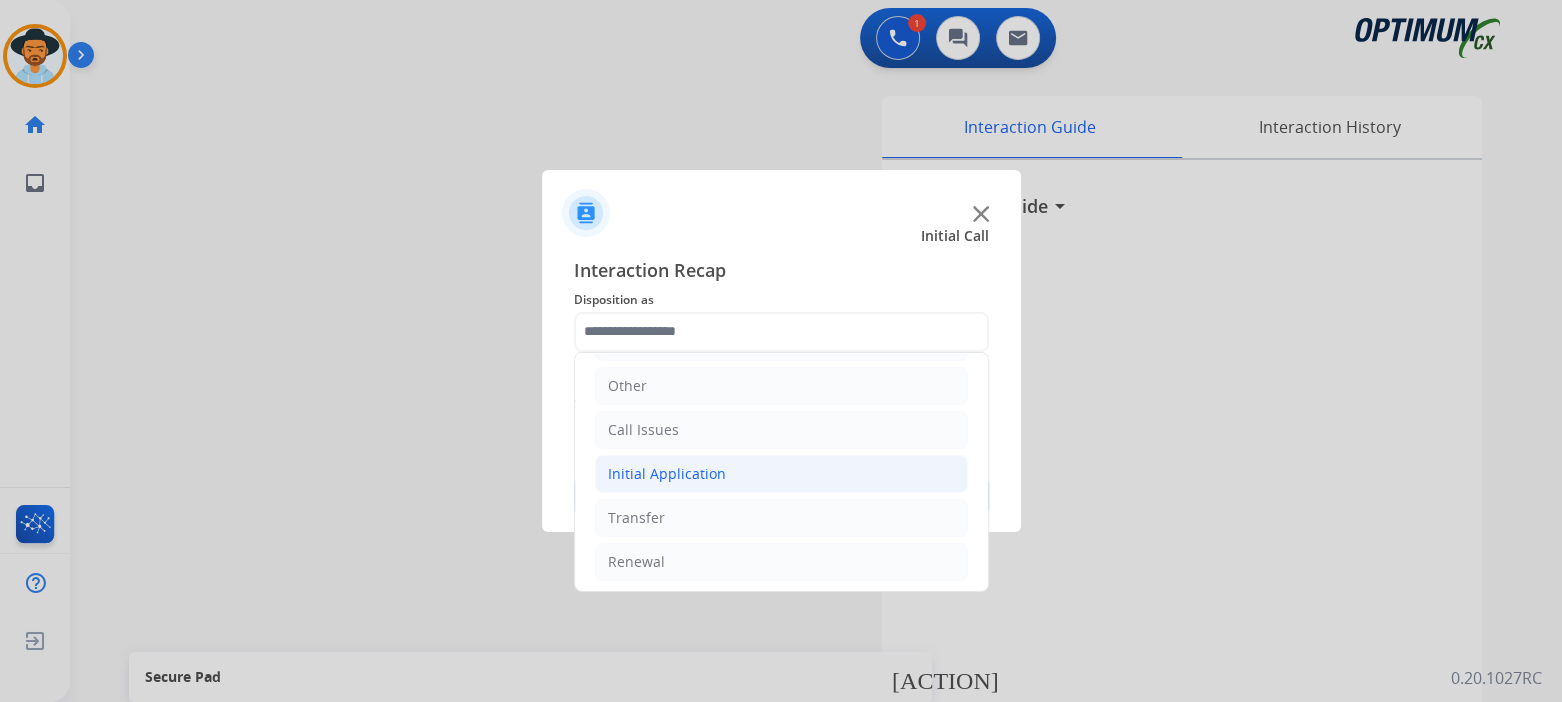 click on "Initial Application" 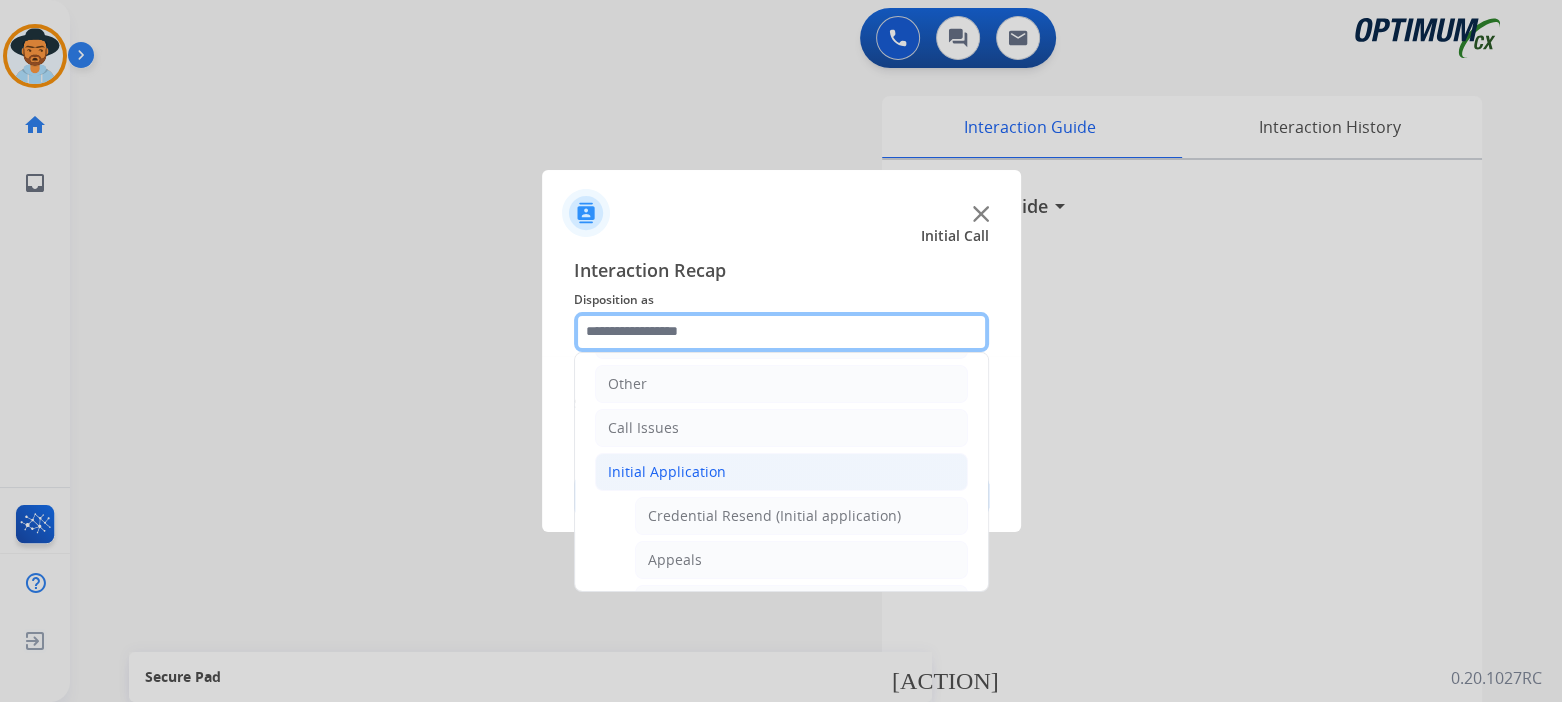 scroll, scrollTop: 133, scrollLeft: 0, axis: vertical 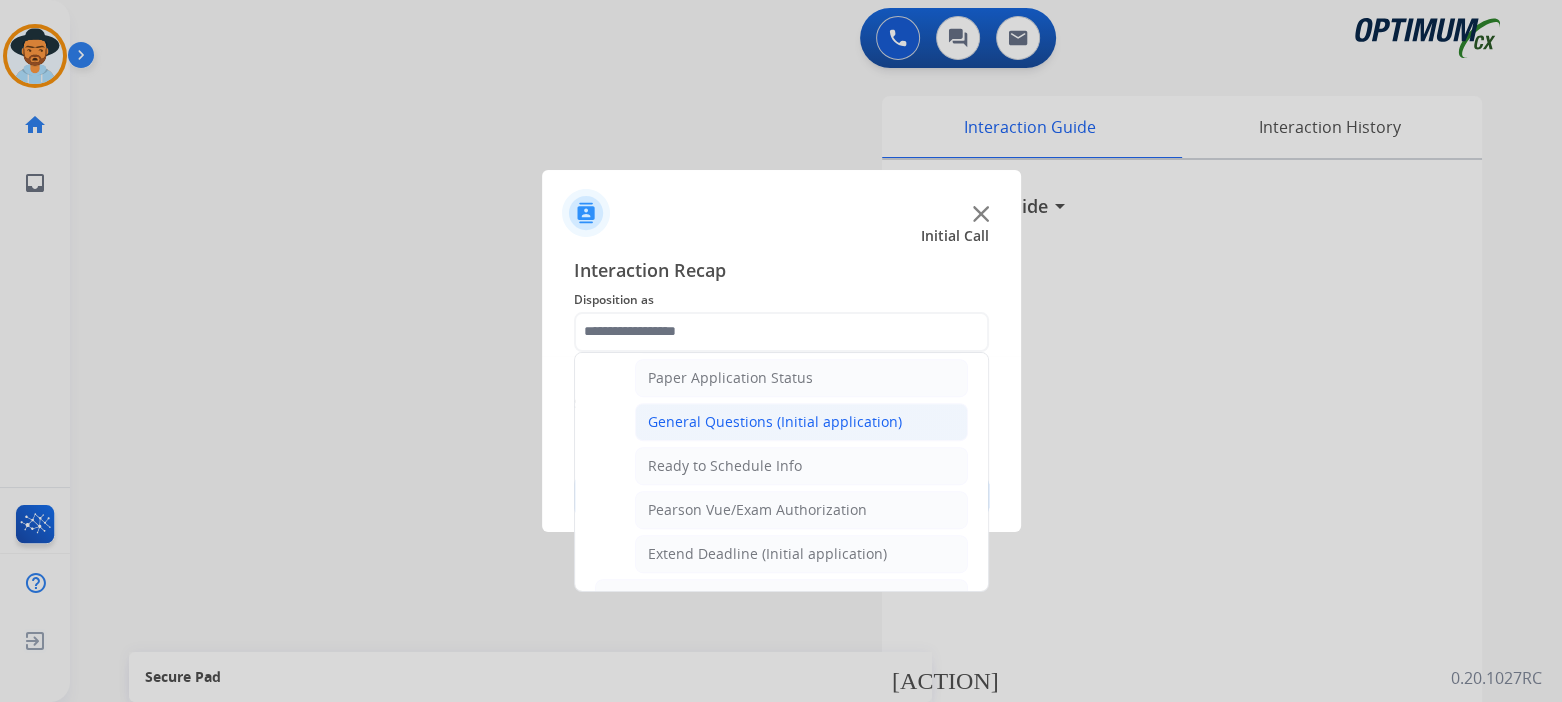 click on "General Questions (Initial application)" 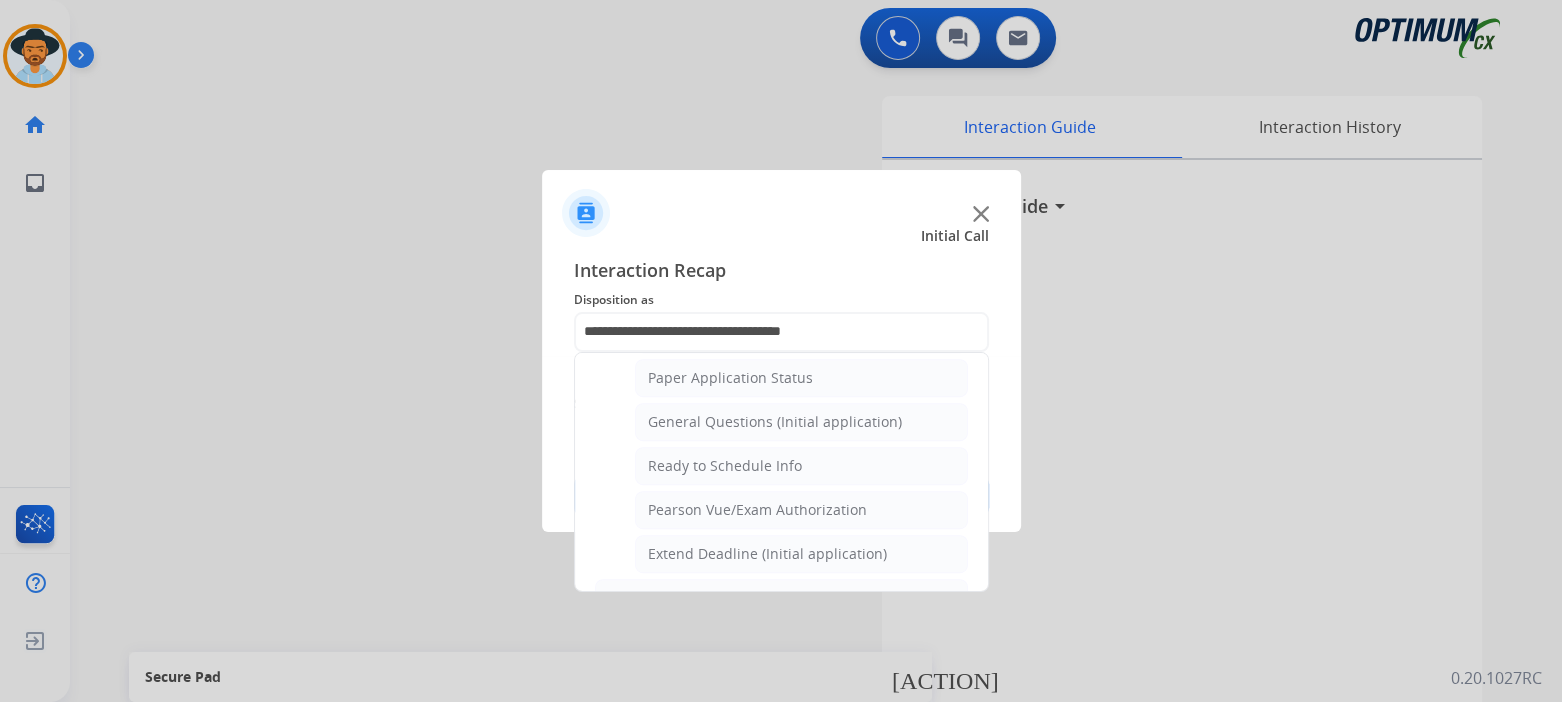scroll, scrollTop: 0, scrollLeft: 0, axis: both 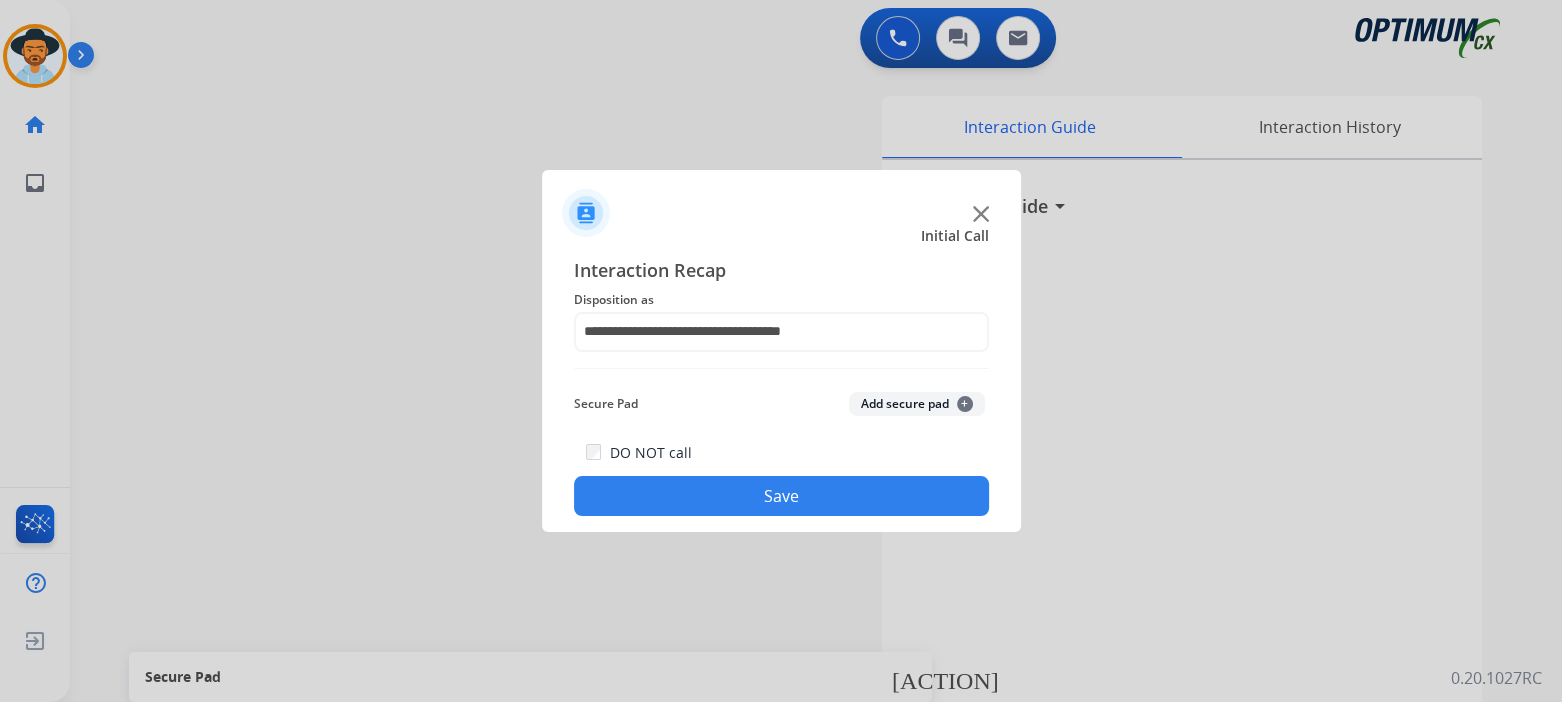 click on "DO NOT call  Save" 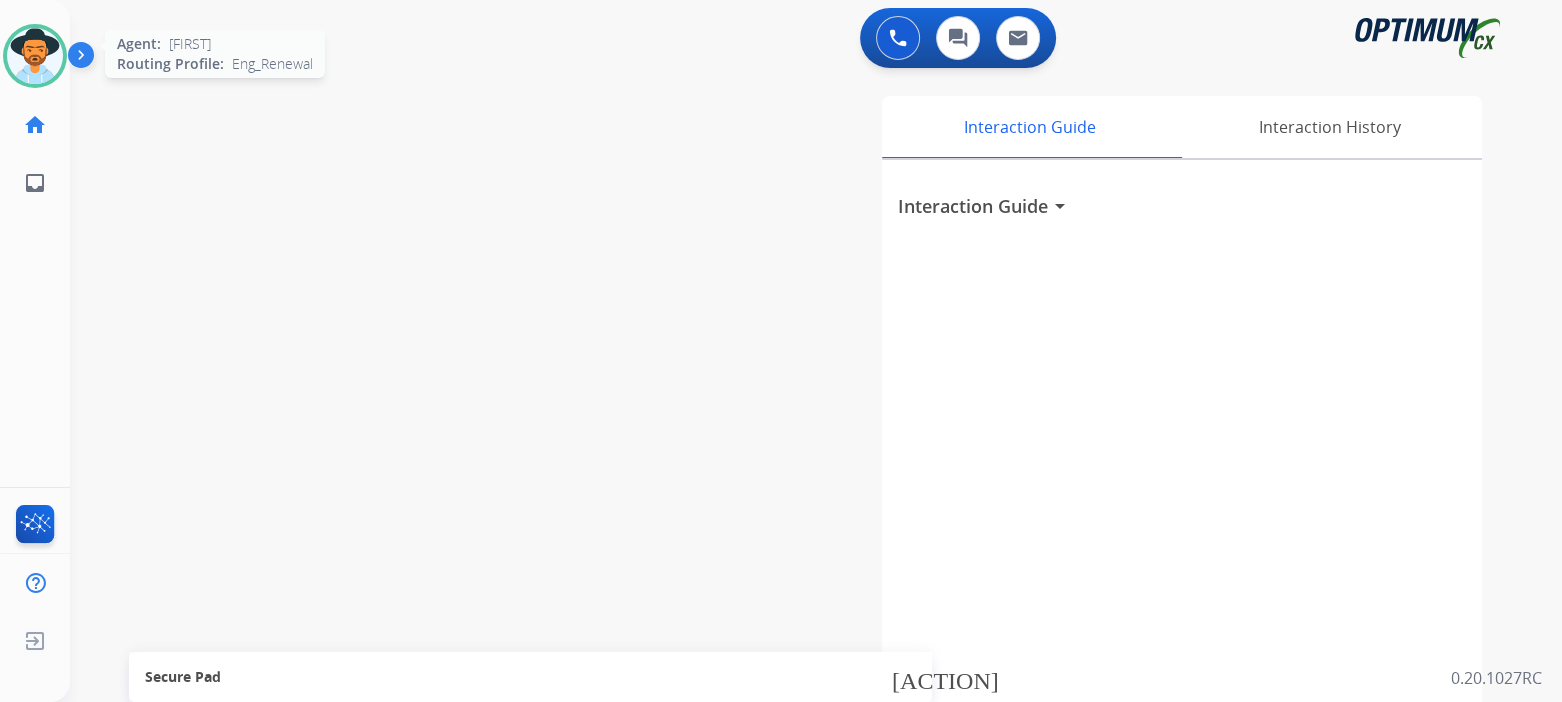 drag, startPoint x: 38, startPoint y: 50, endPoint x: 58, endPoint y: 52, distance: 20.09975 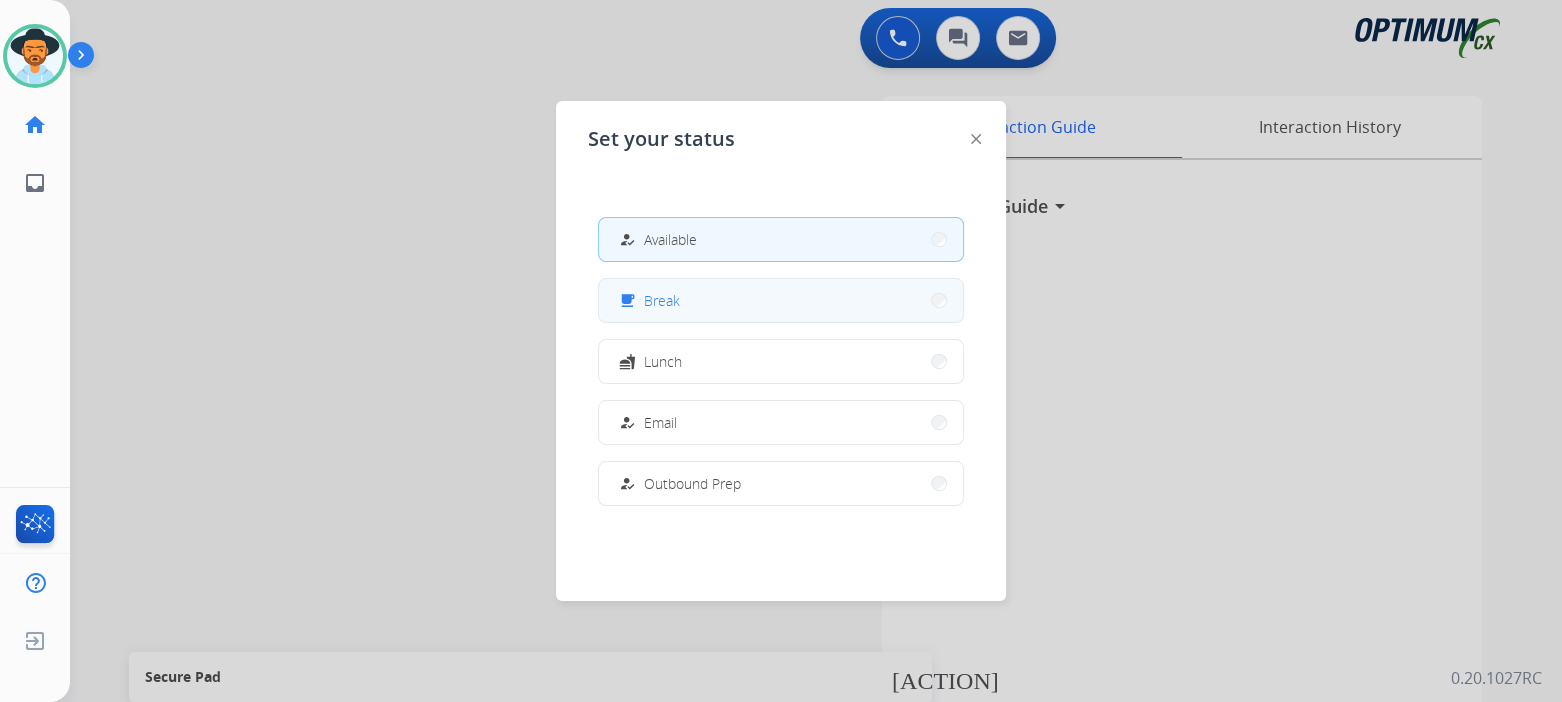 click on "free_breakfast Break" at bounding box center [781, 300] 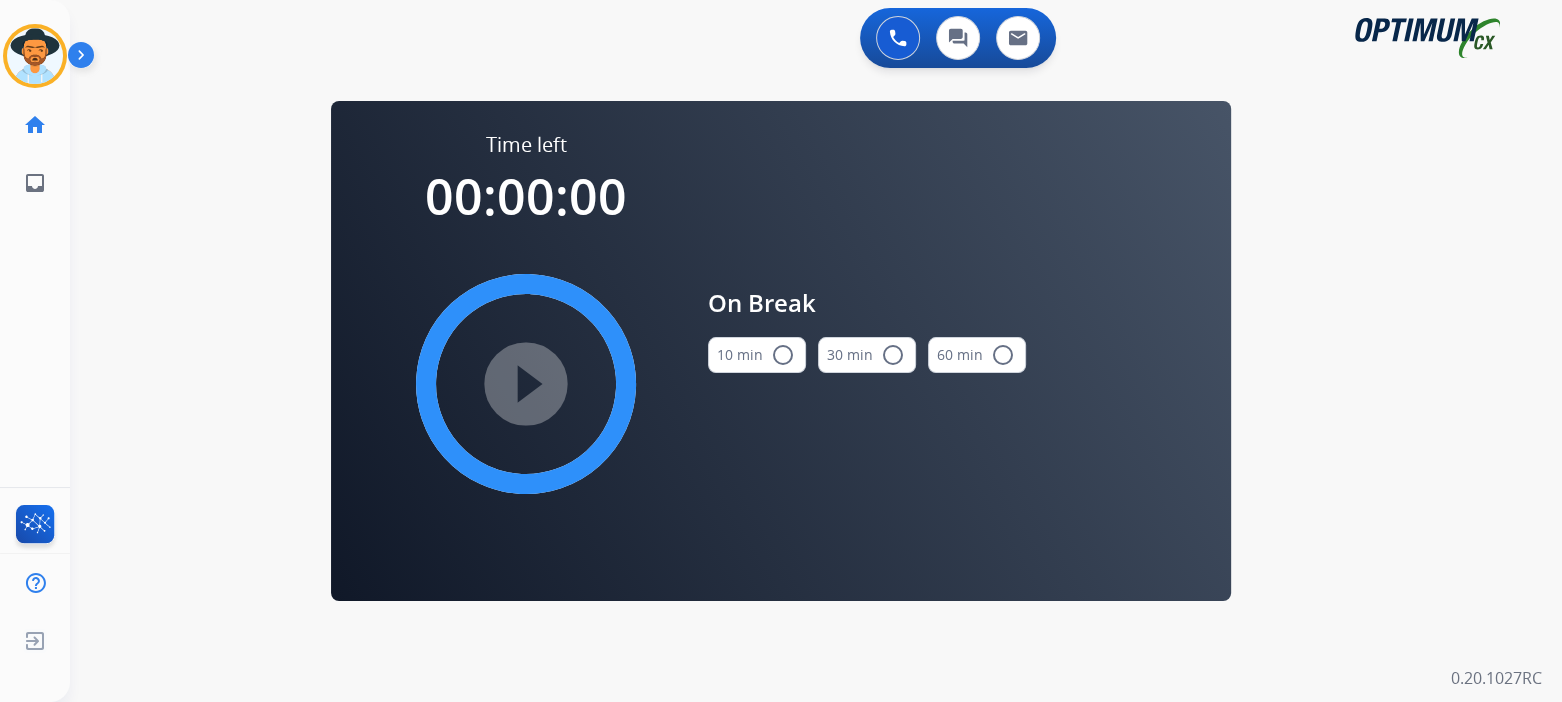 click on "radio_button_unchecked" at bounding box center (783, 355) 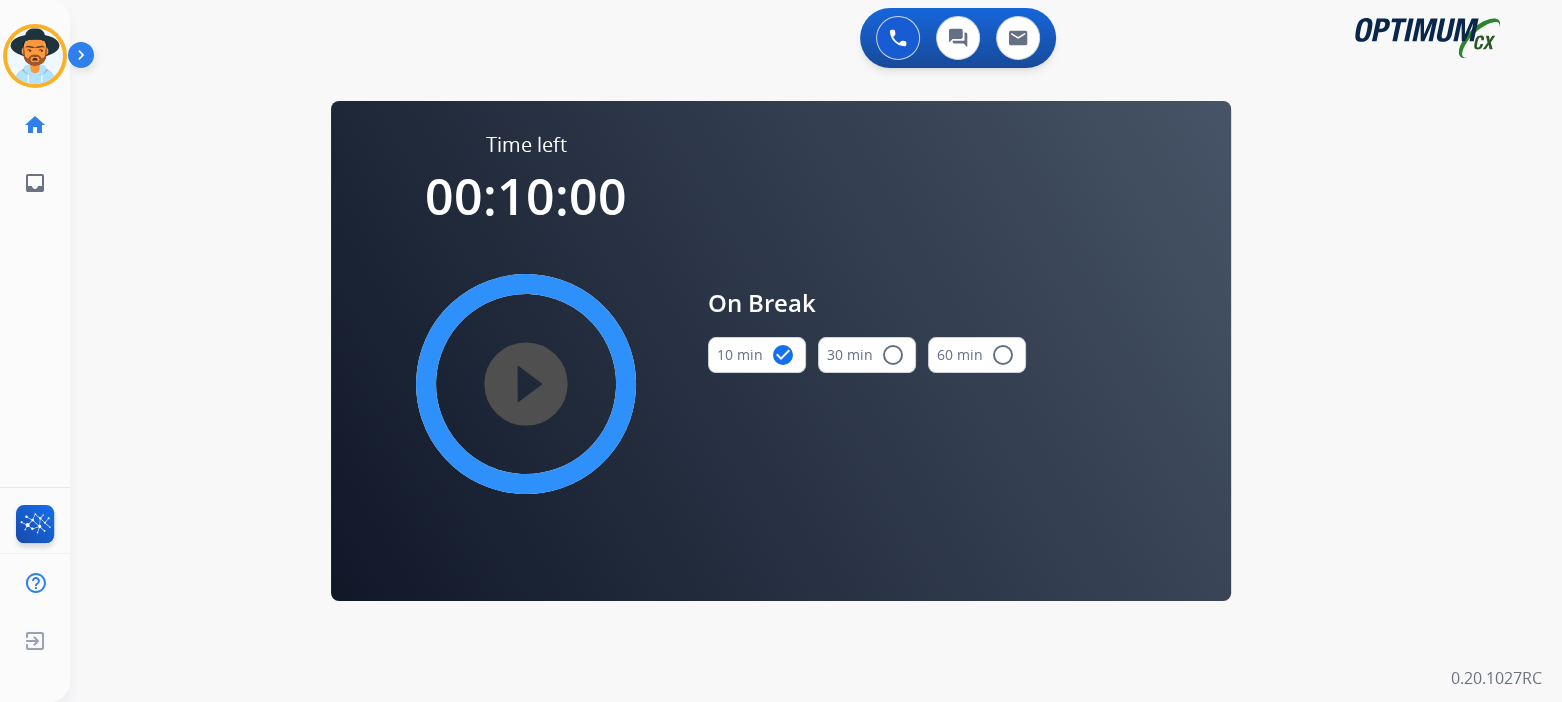 click on "play_circle_filled" at bounding box center [526, 384] 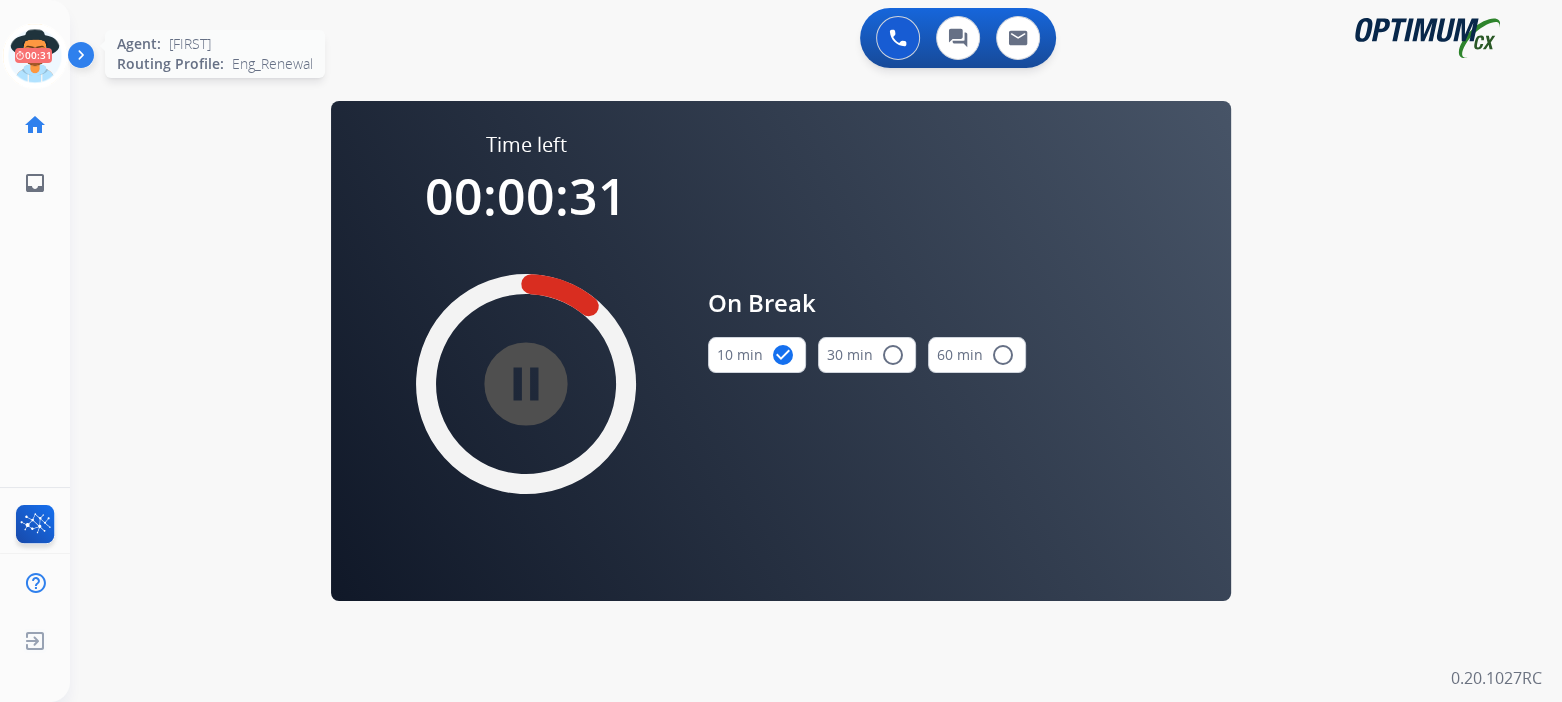 drag, startPoint x: 32, startPoint y: 50, endPoint x: 59, endPoint y: 59, distance: 28.460499 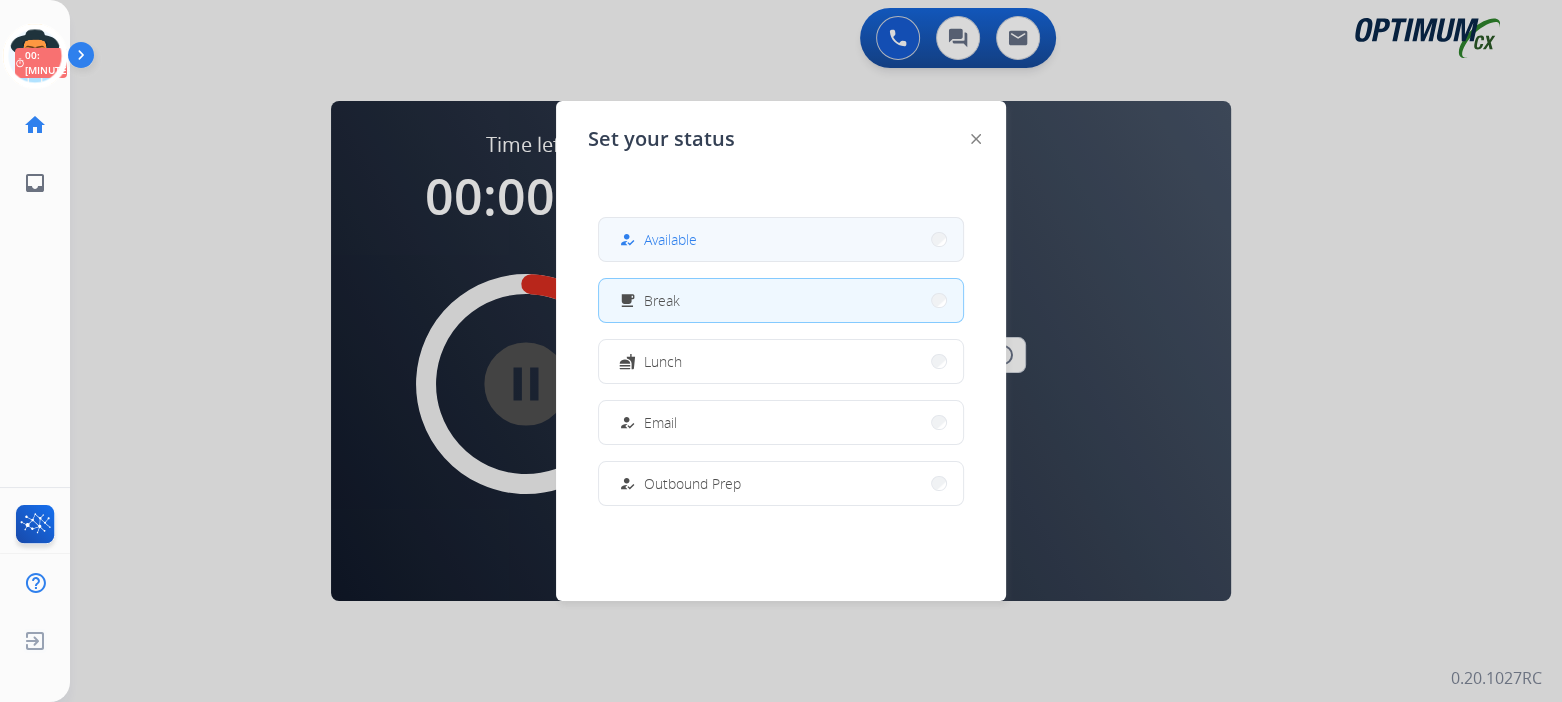 click on "how_to_reg Available" at bounding box center [781, 239] 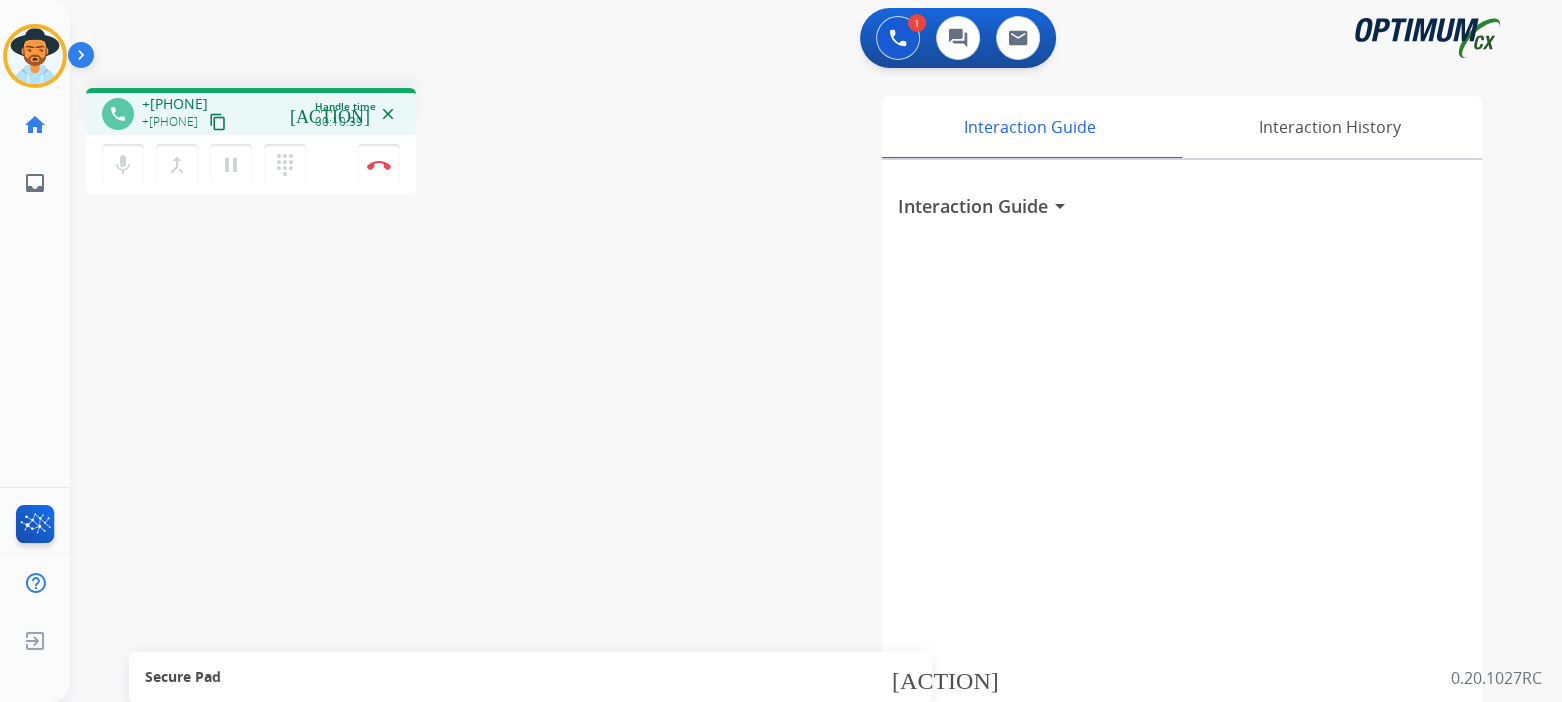 drag, startPoint x: 373, startPoint y: 165, endPoint x: 476, endPoint y: 190, distance: 105.99056 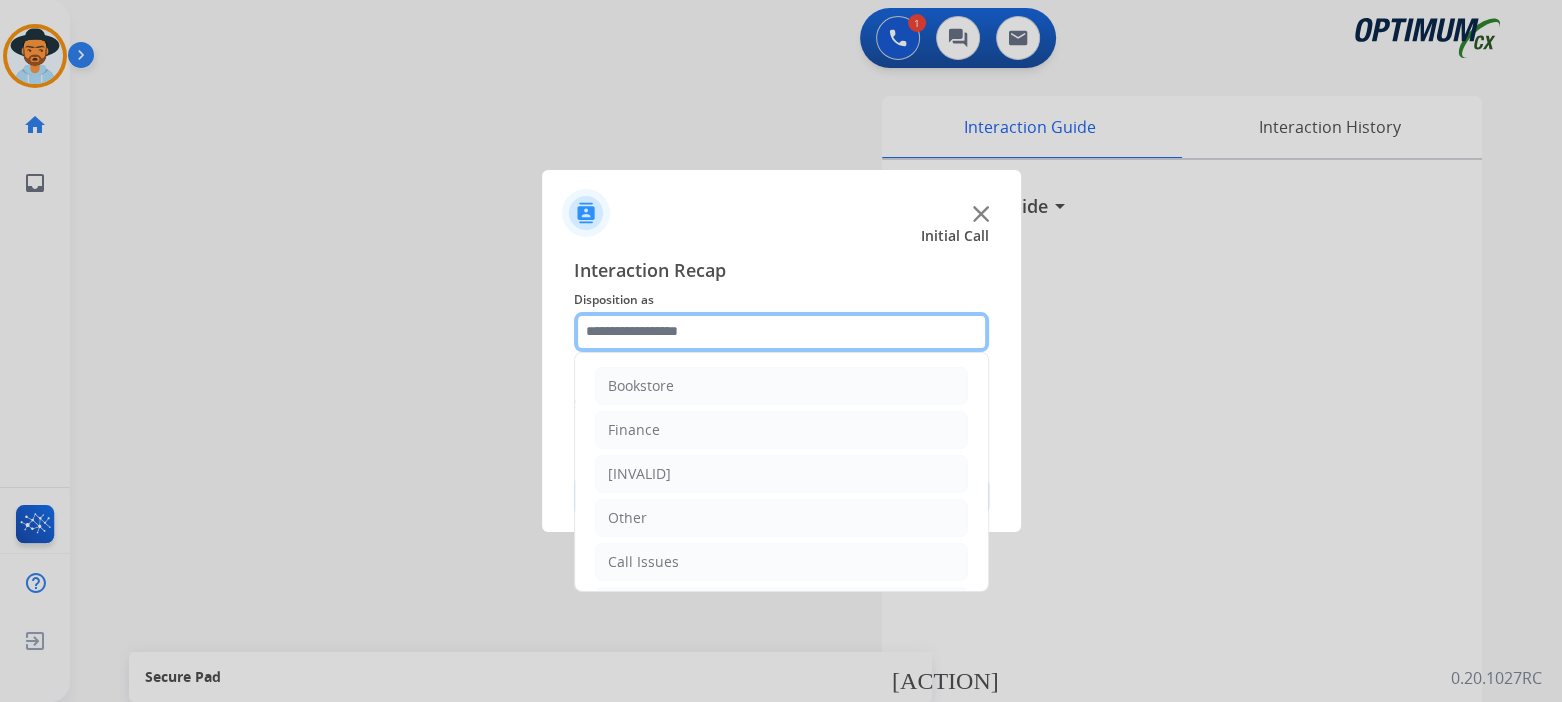 click 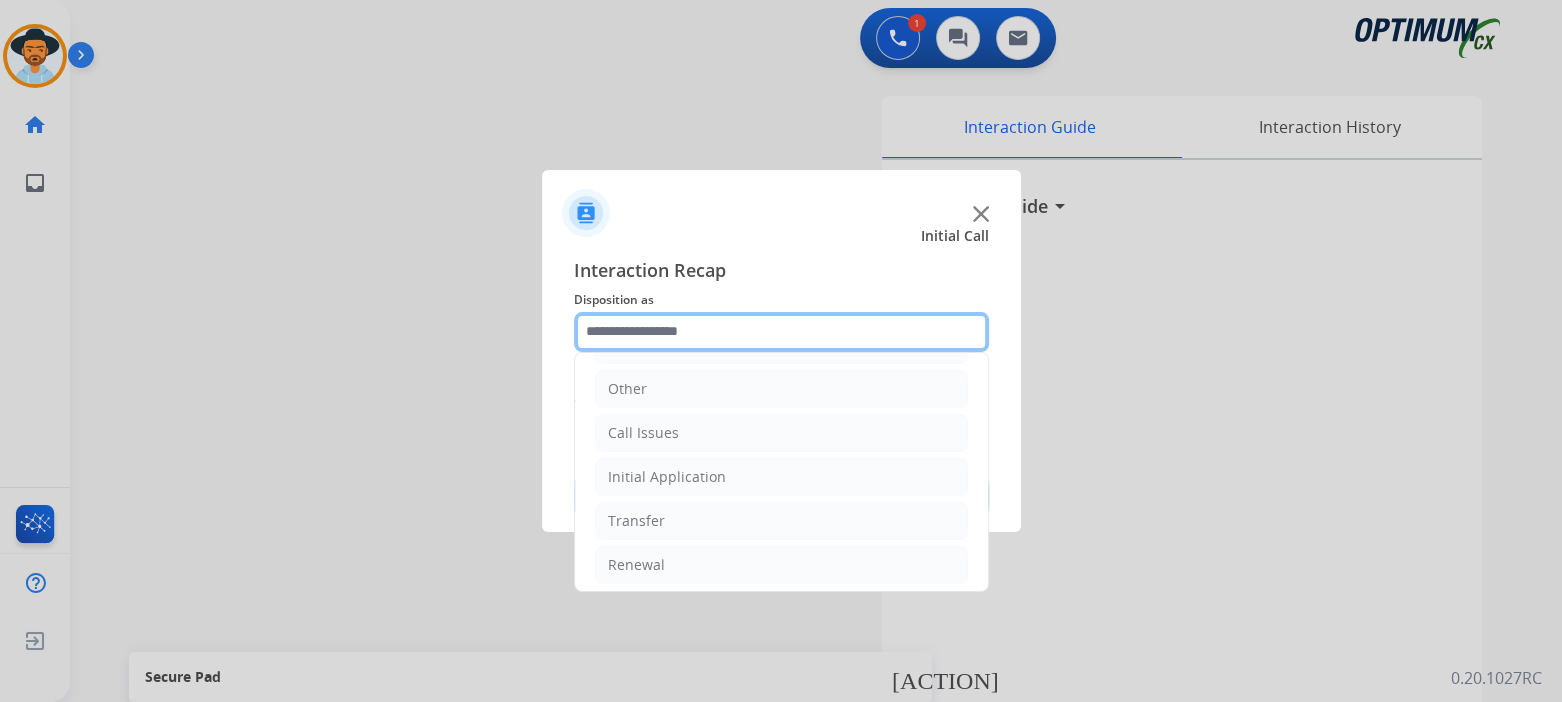 scroll, scrollTop: 132, scrollLeft: 0, axis: vertical 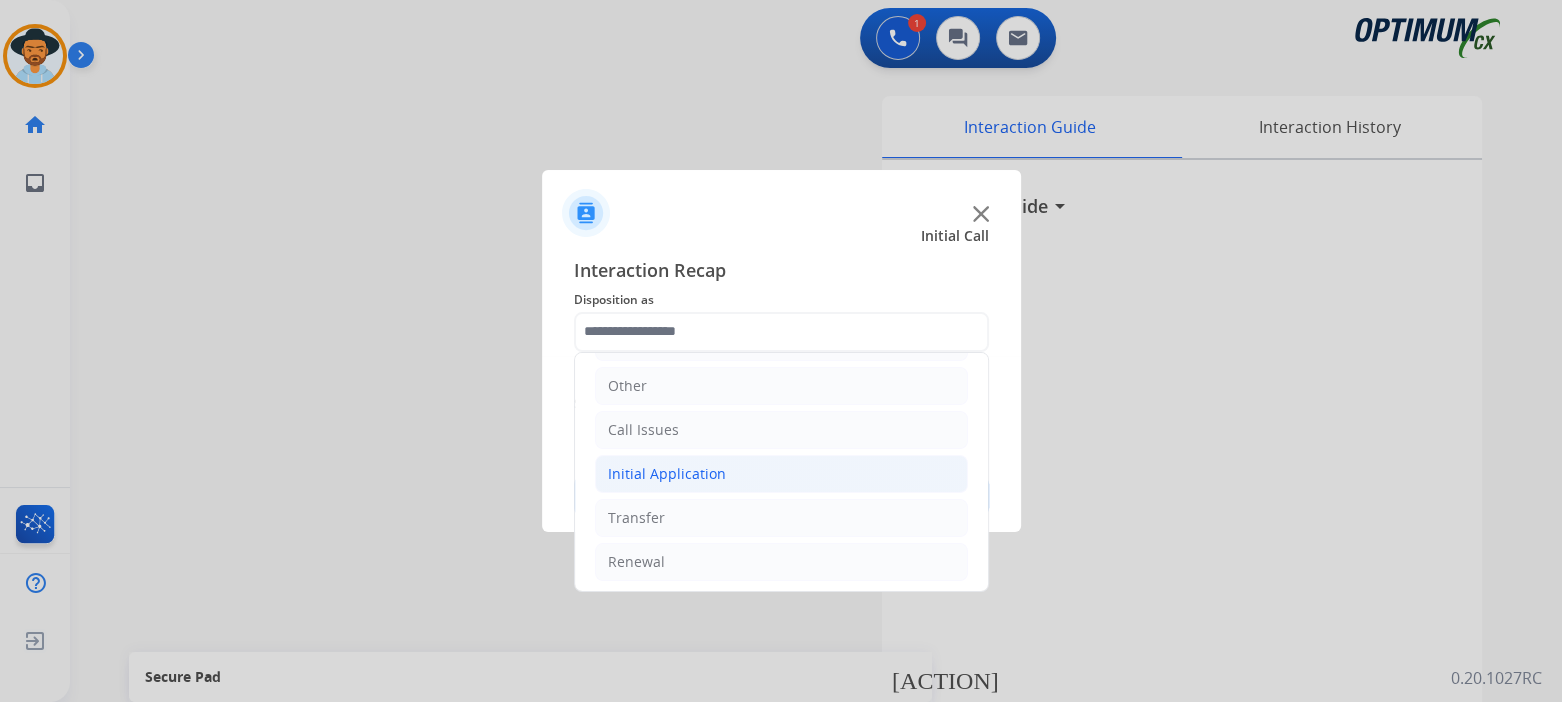click on "Initial Application" 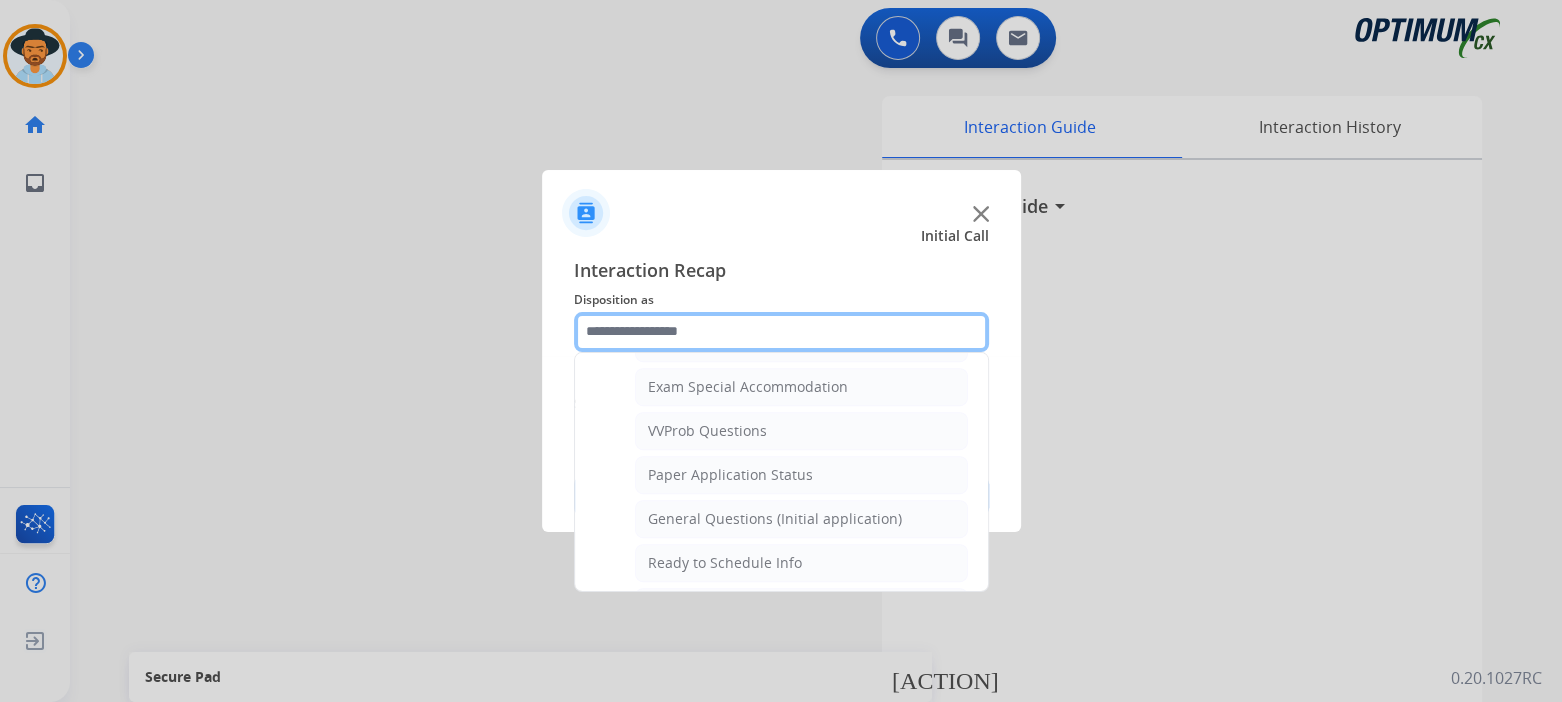 scroll, scrollTop: 1032, scrollLeft: 0, axis: vertical 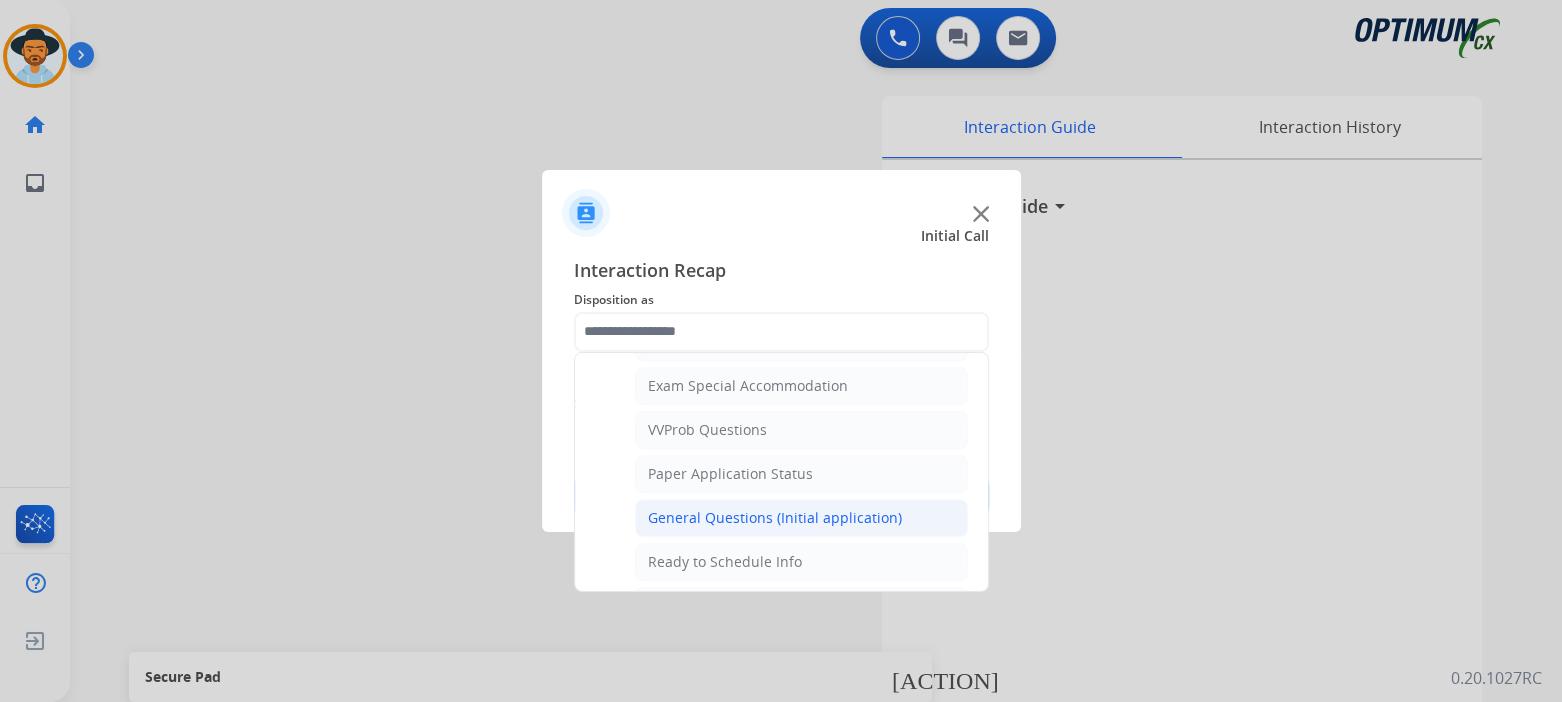 click on "General Questions (Initial application)" 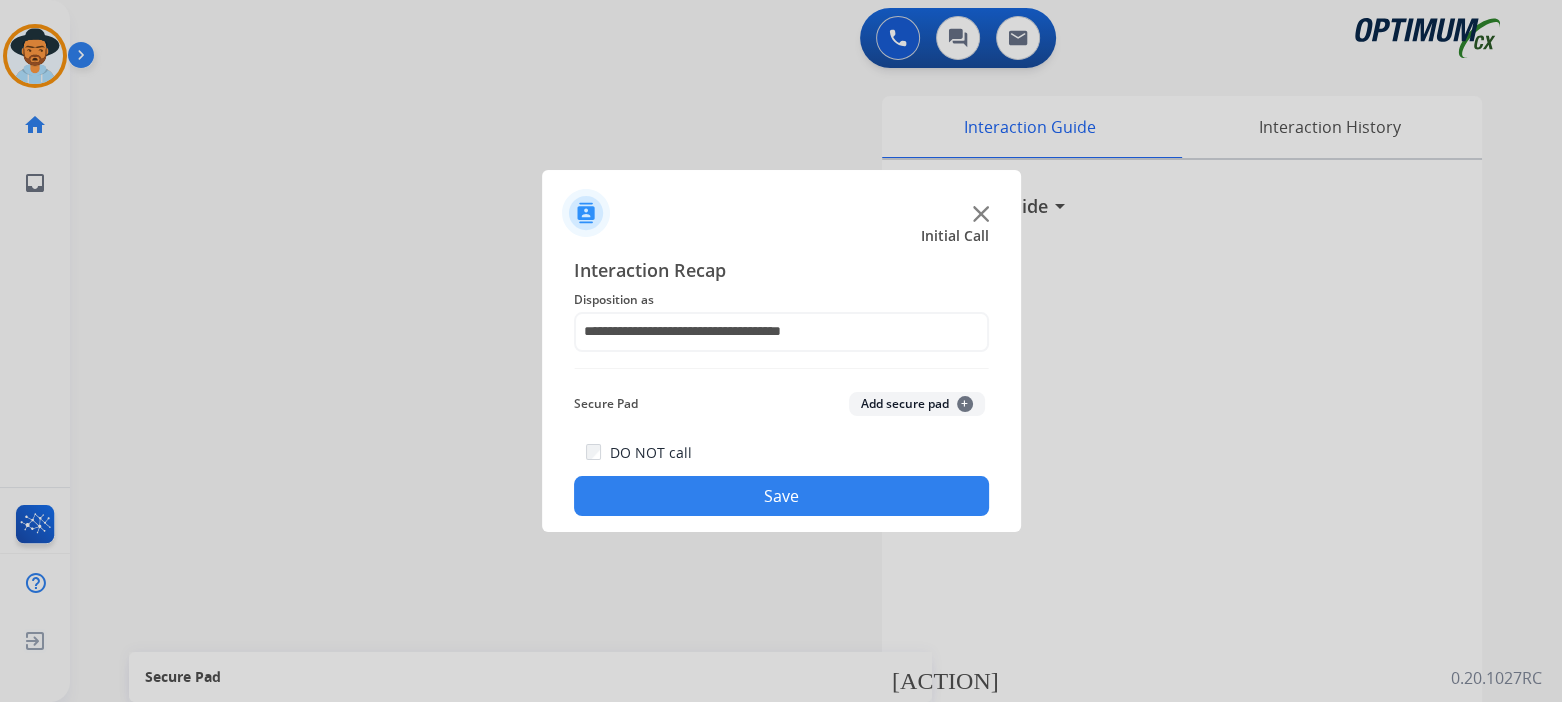click on "Save" 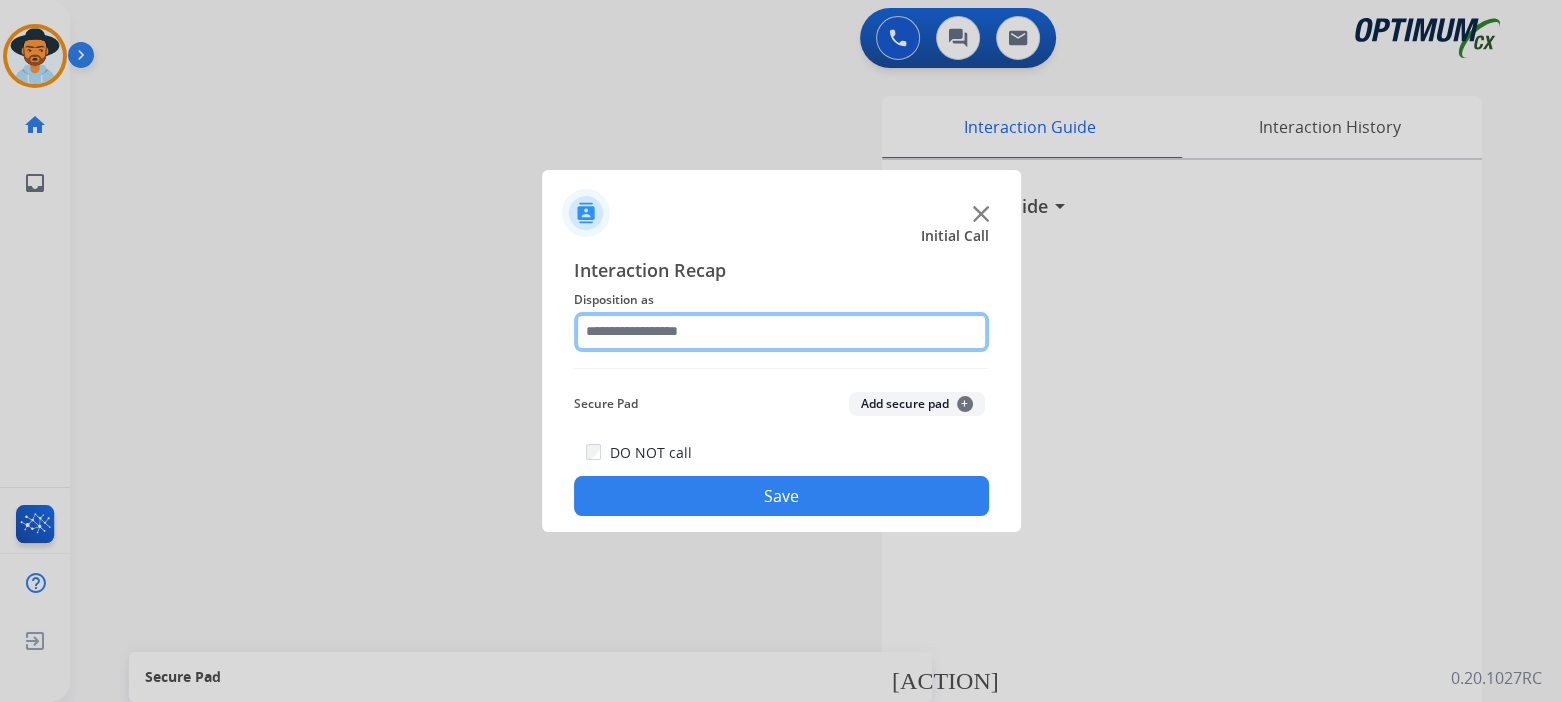 click 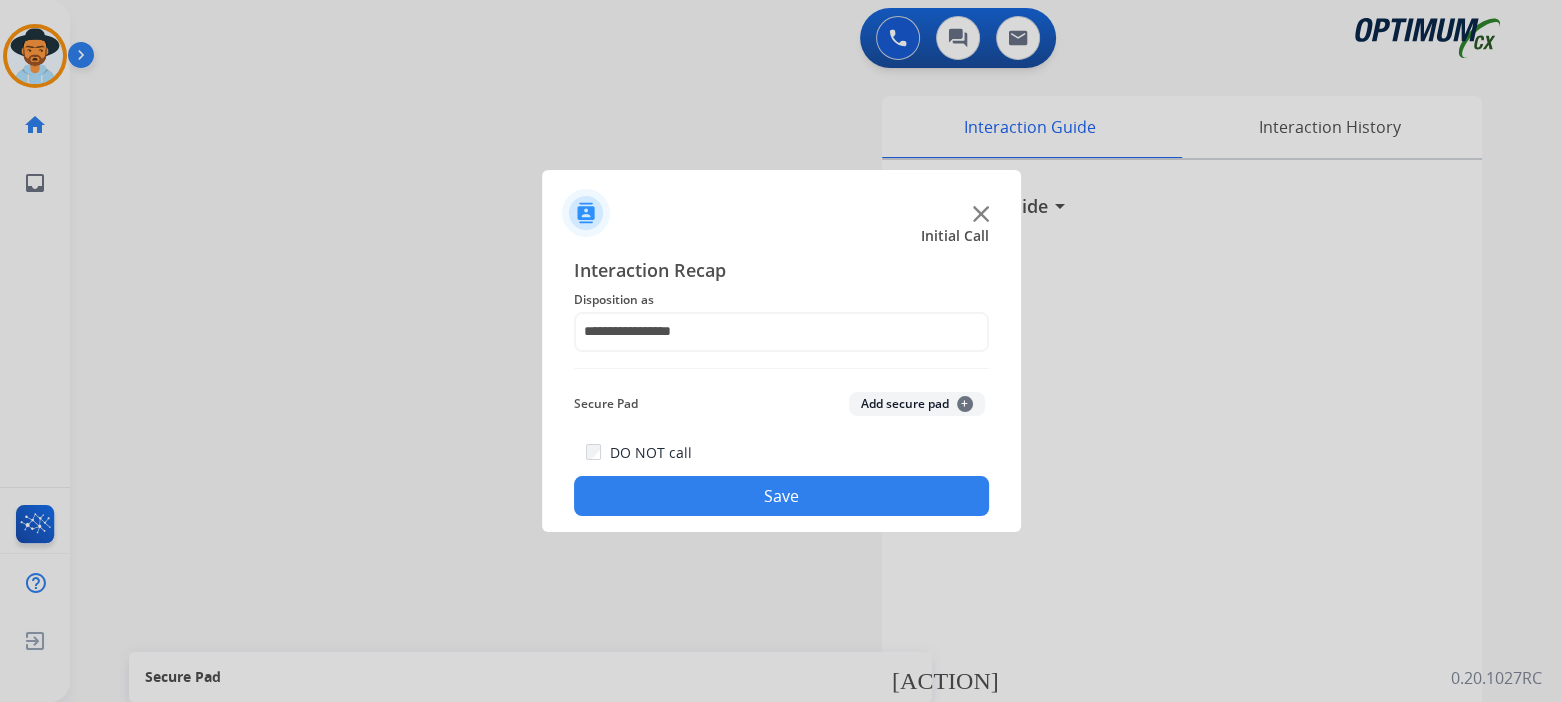 click on "Save" 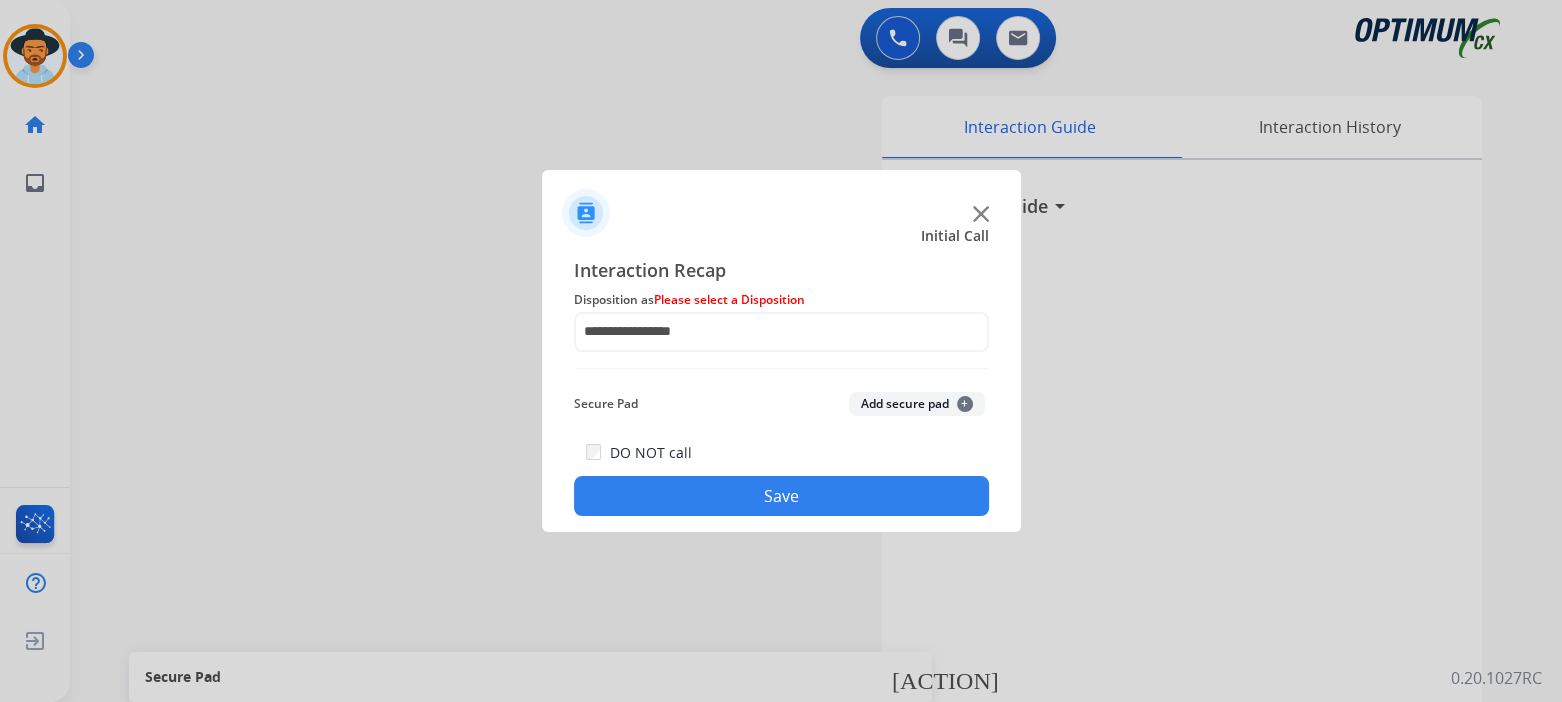 click on "**********" 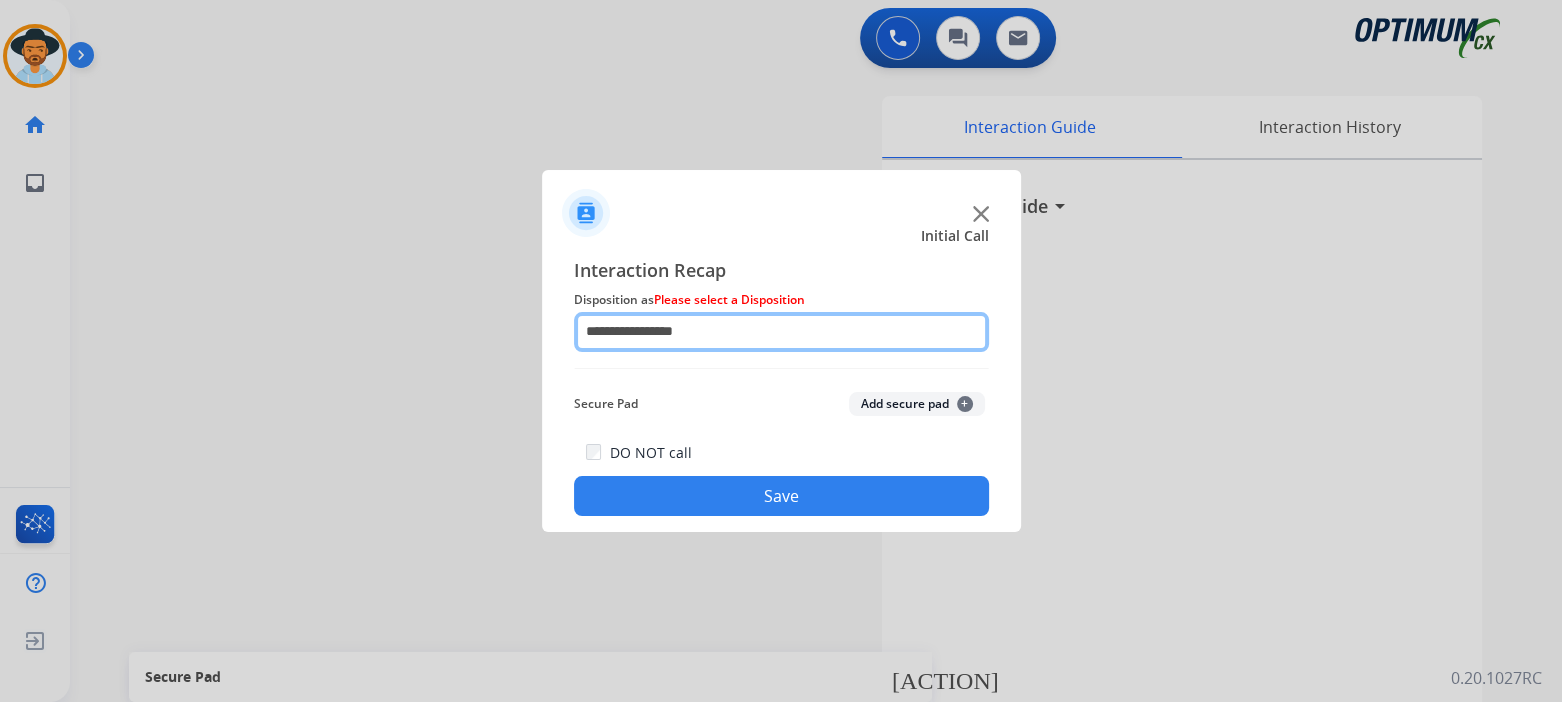 click on "**********" 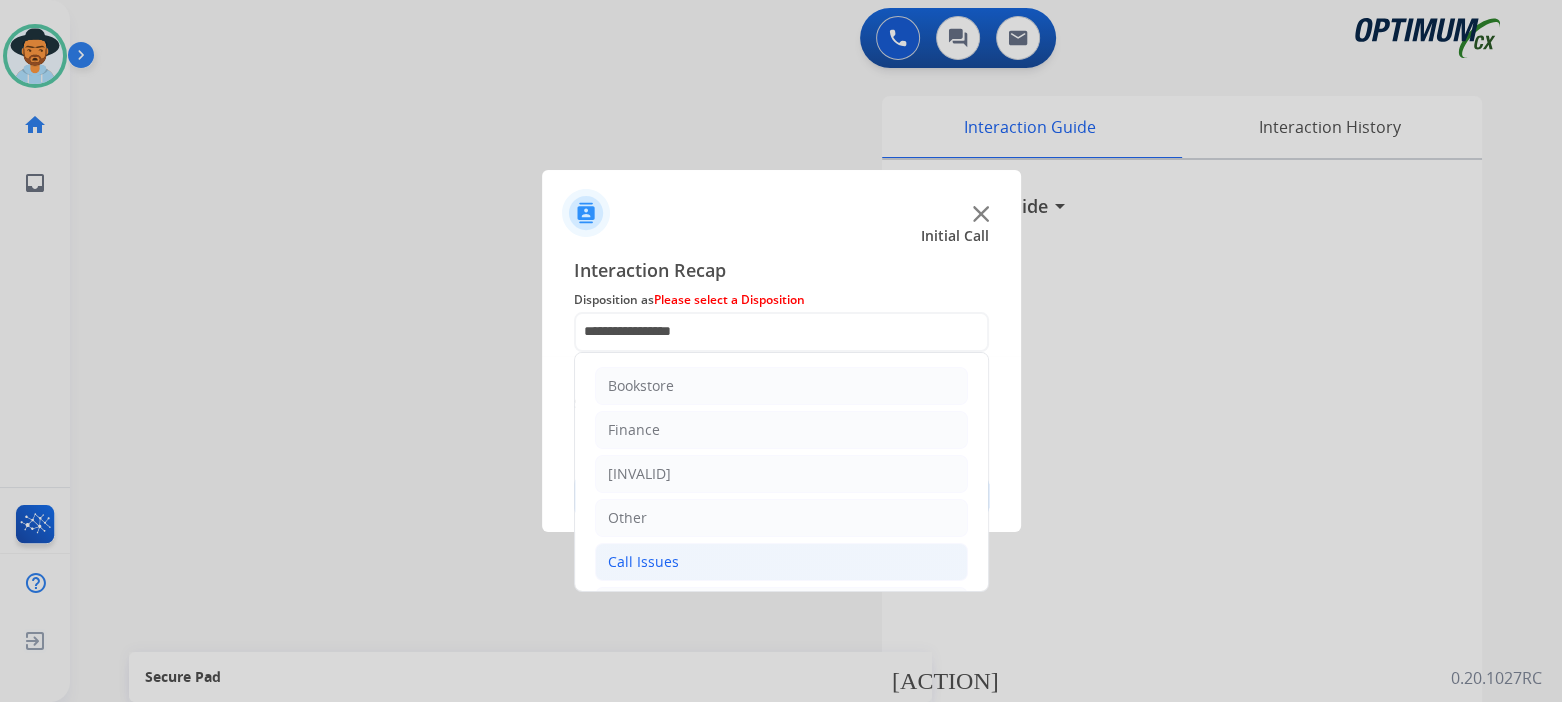 click on "Call Issues" 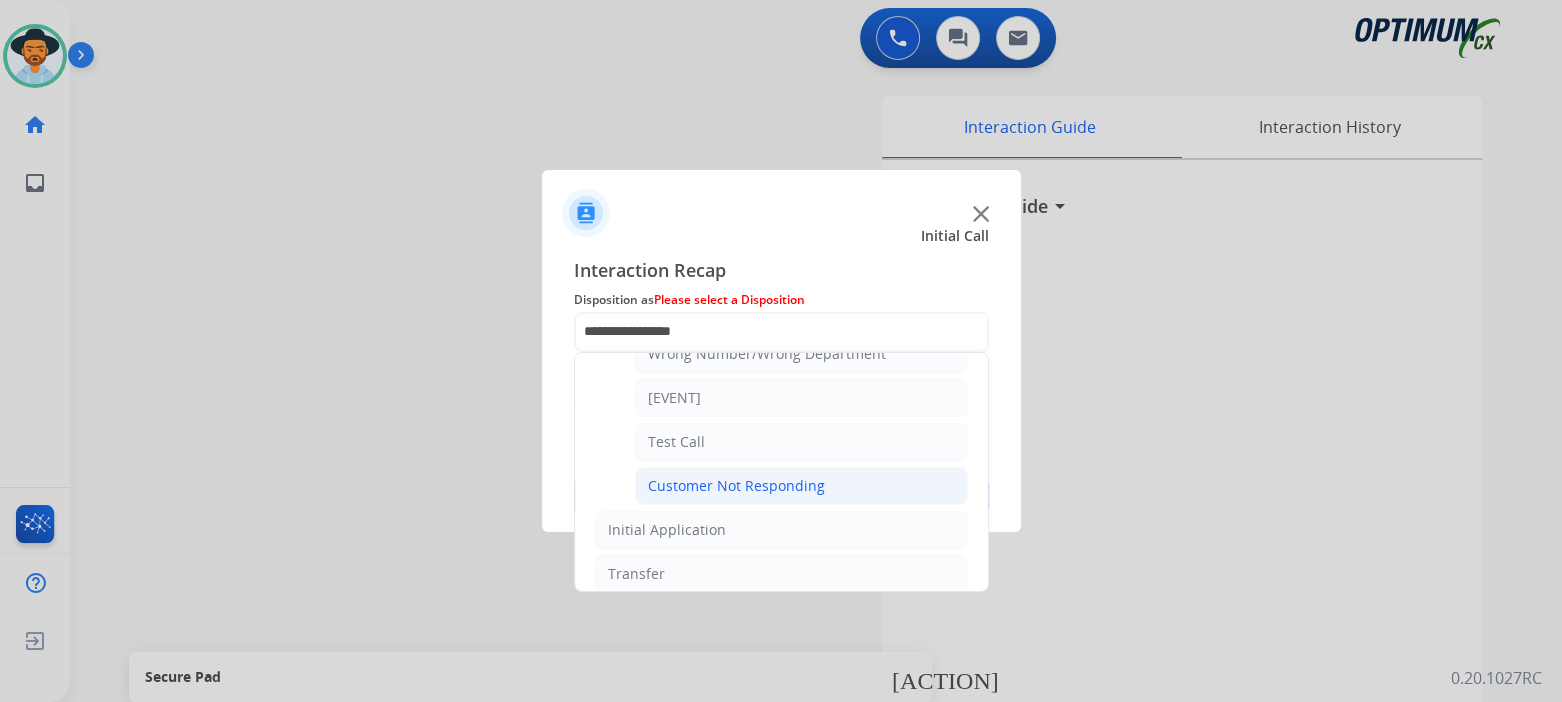 scroll, scrollTop: 297, scrollLeft: 0, axis: vertical 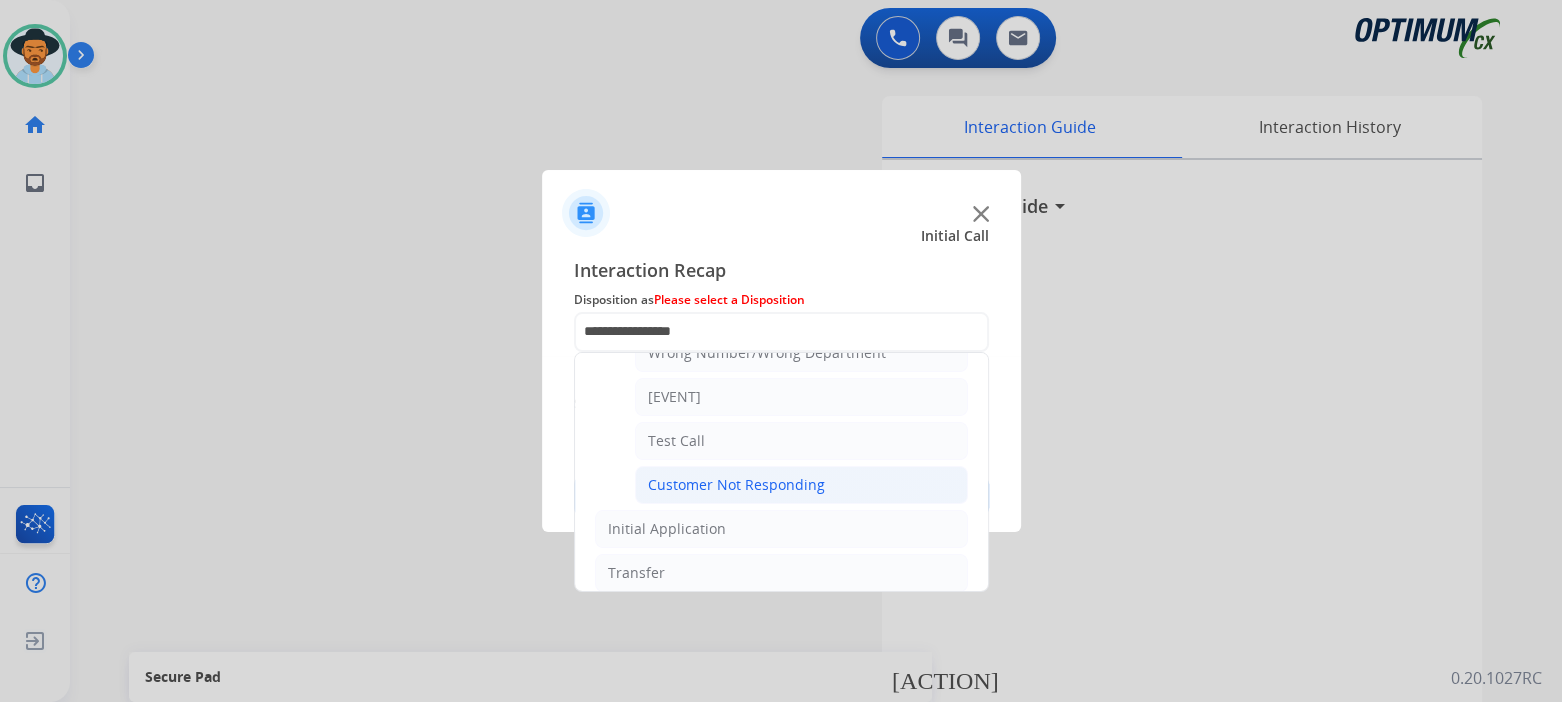 click on "Customer Not Responding" 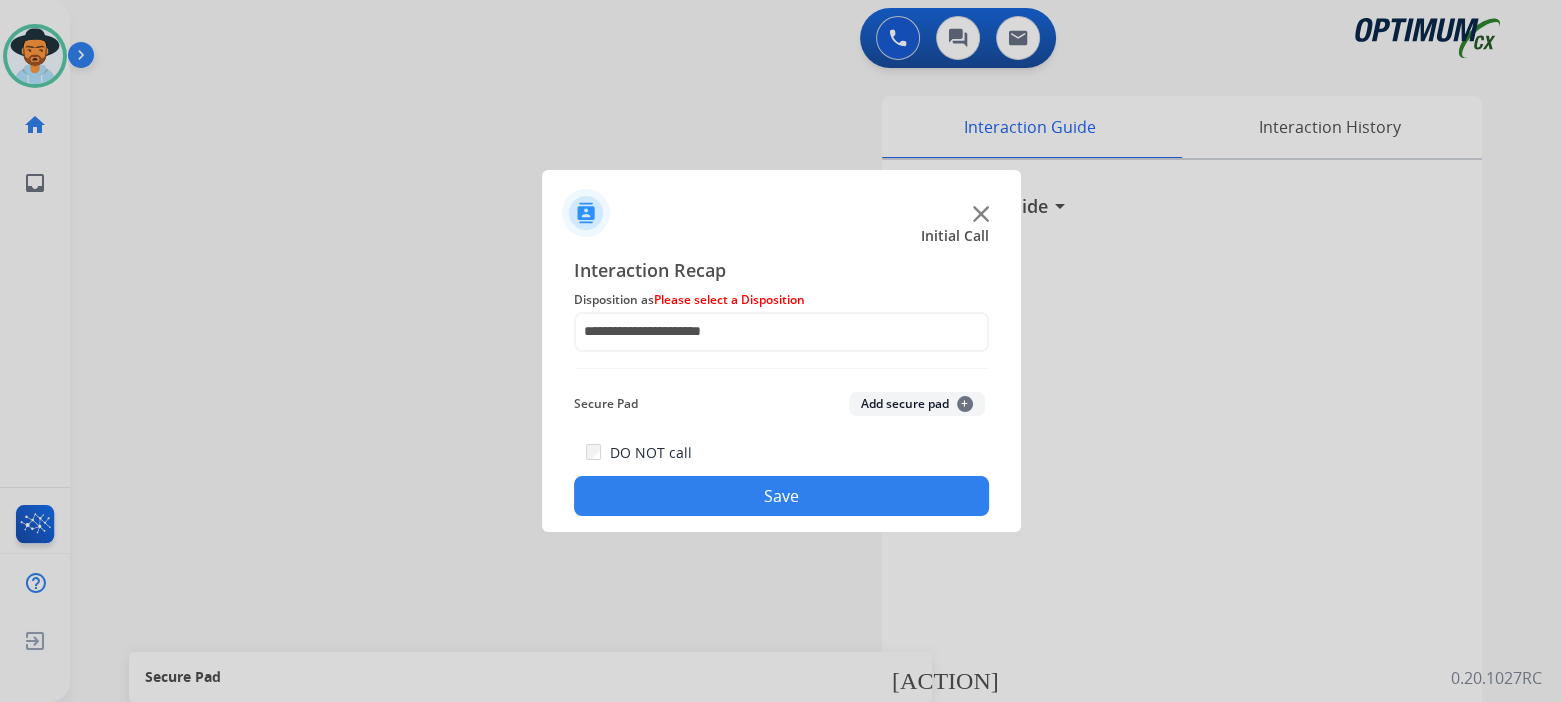 click on "Save" 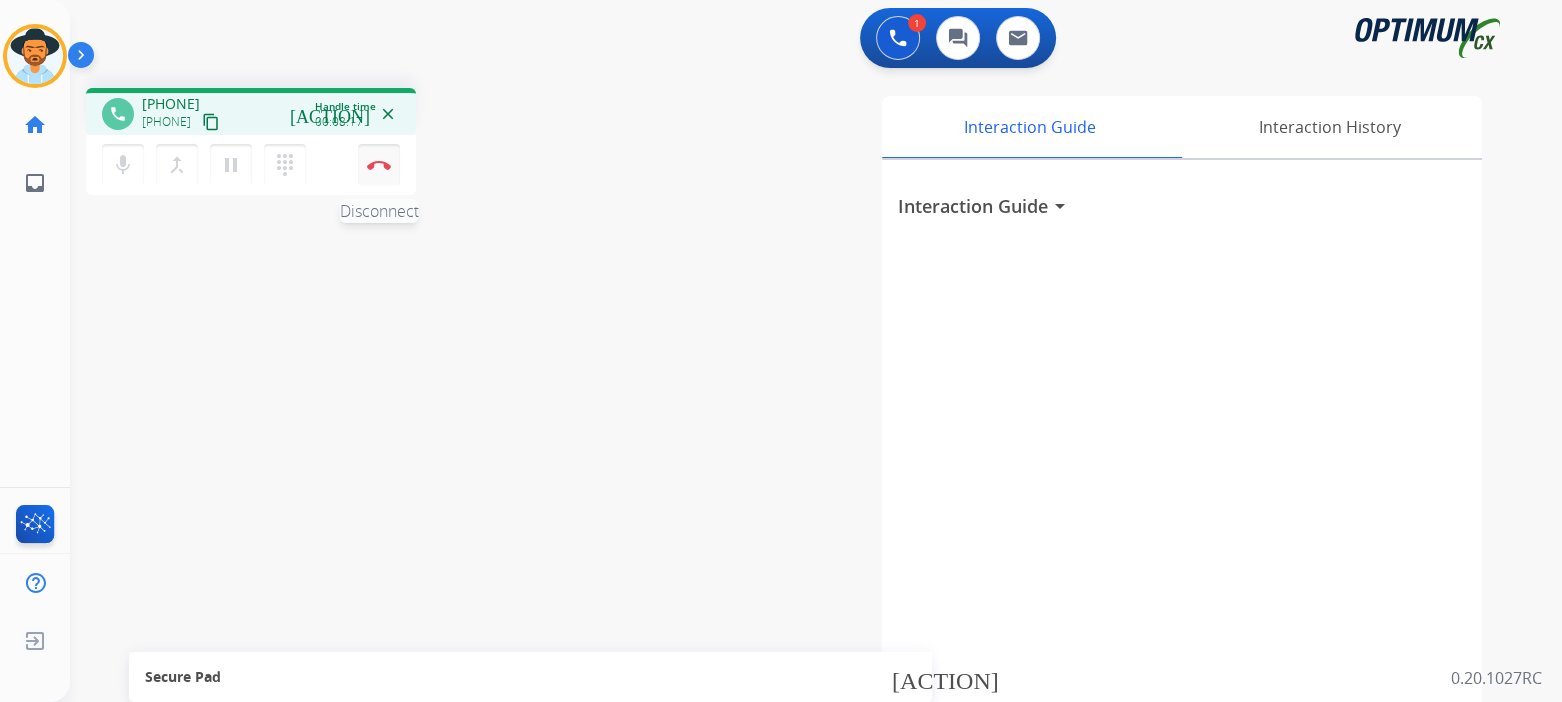 click at bounding box center (379, 165) 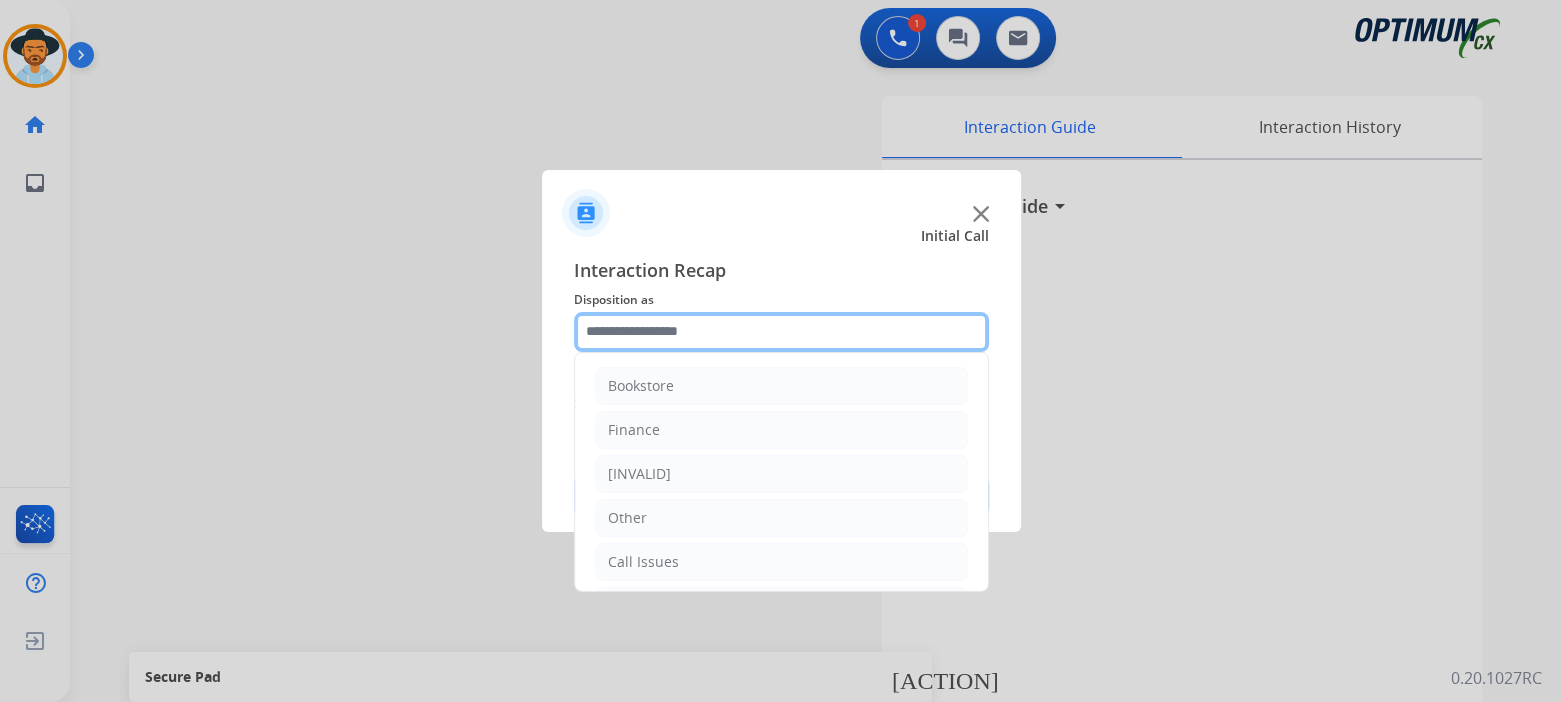 click 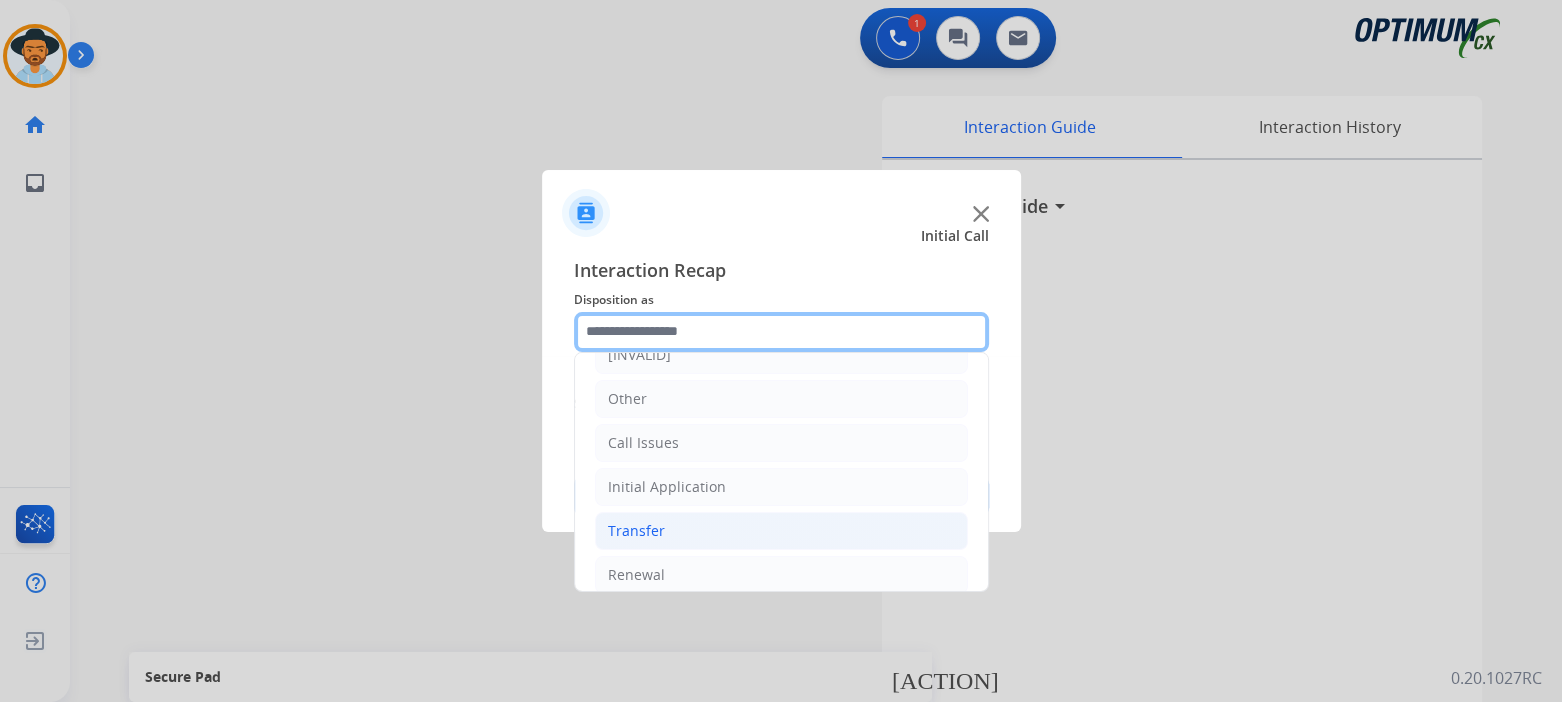 scroll, scrollTop: 132, scrollLeft: 0, axis: vertical 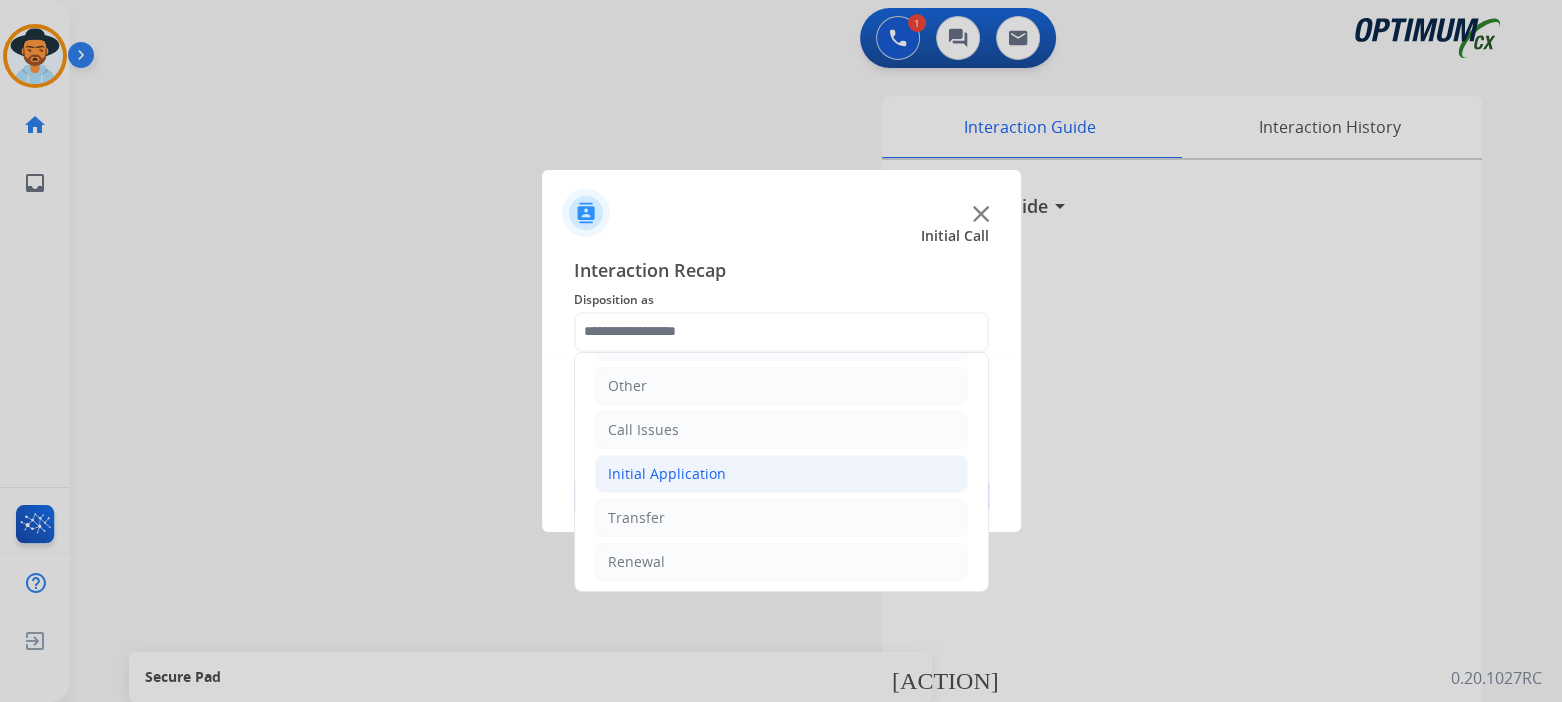 click on "Initial Application" 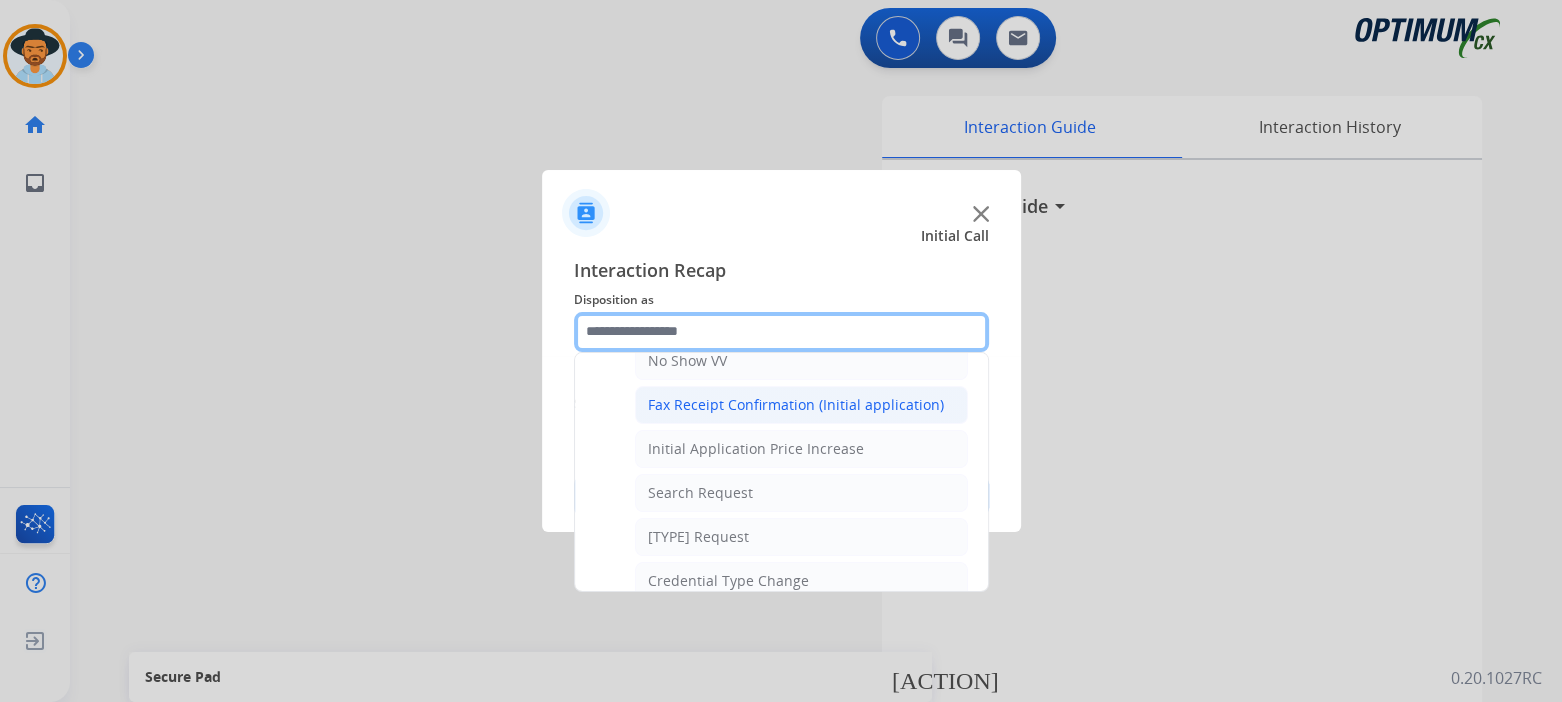 scroll, scrollTop: 617, scrollLeft: 0, axis: vertical 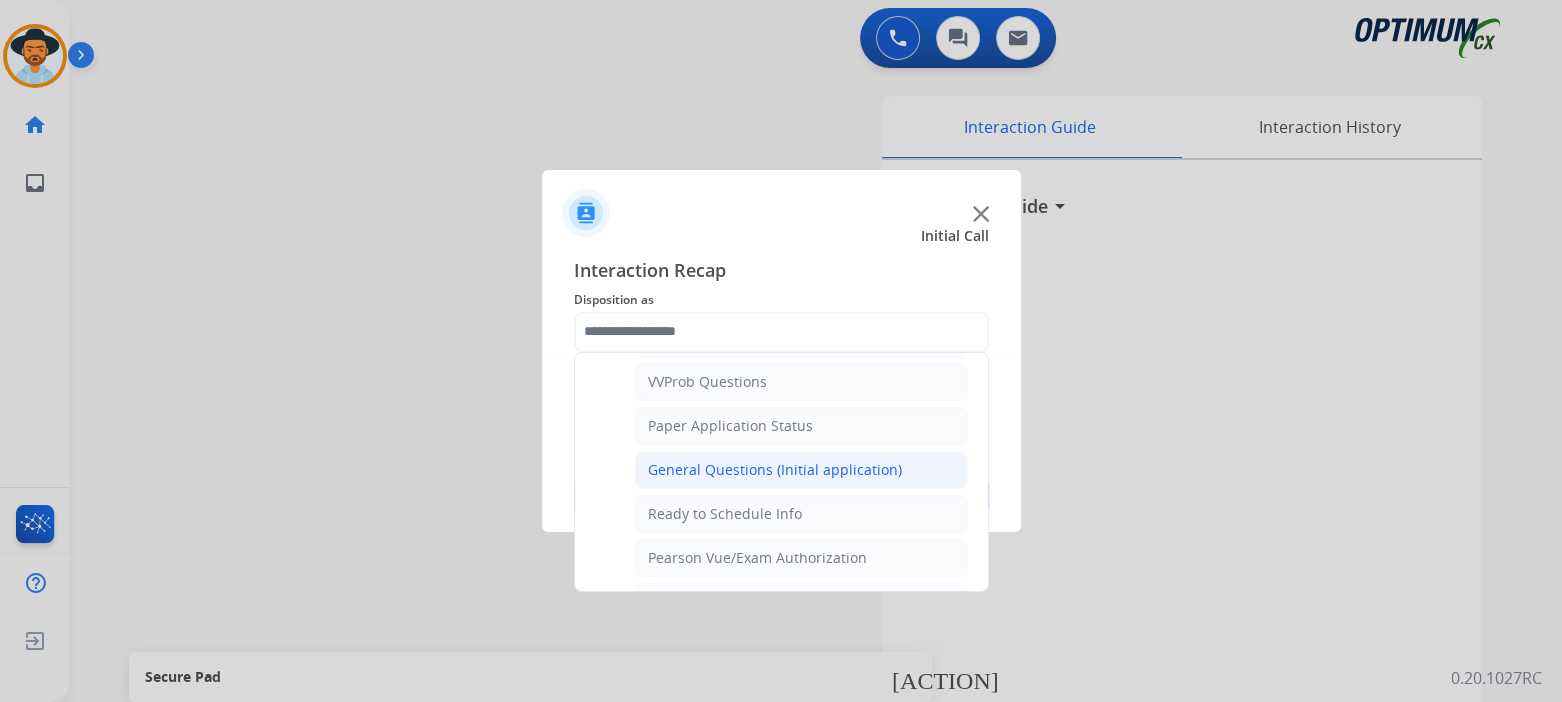 click on "General Questions (Initial application)" 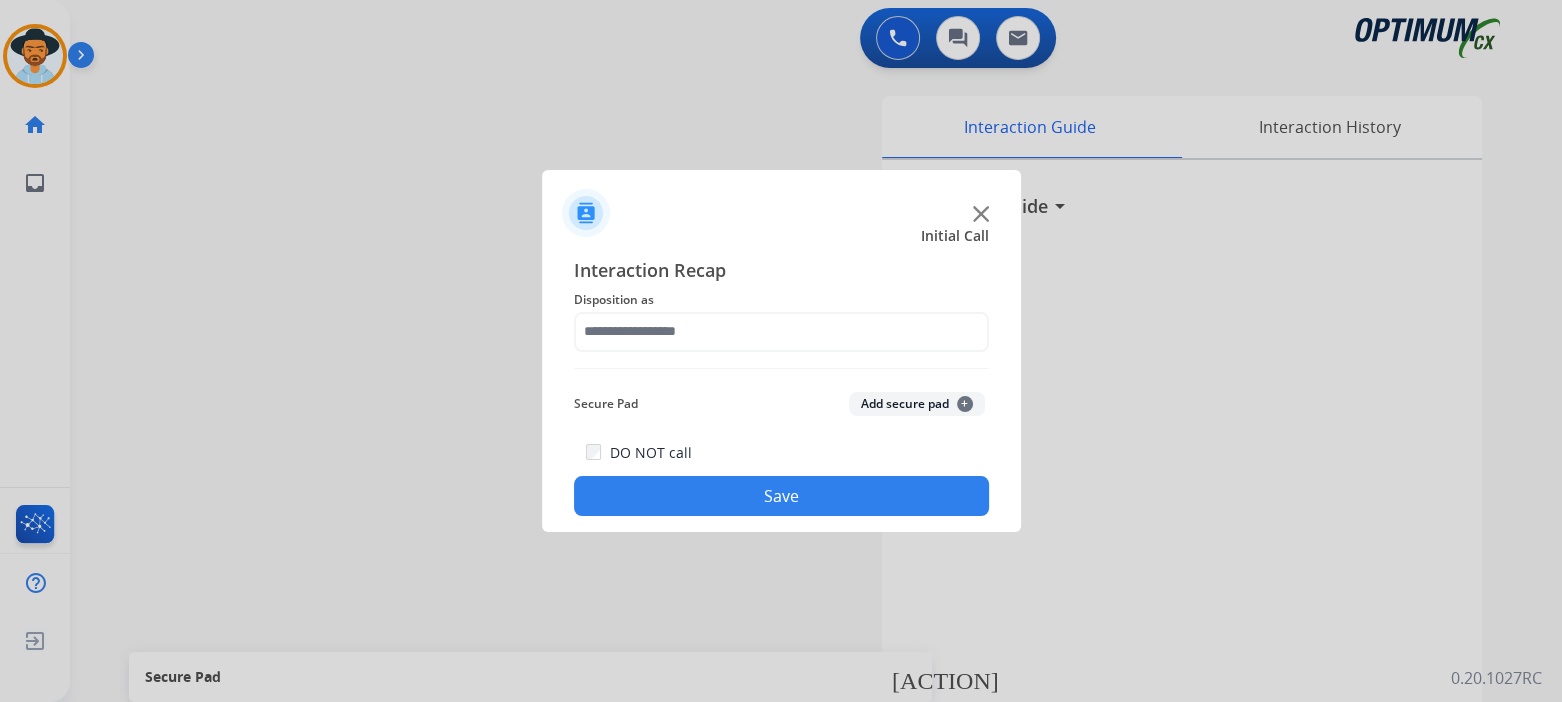 type on "**********" 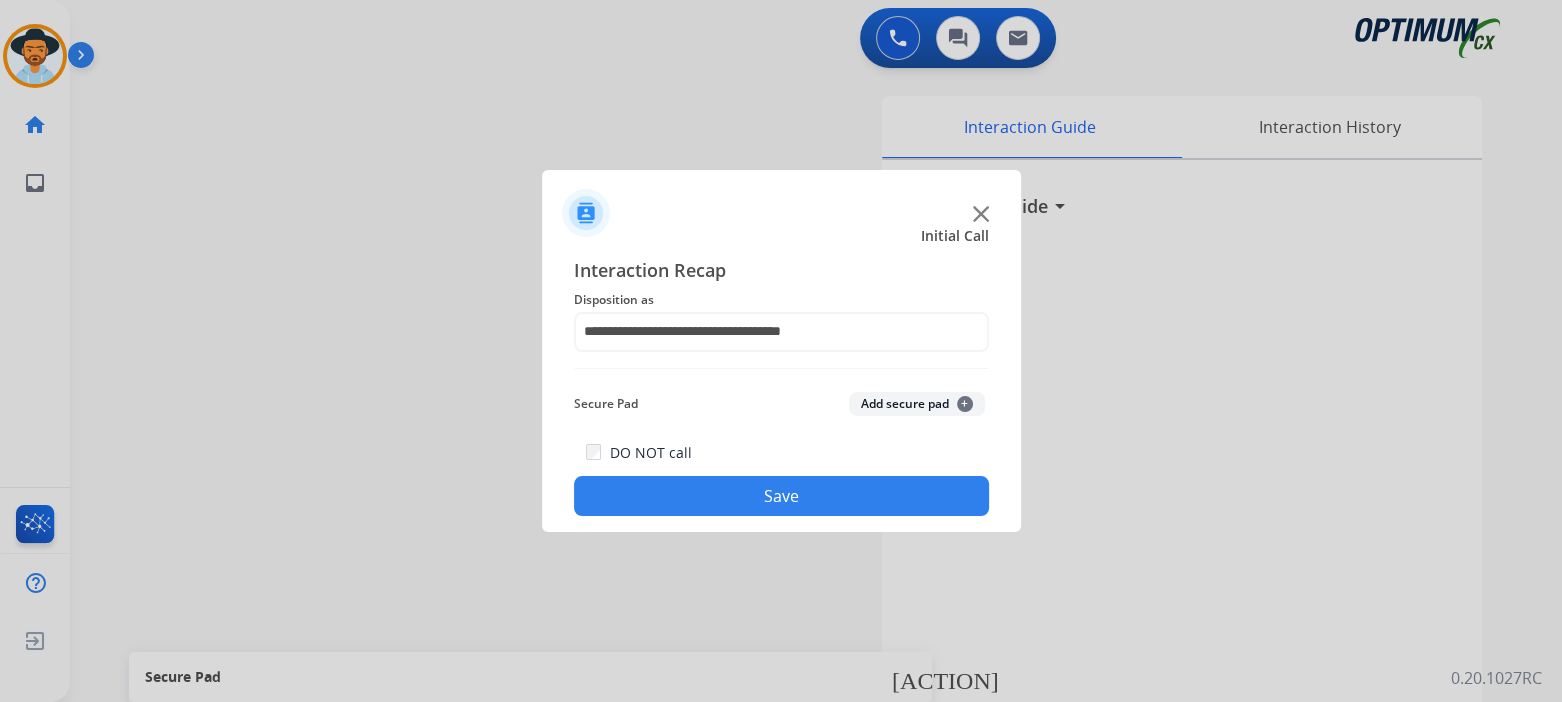 click on "Save" 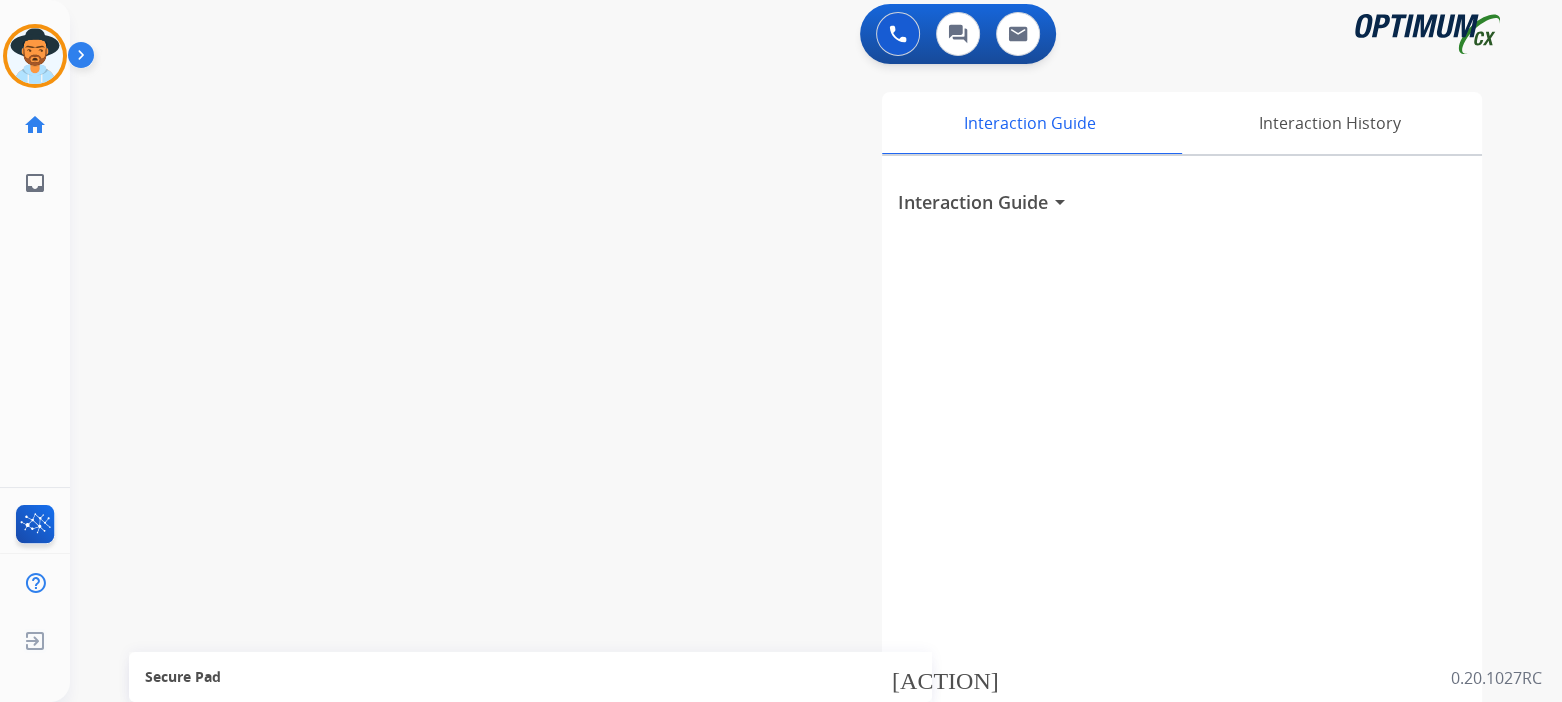 scroll, scrollTop: 4, scrollLeft: 0, axis: vertical 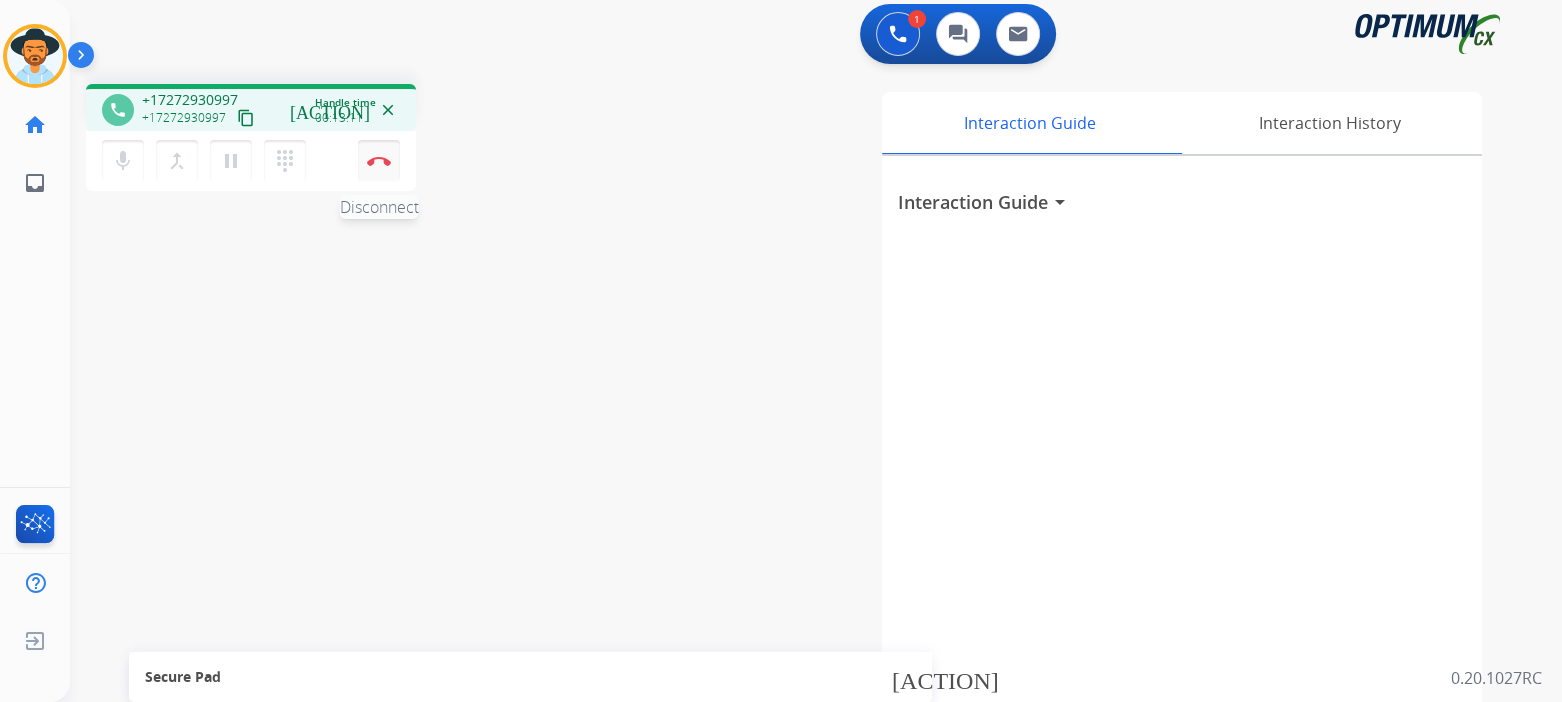 click at bounding box center [379, 161] 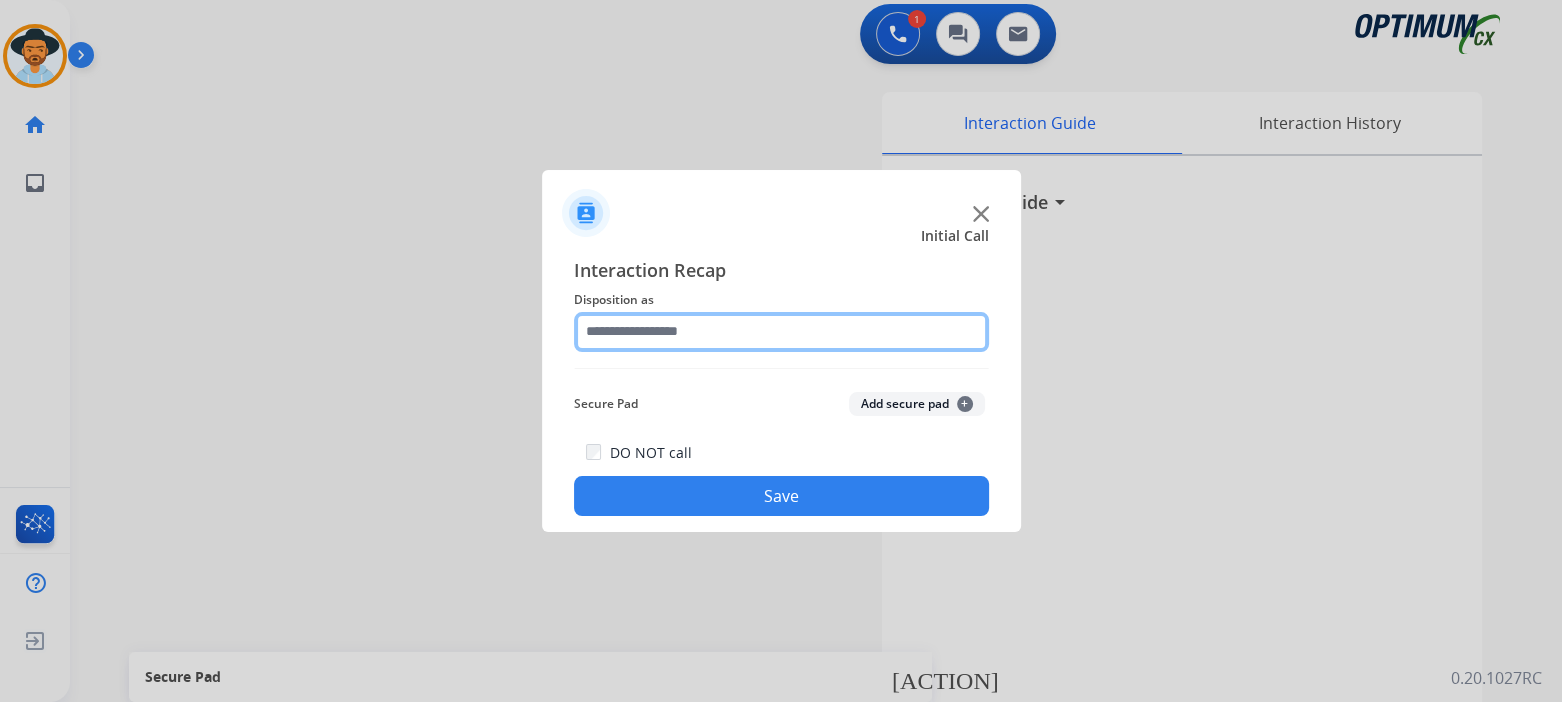 click 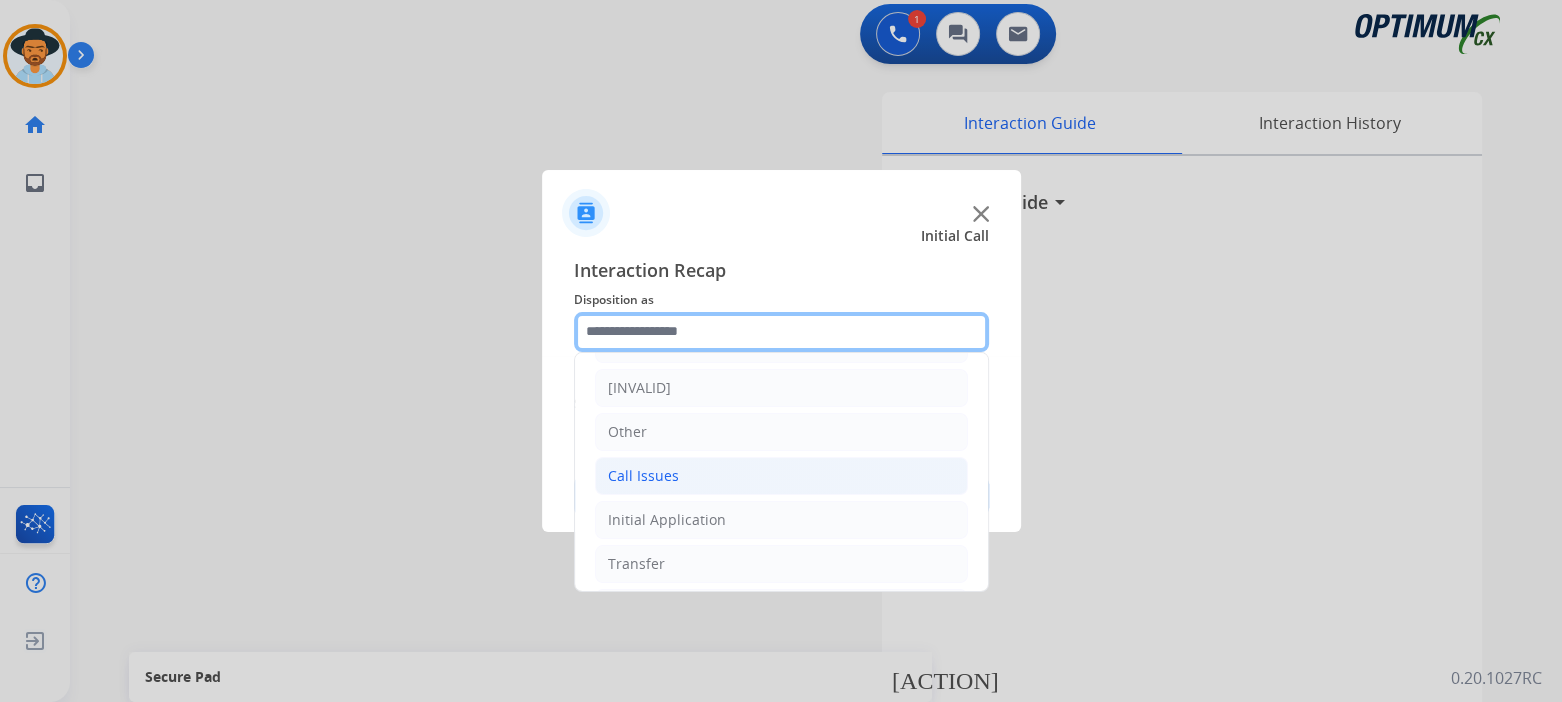 scroll, scrollTop: 132, scrollLeft: 0, axis: vertical 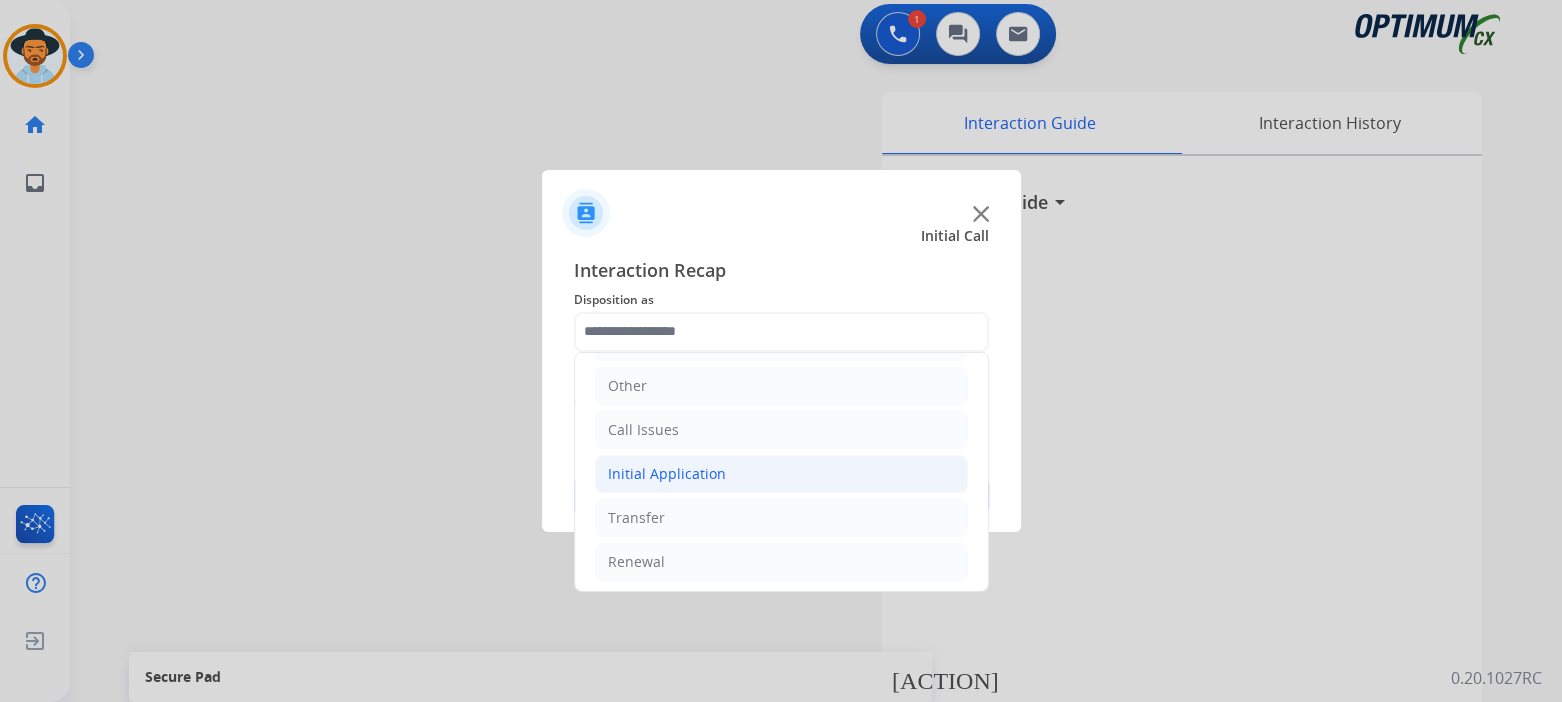 click on "Initial Application" 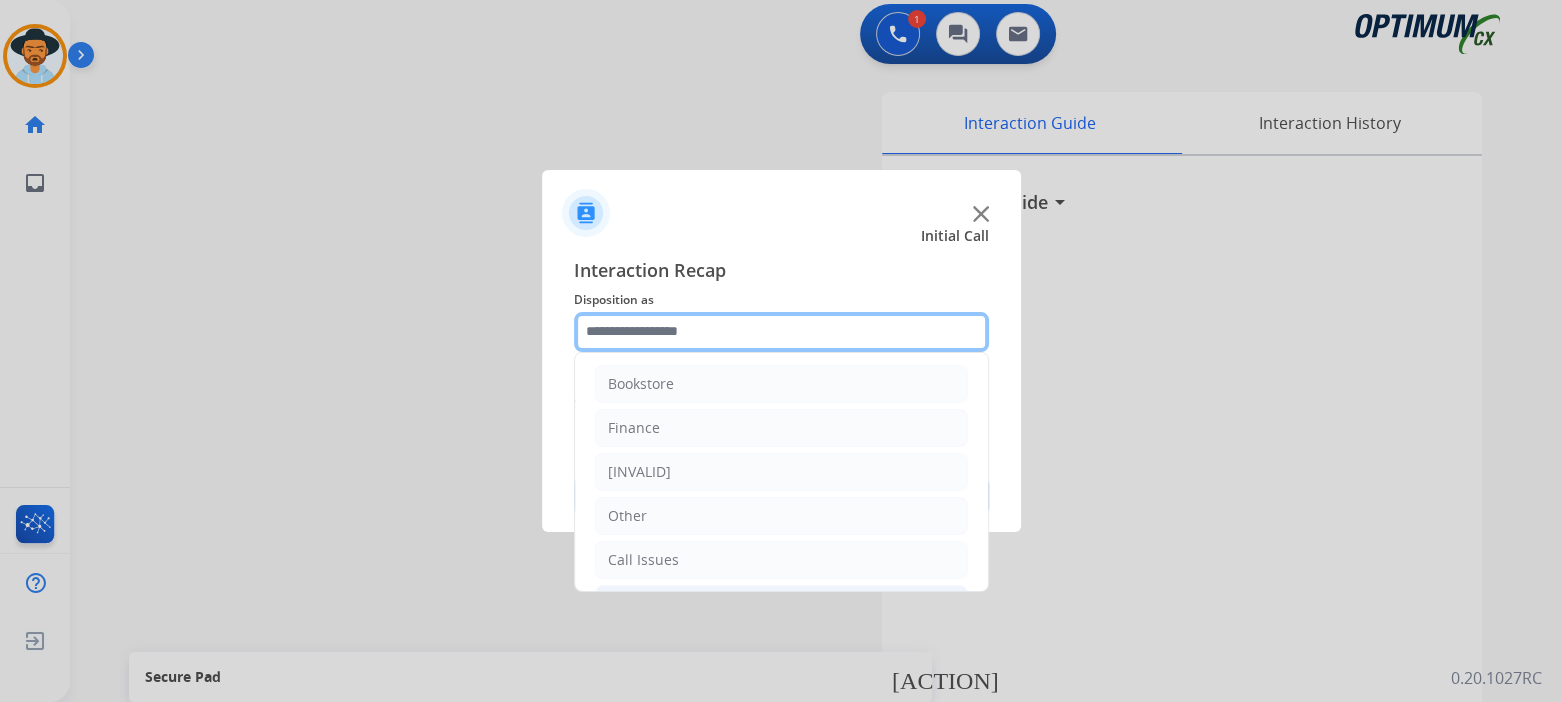 scroll, scrollTop: 0, scrollLeft: 0, axis: both 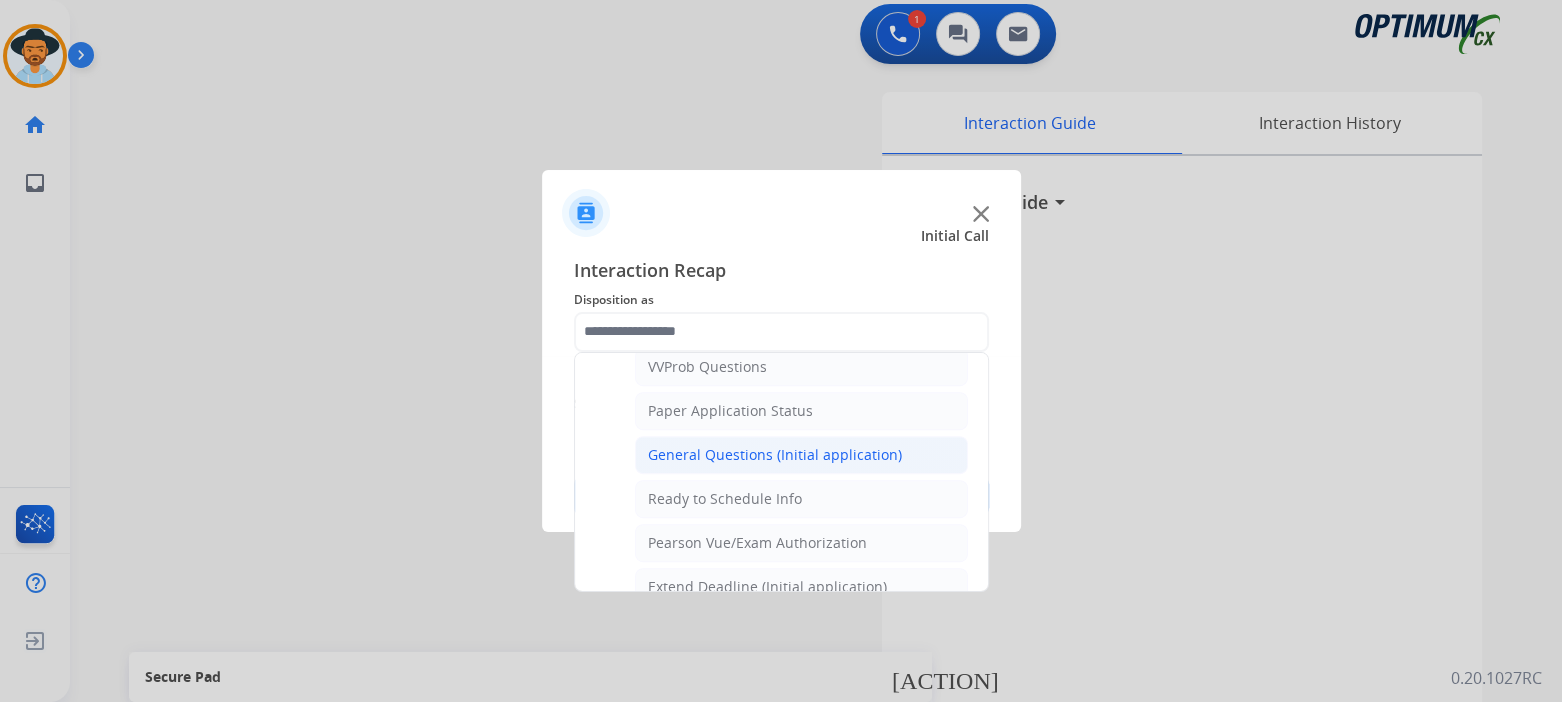 click on "General Questions (Initial application)" 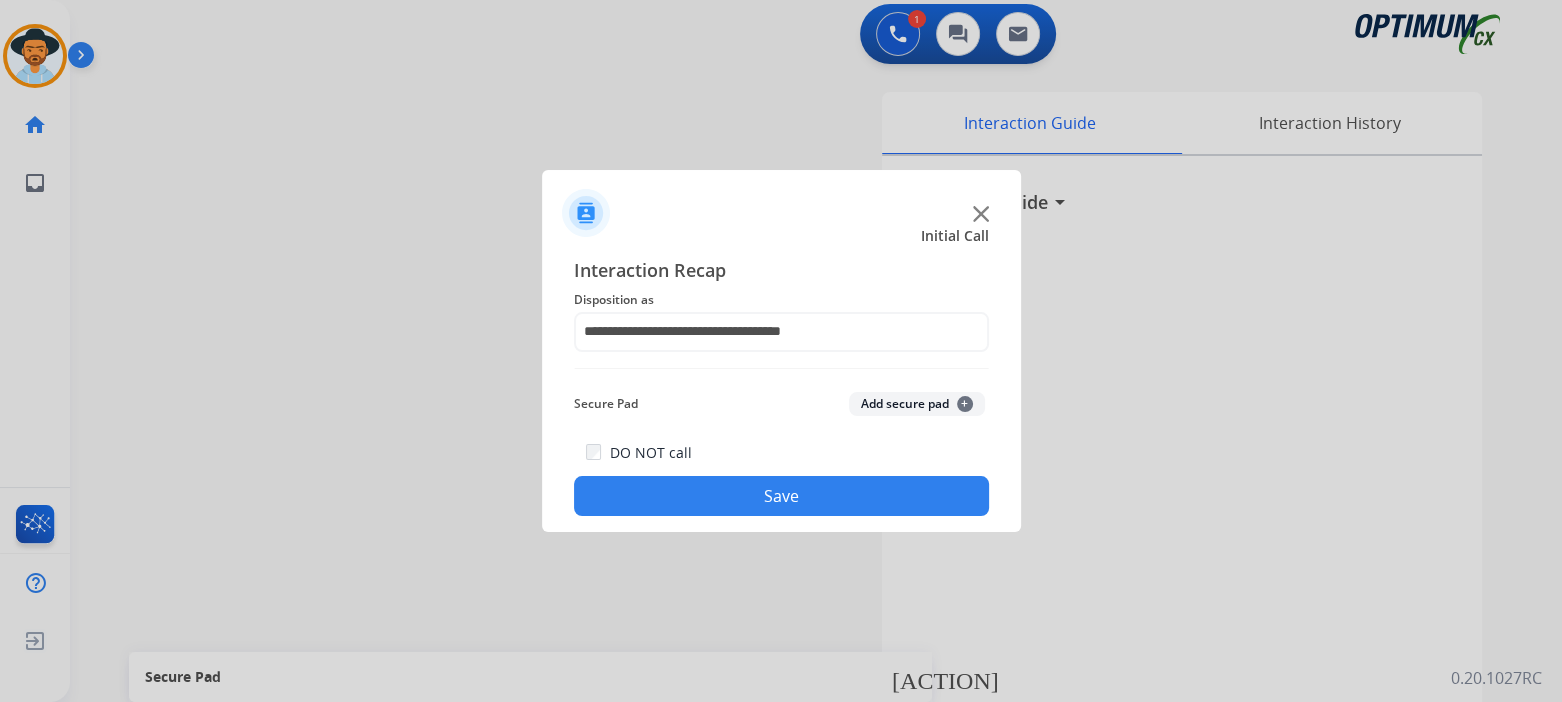 click on "Save" 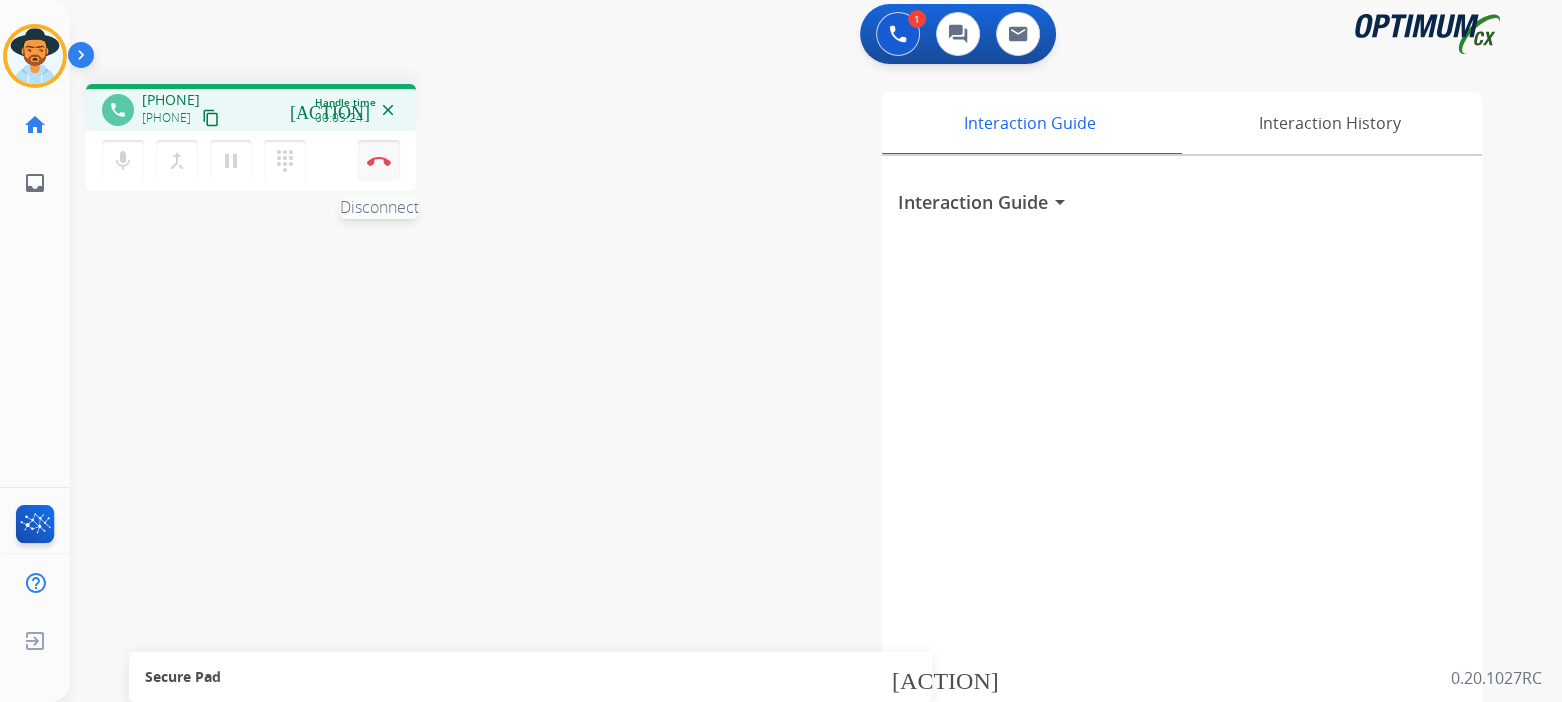 click at bounding box center (379, 161) 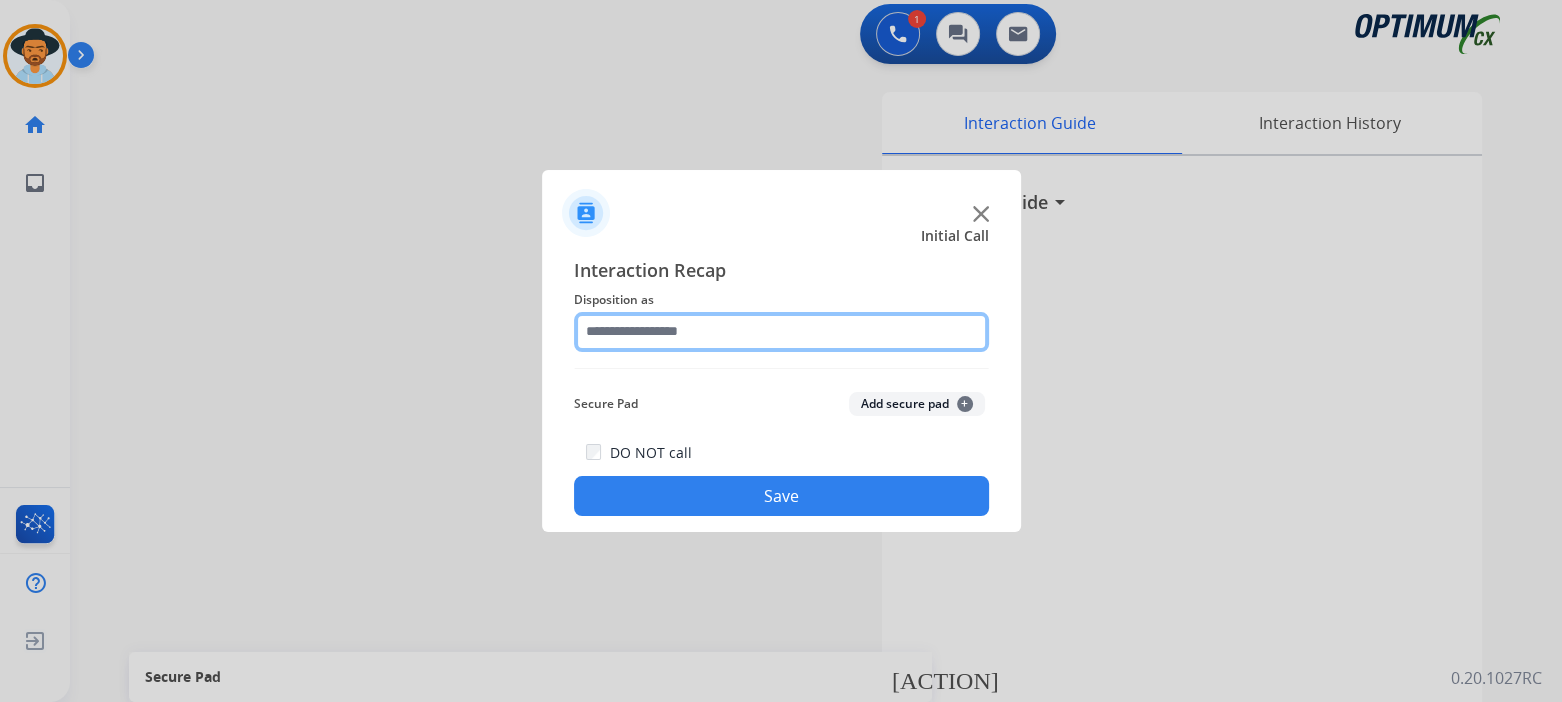 click 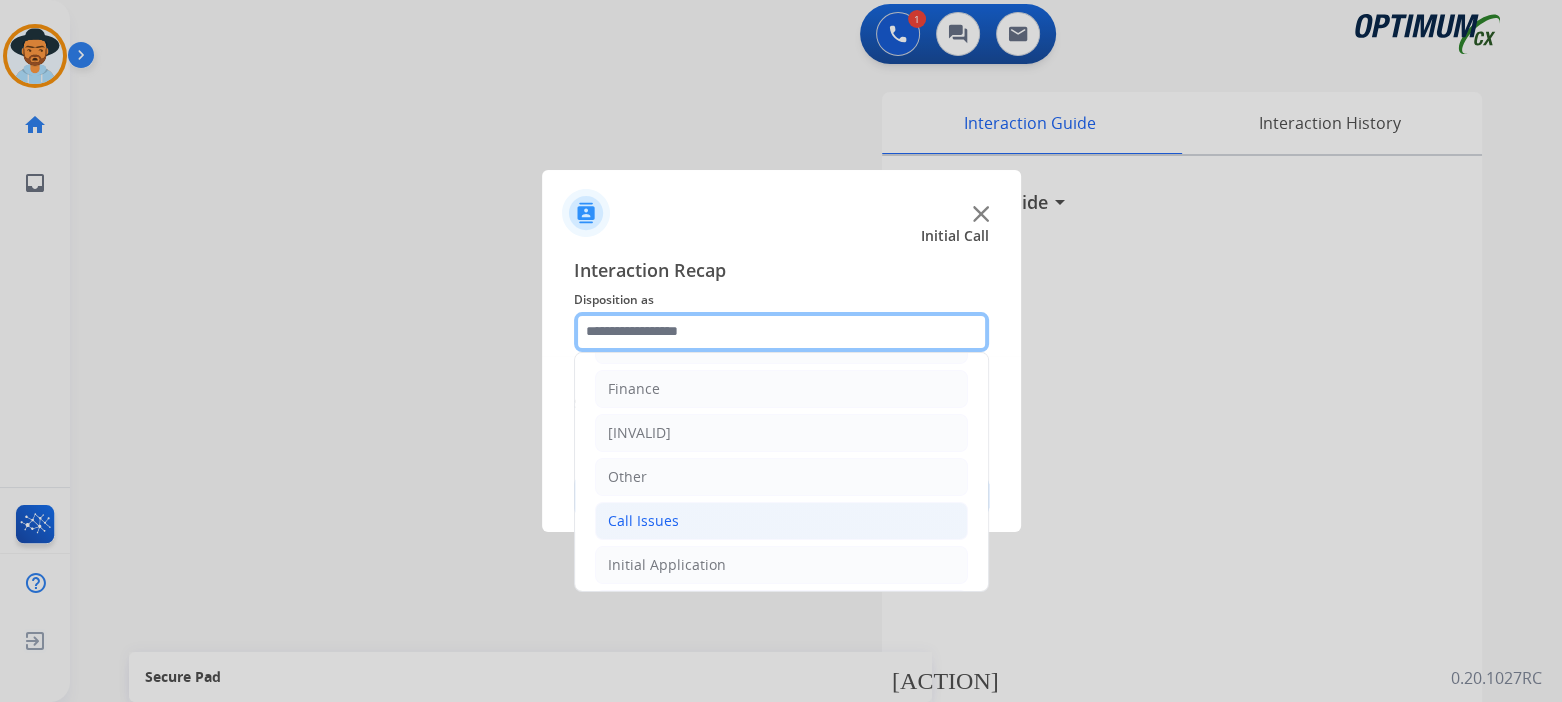 scroll, scrollTop: 132, scrollLeft: 0, axis: vertical 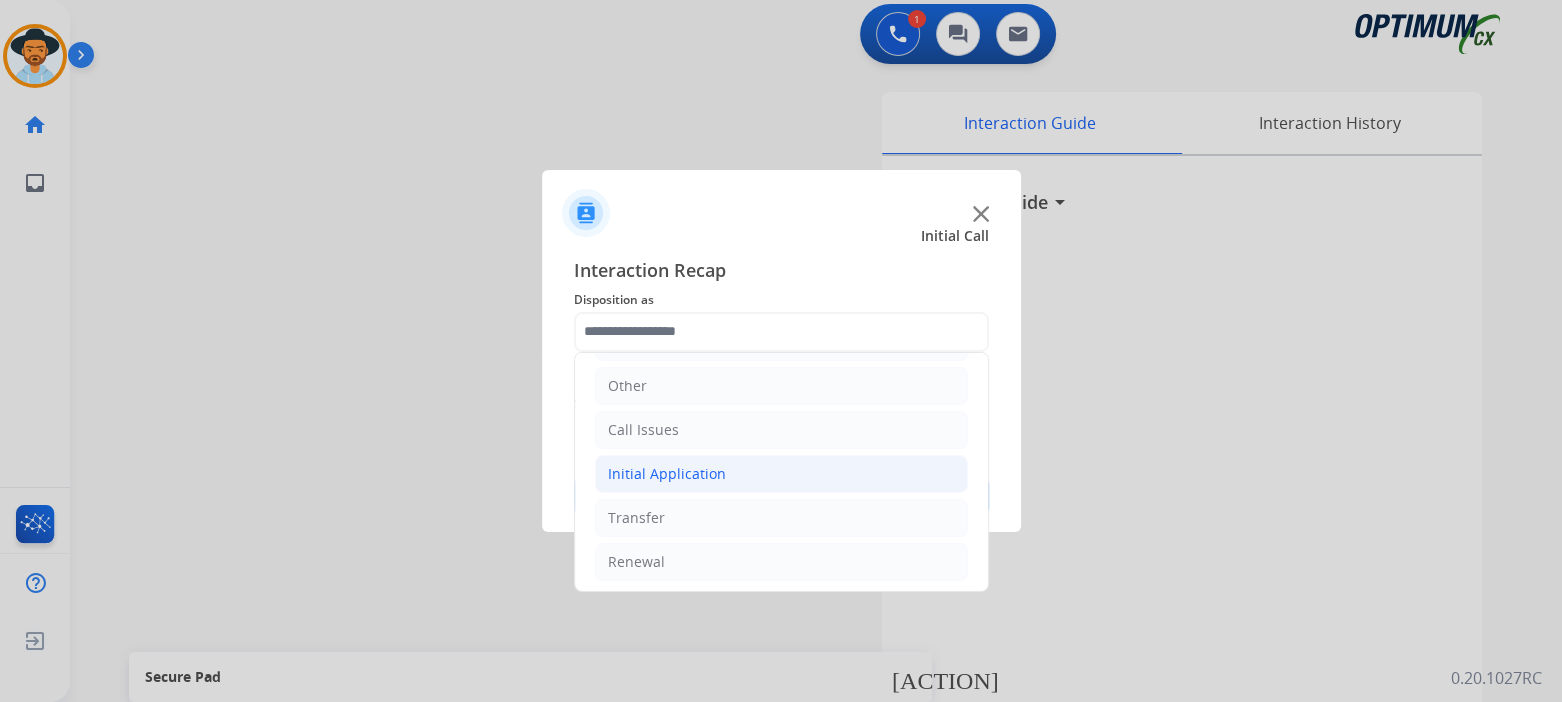 click on "Initial Application" 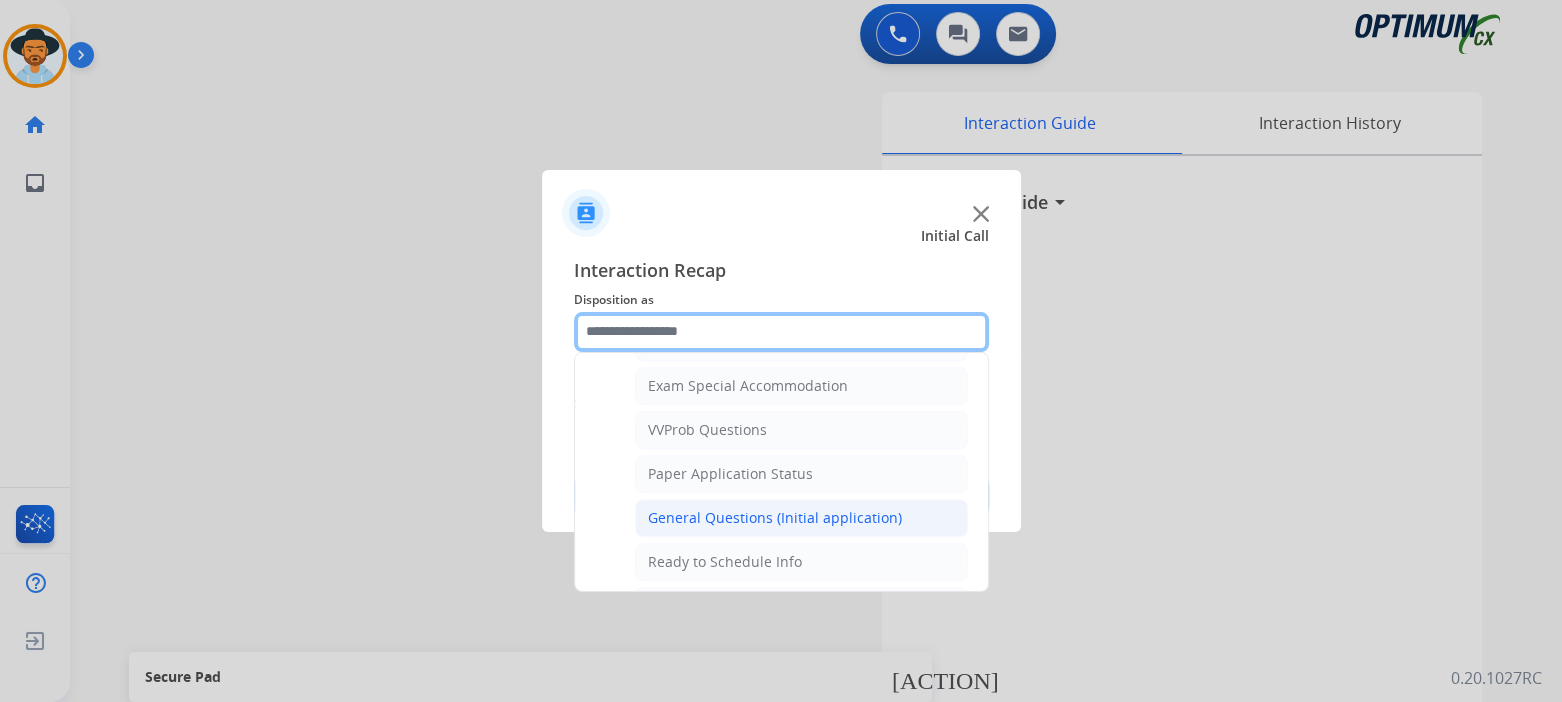 scroll, scrollTop: 1033, scrollLeft: 0, axis: vertical 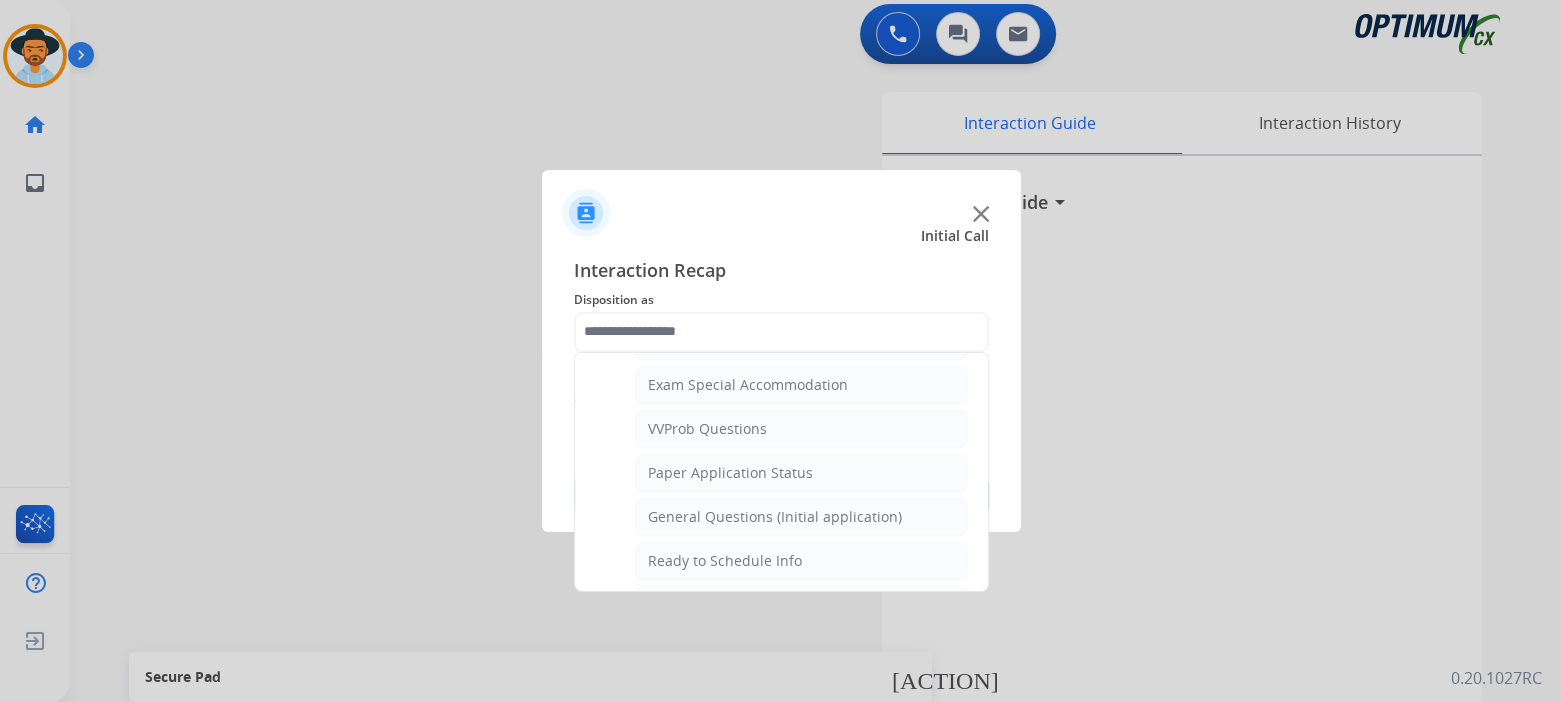 click on "General Questions (Initial application)" 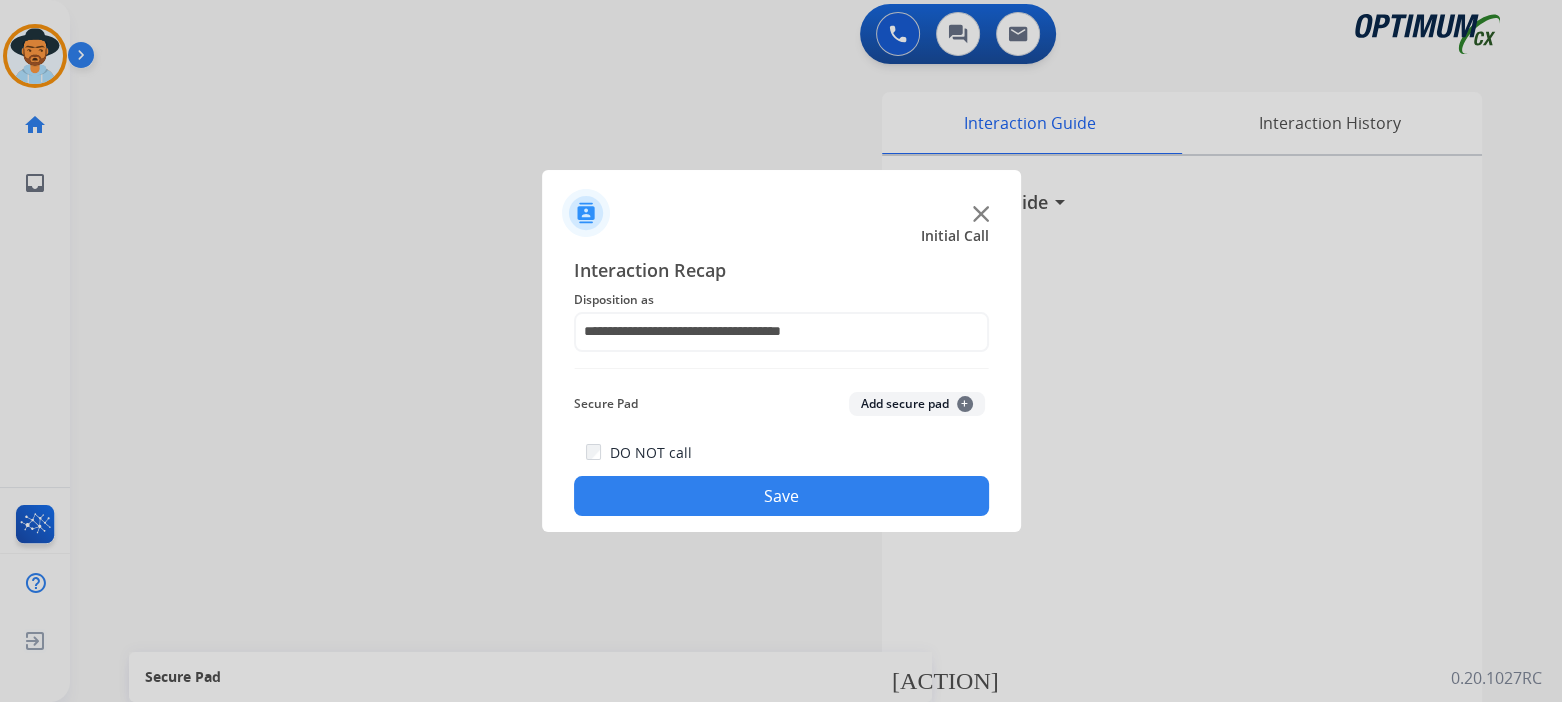 click on "Save" 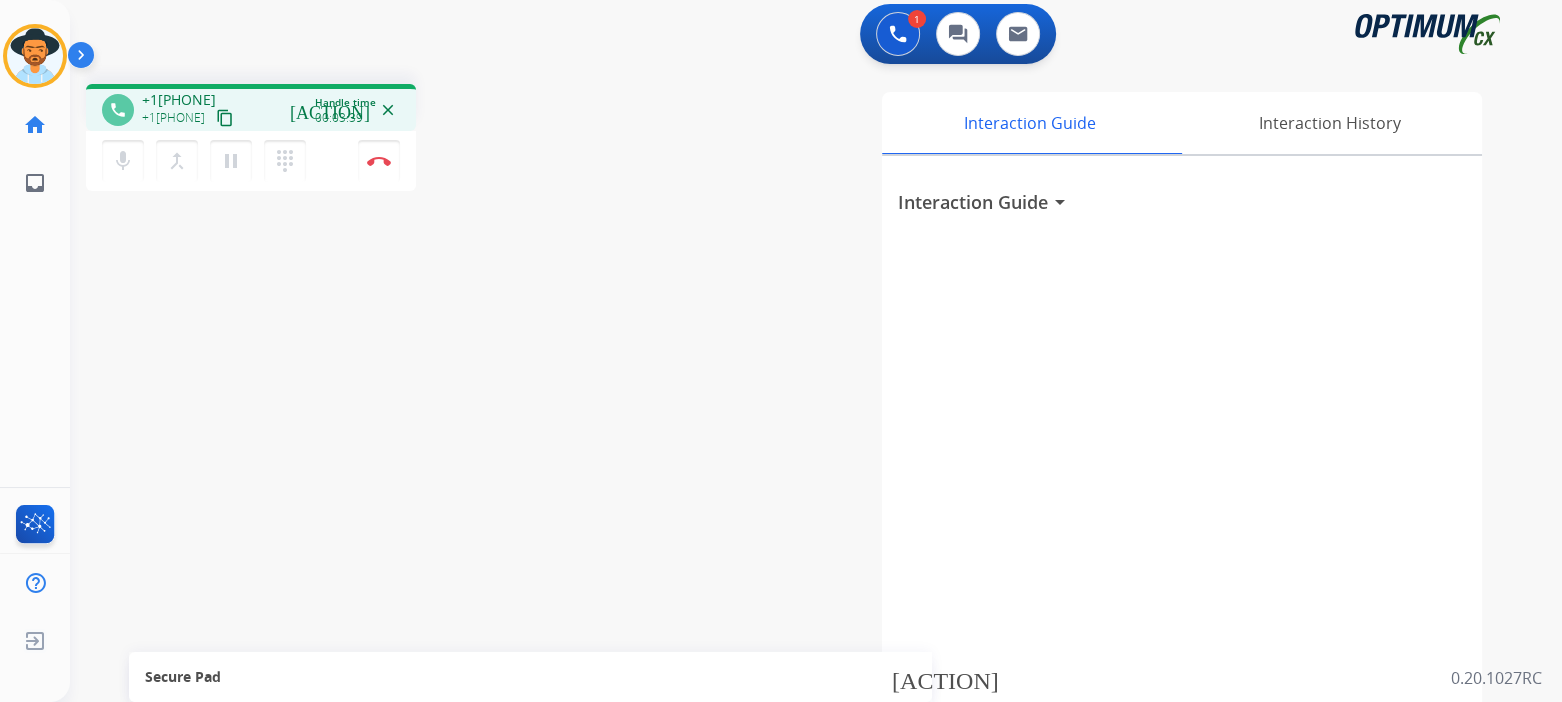 drag, startPoint x: 379, startPoint y: 156, endPoint x: 635, endPoint y: 163, distance: 256.09567 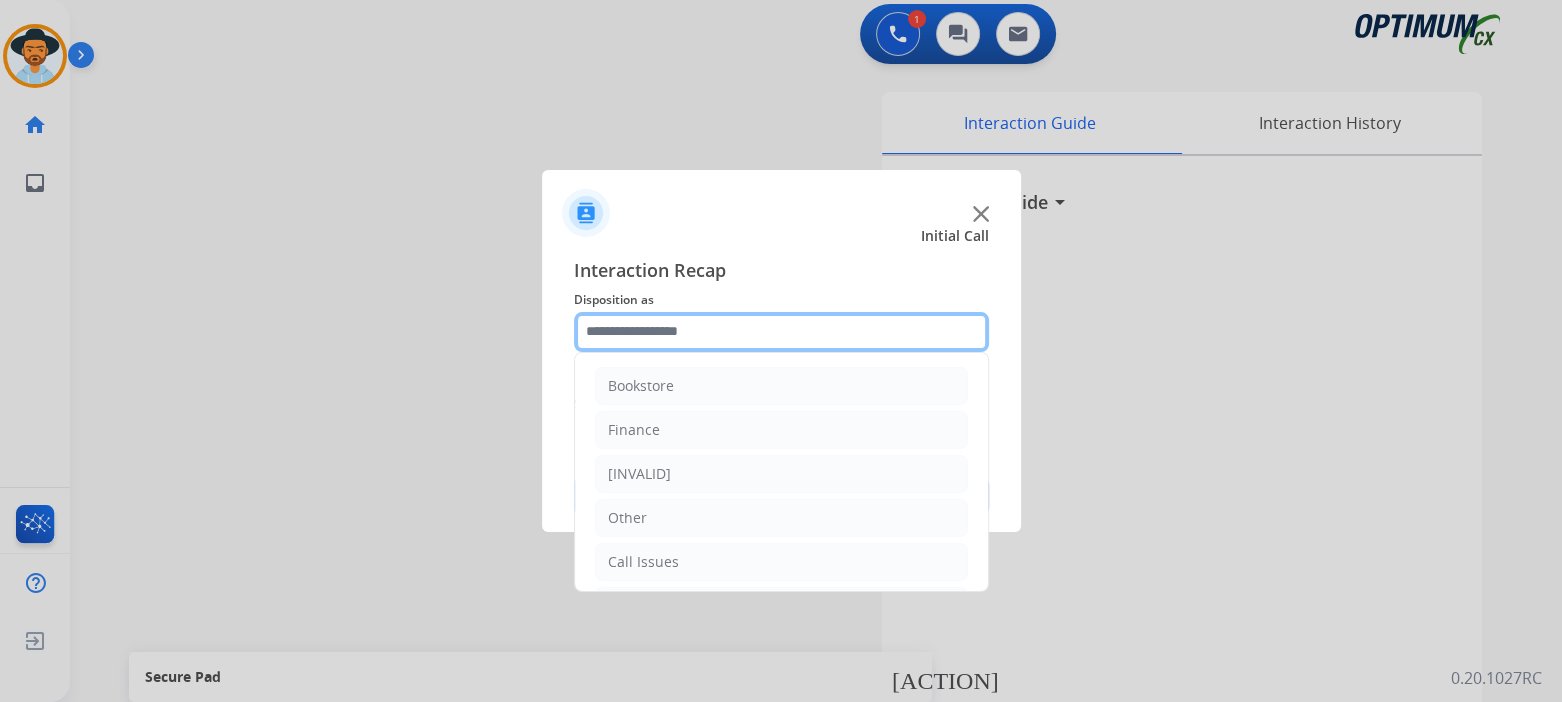click 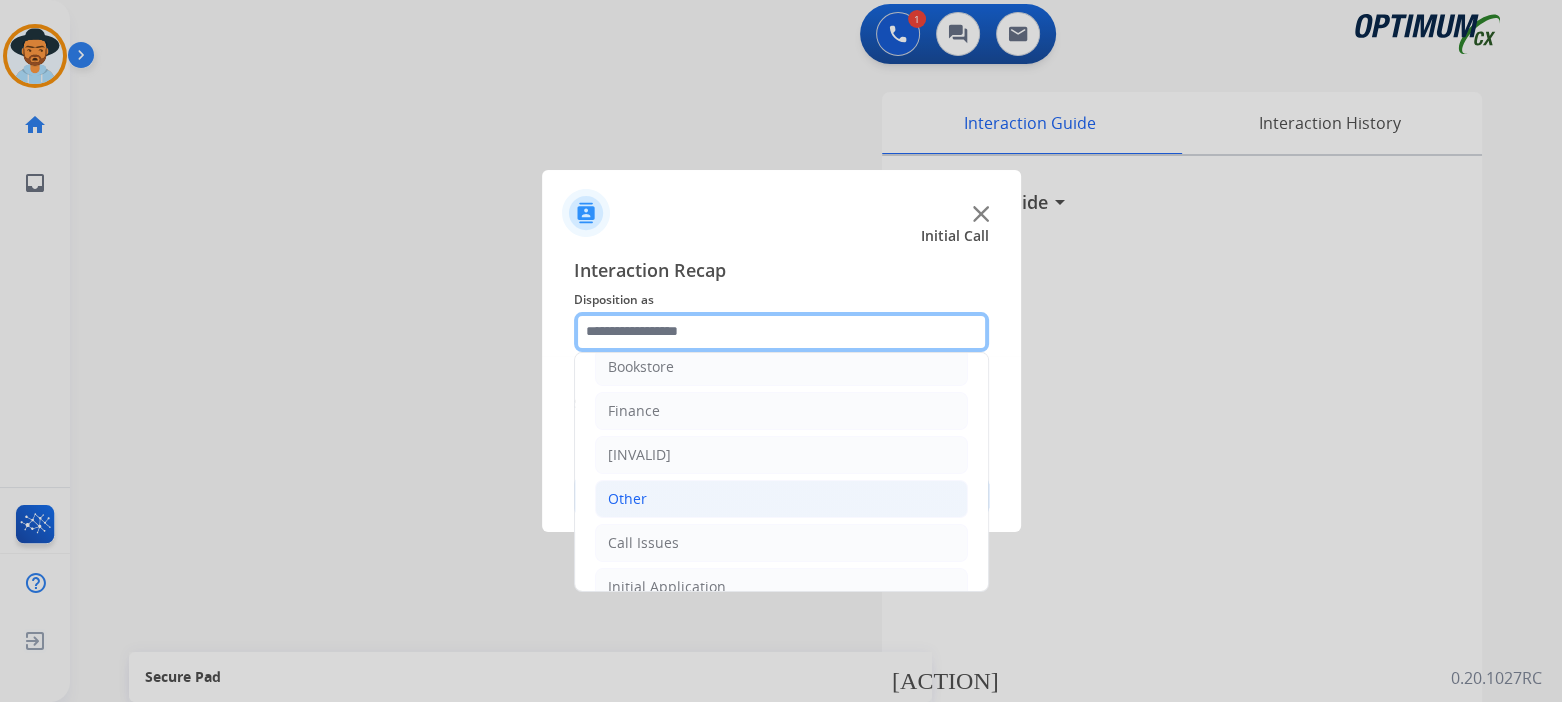 scroll, scrollTop: 132, scrollLeft: 0, axis: vertical 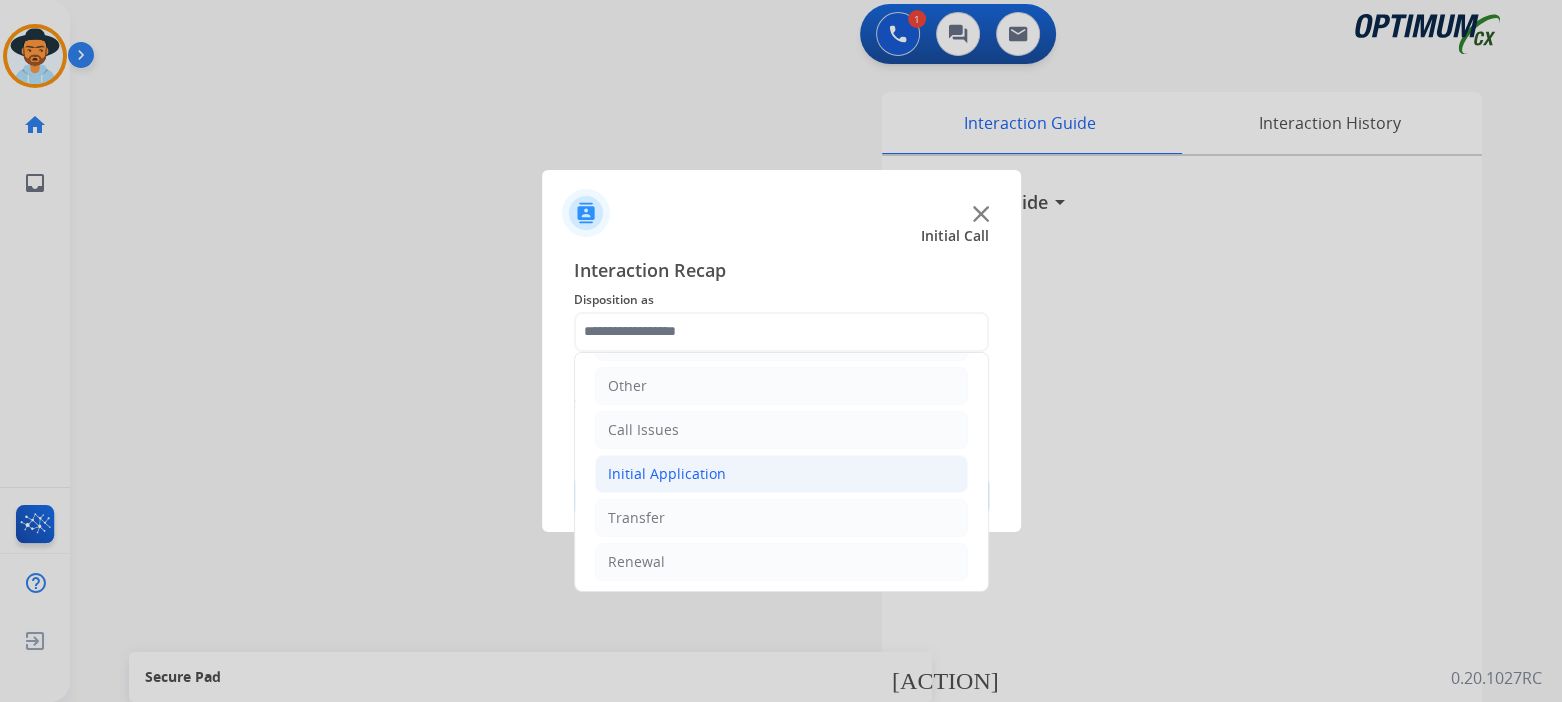 click on "Initial Application" 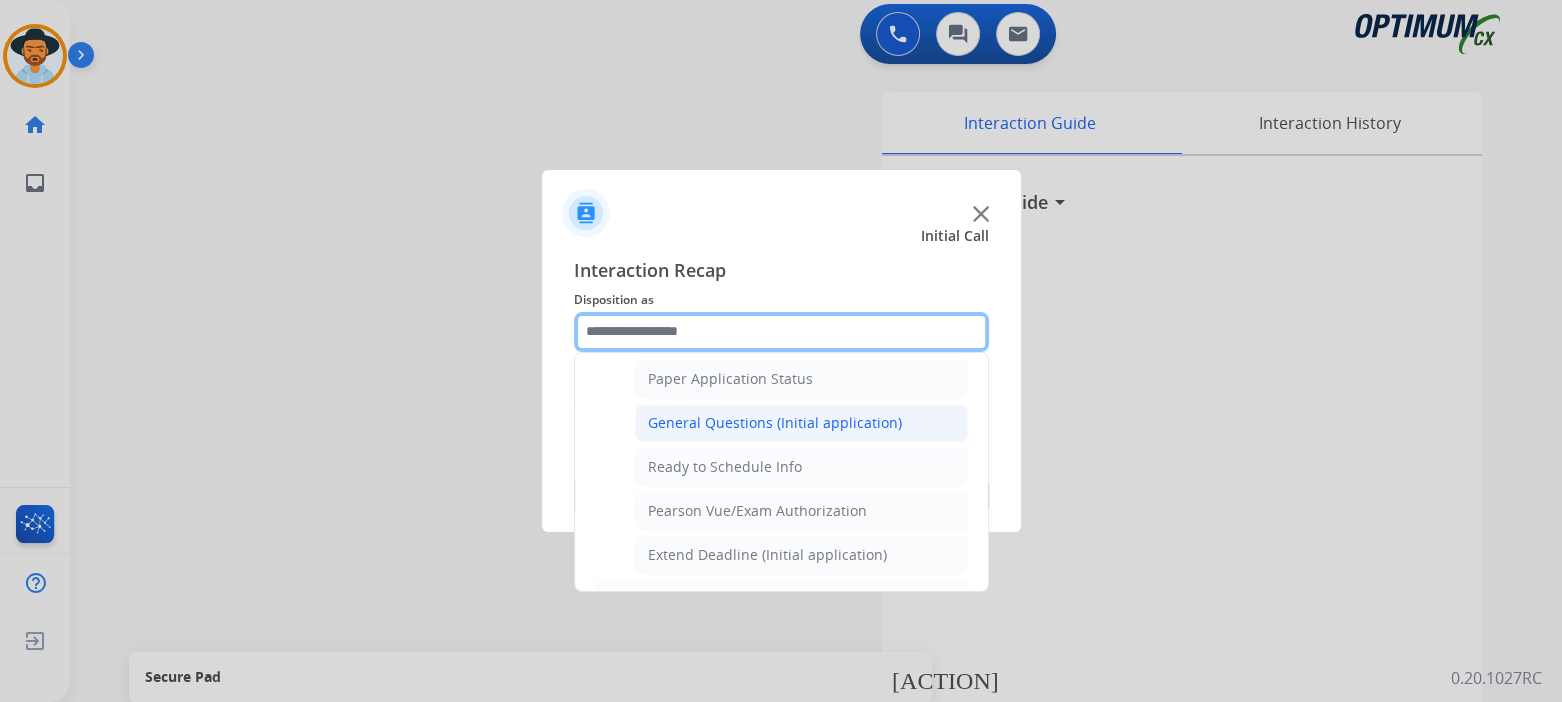 scroll, scrollTop: 1129, scrollLeft: 0, axis: vertical 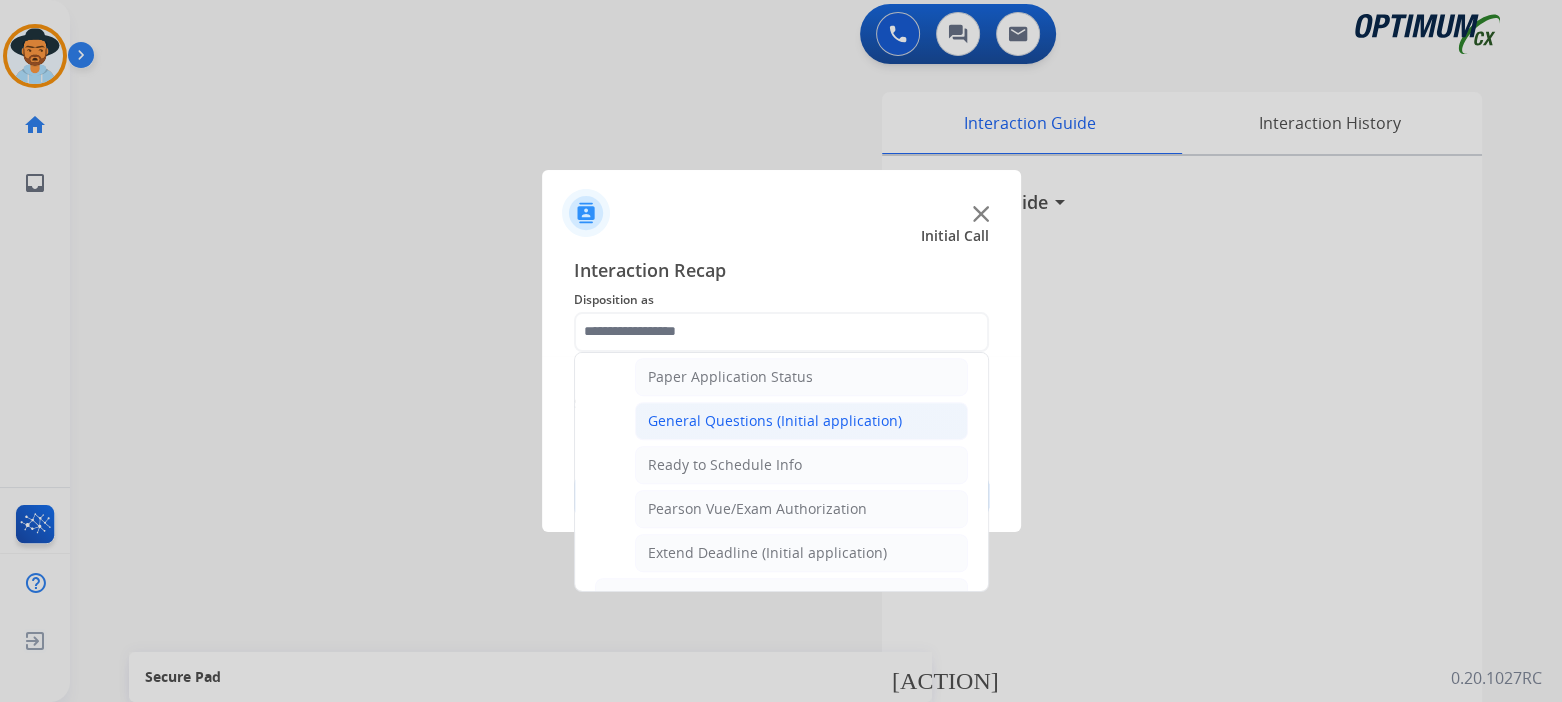 click on "General Questions (Initial application)" 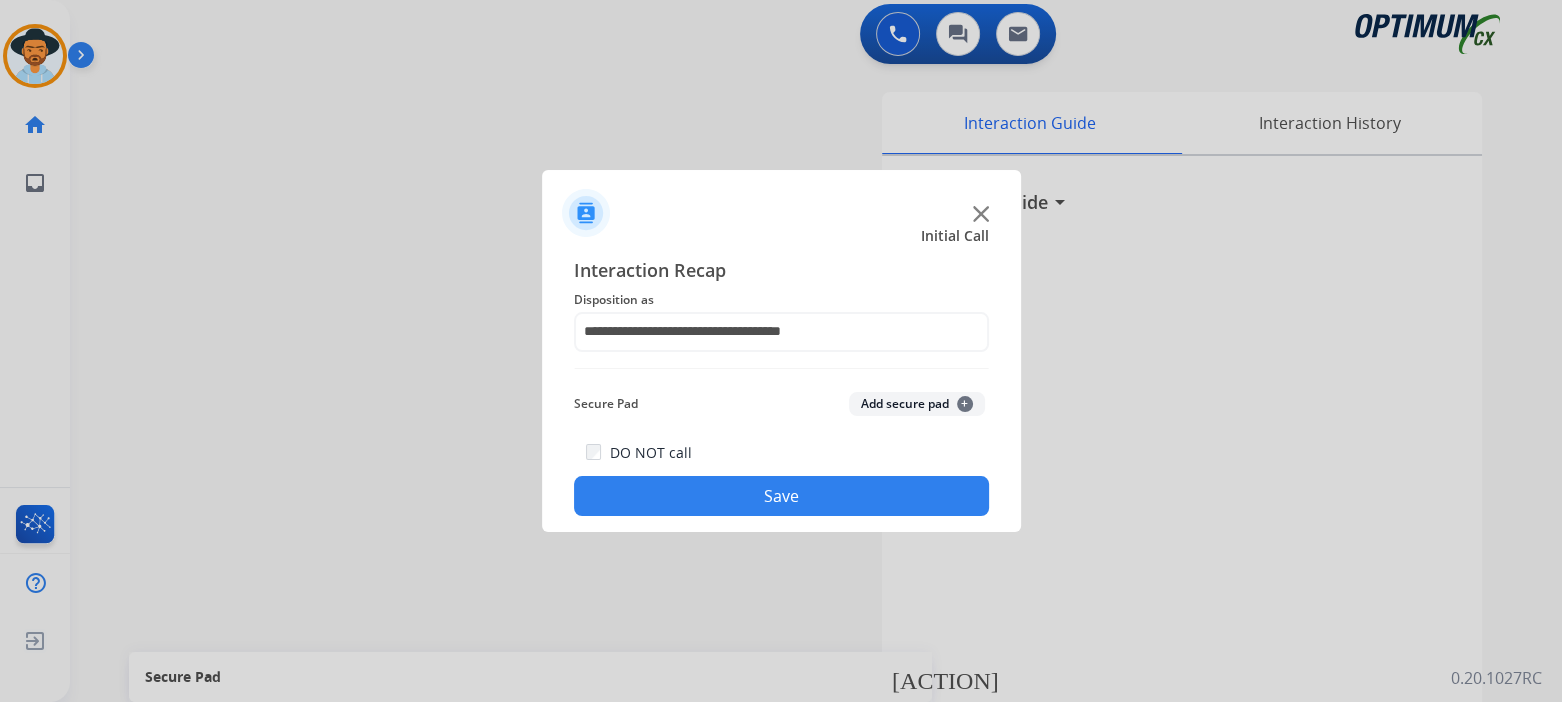 click on "Save" 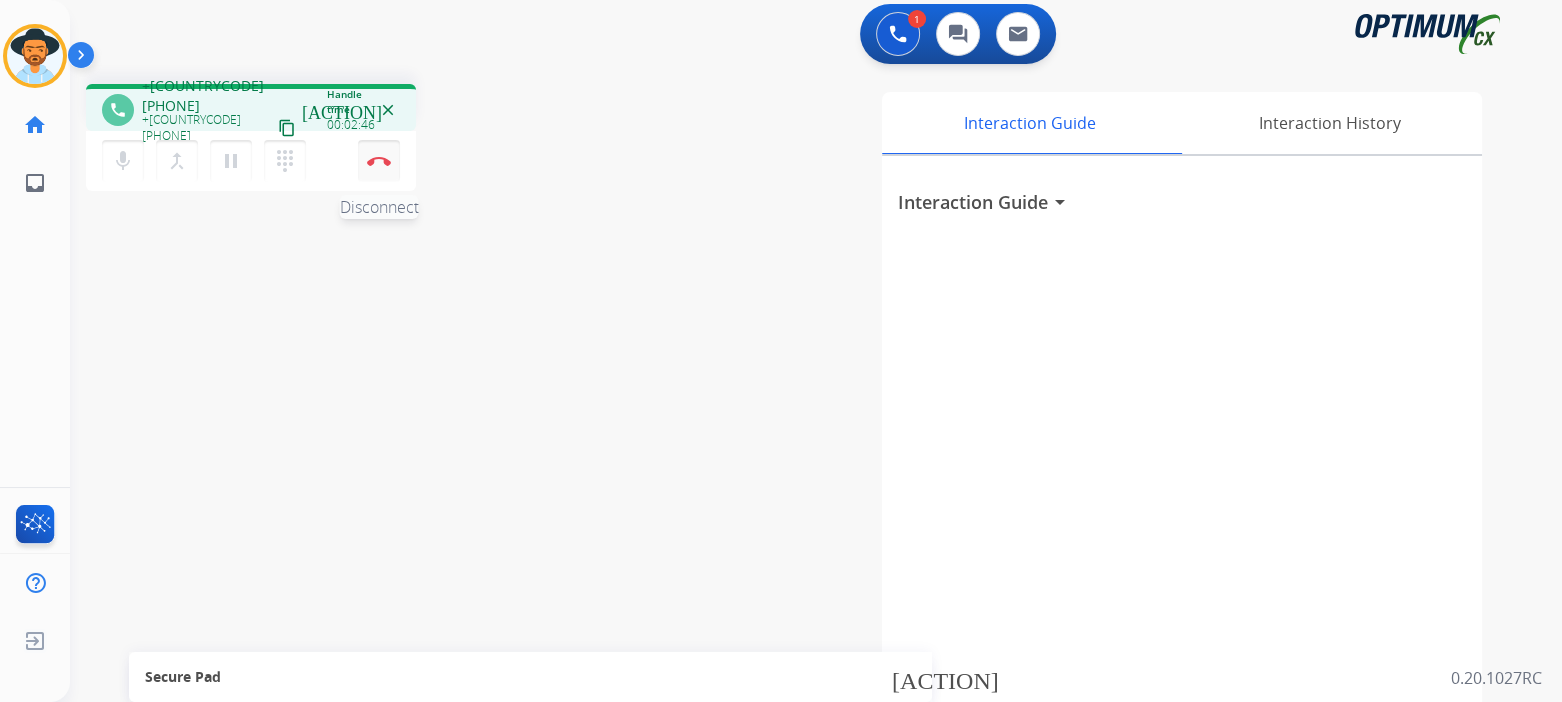 click at bounding box center [379, 161] 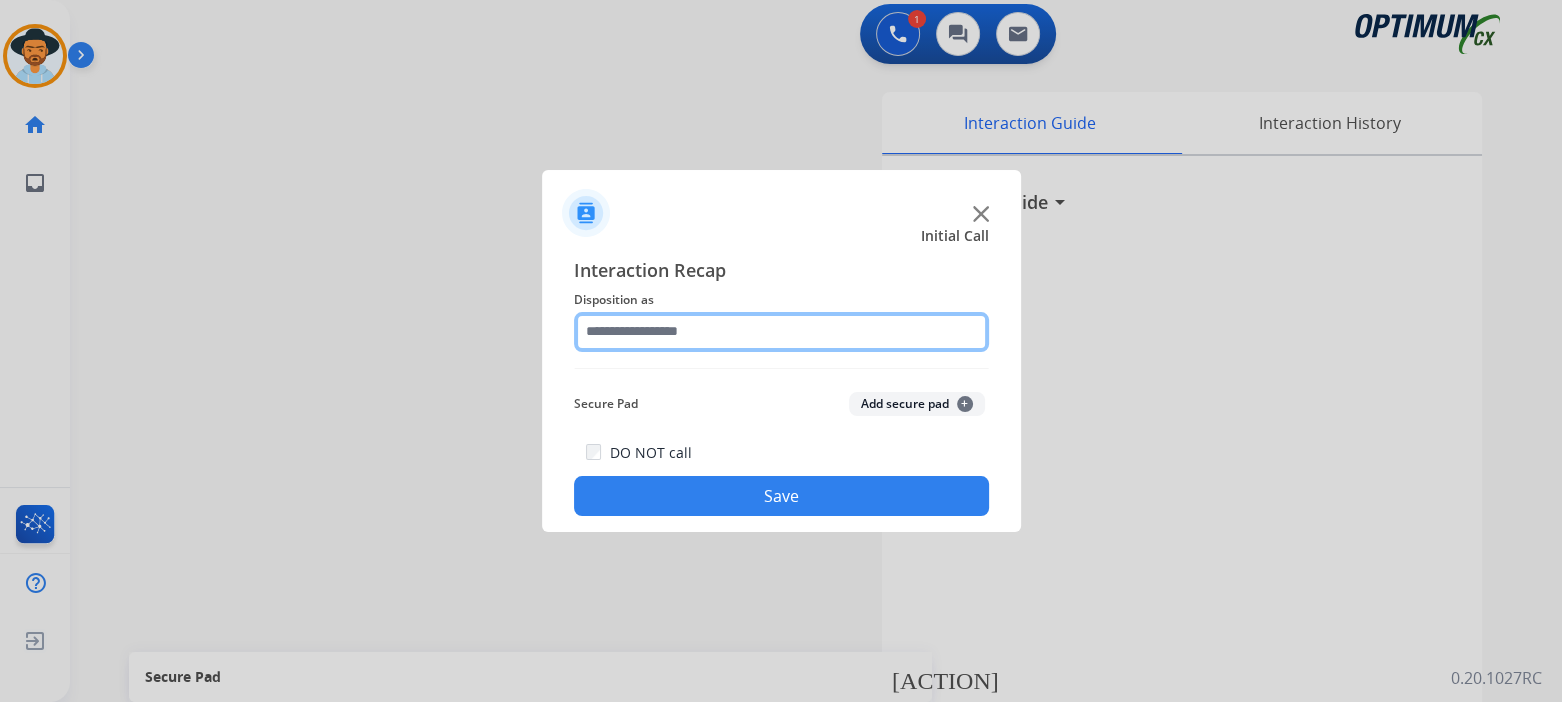 click 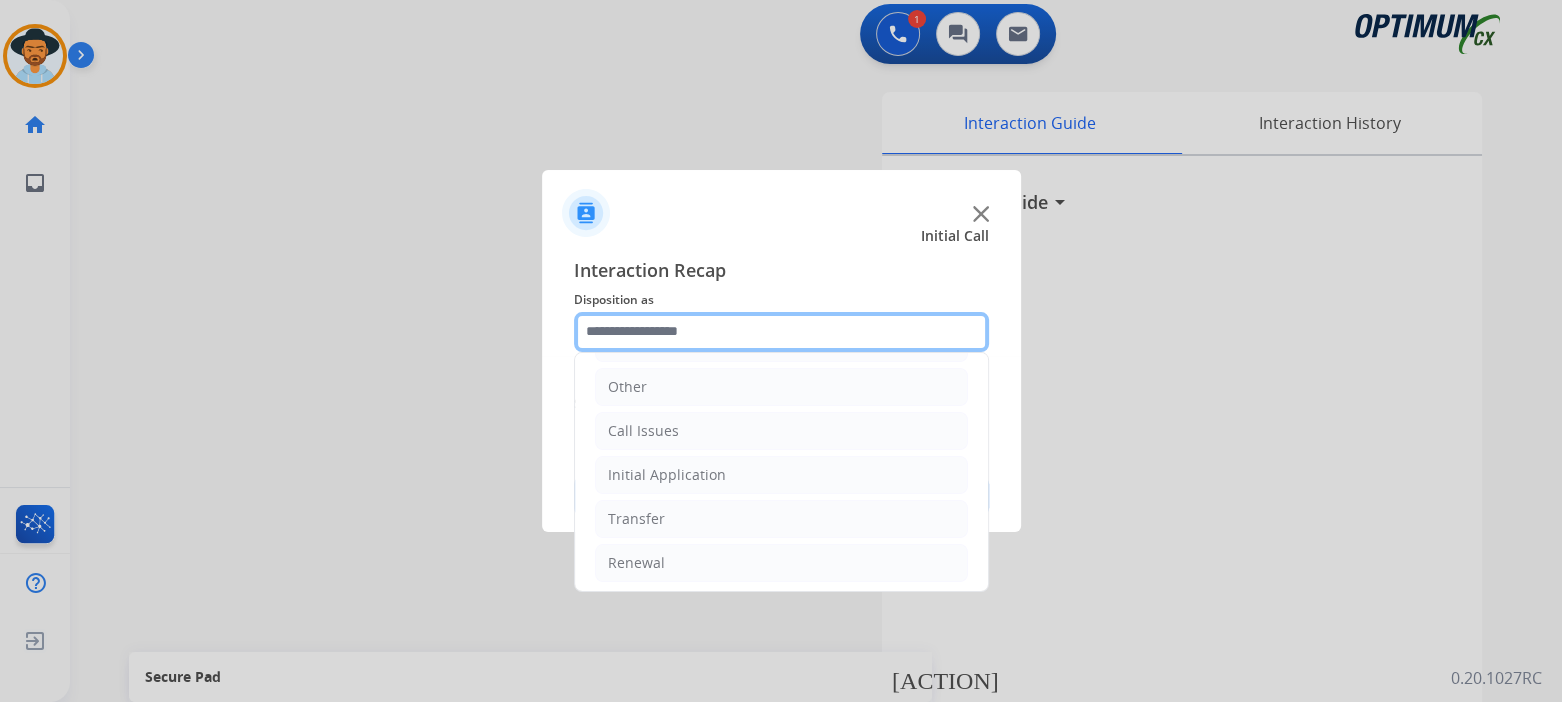 scroll, scrollTop: 132, scrollLeft: 0, axis: vertical 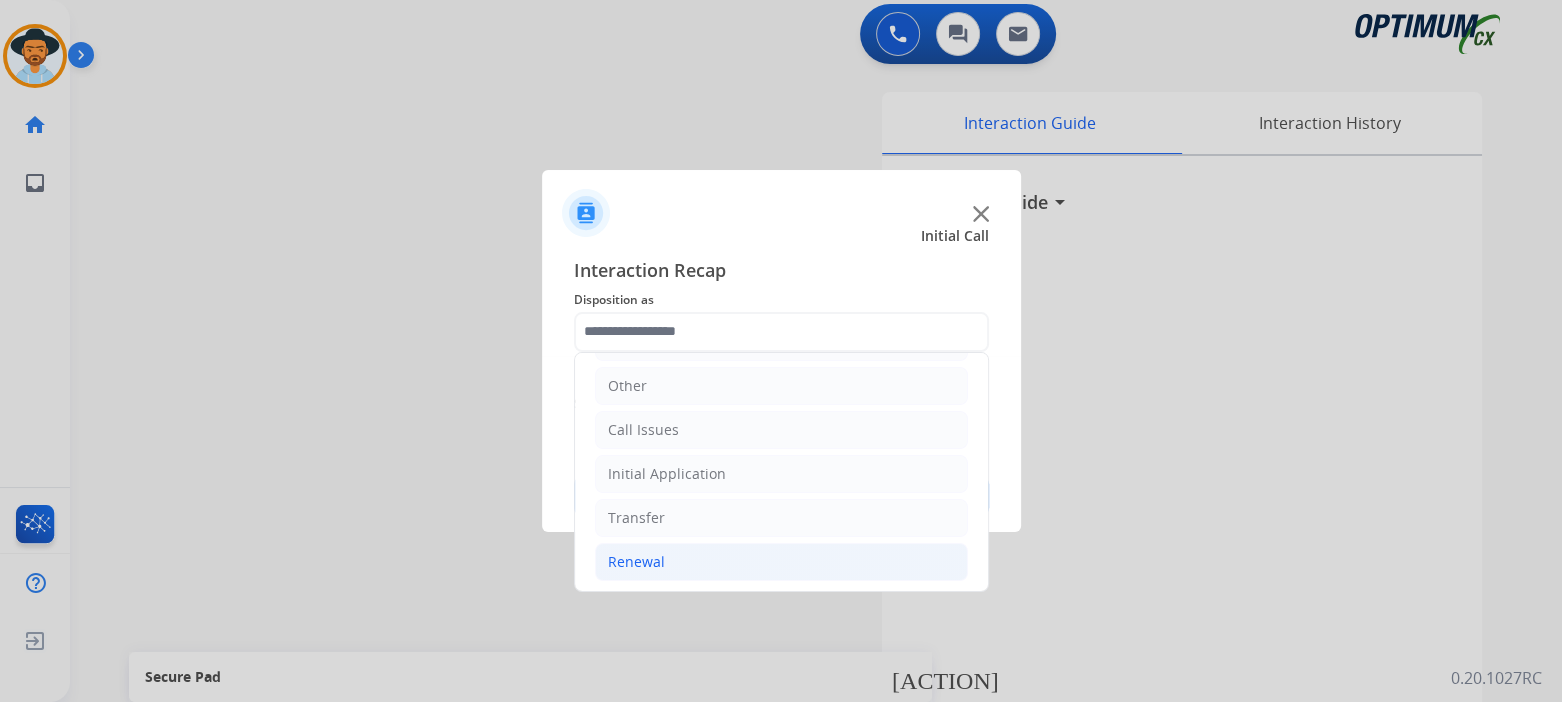 click on "Renewal" 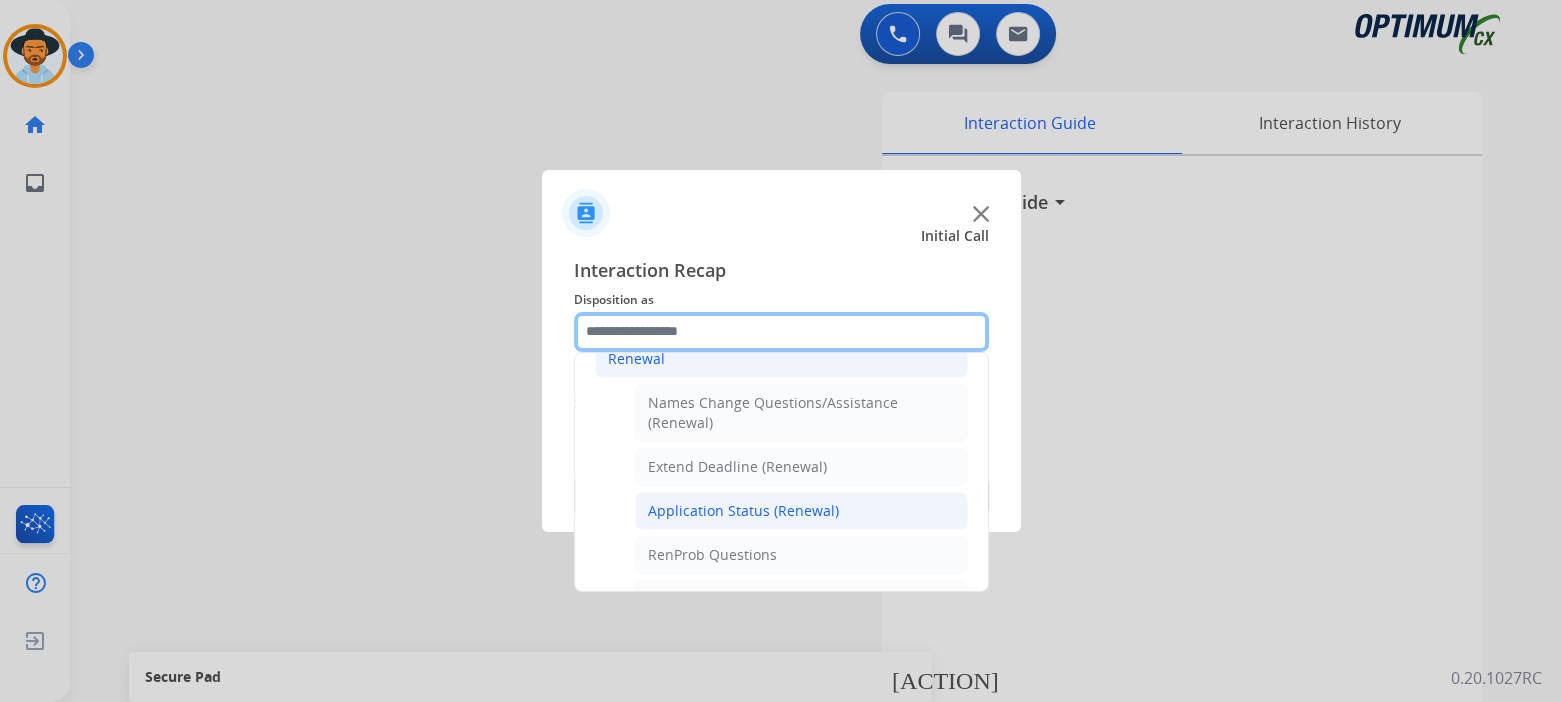 scroll, scrollTop: 333, scrollLeft: 0, axis: vertical 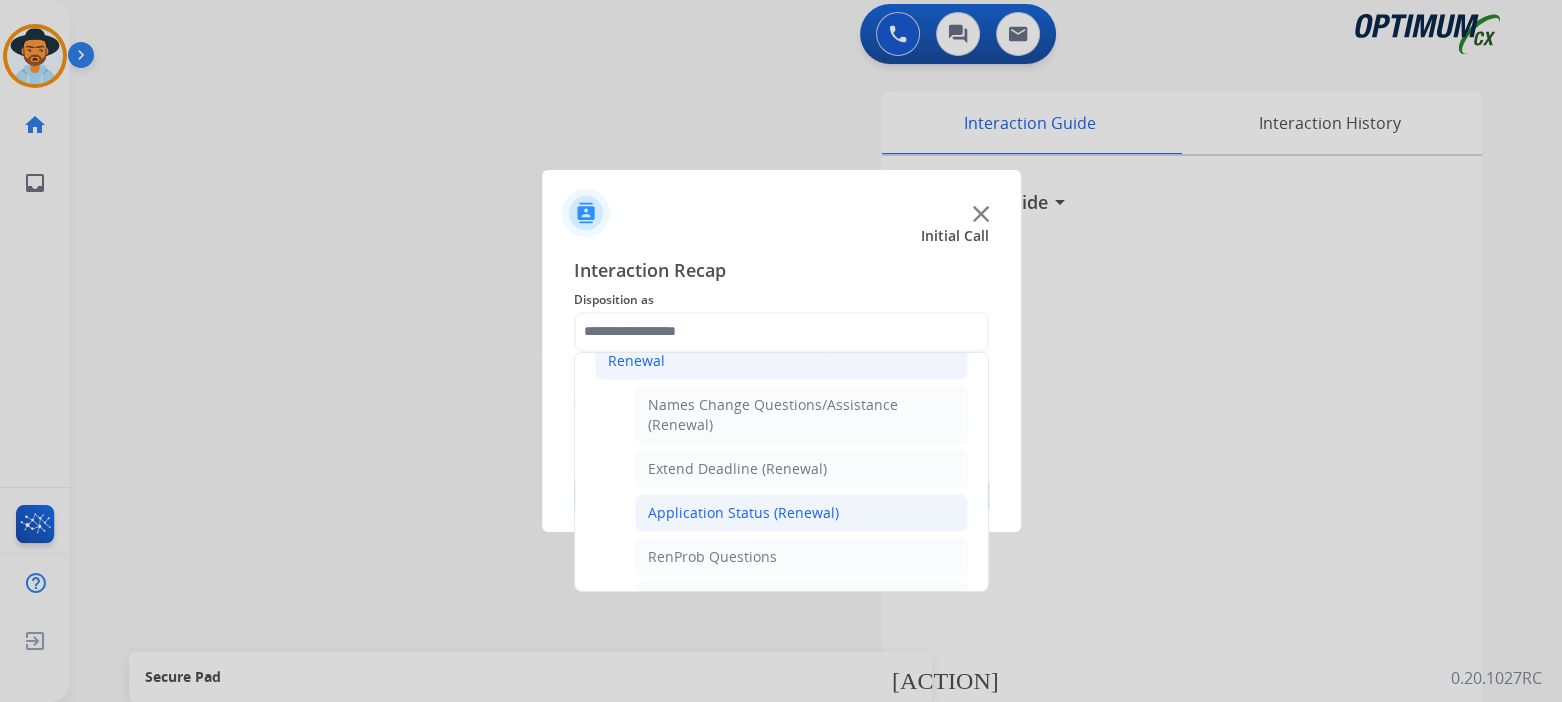 click on "Application Status (Renewal)" 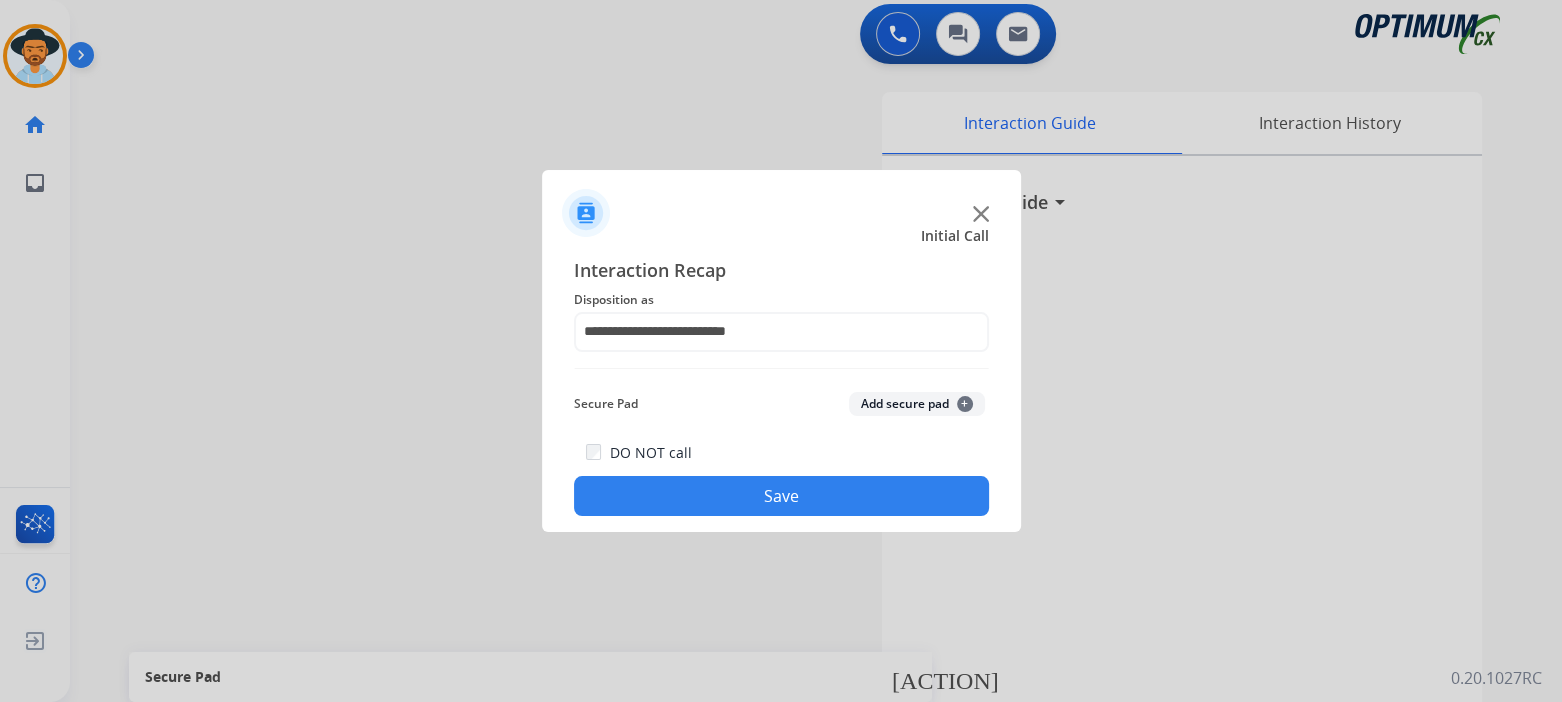 click on "Save" 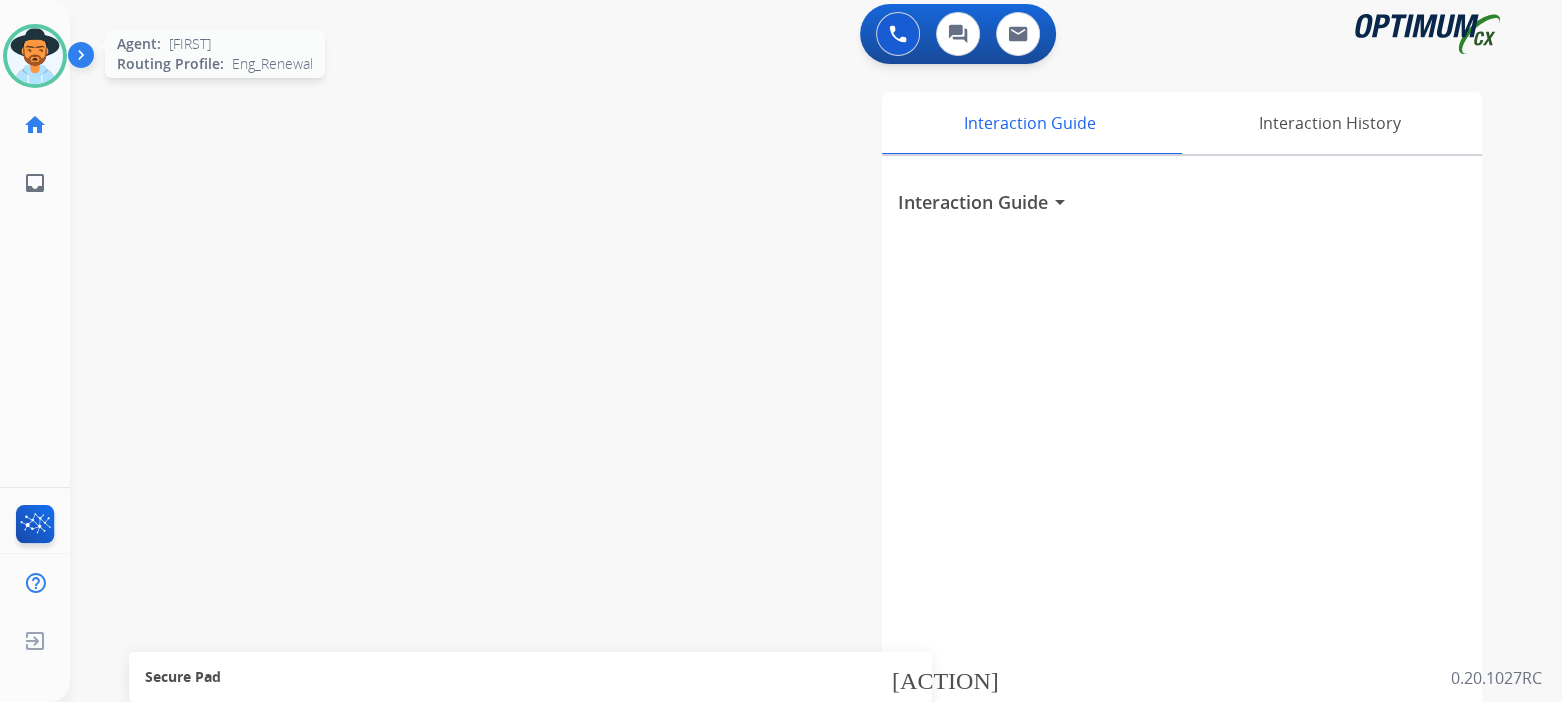 click at bounding box center (35, 56) 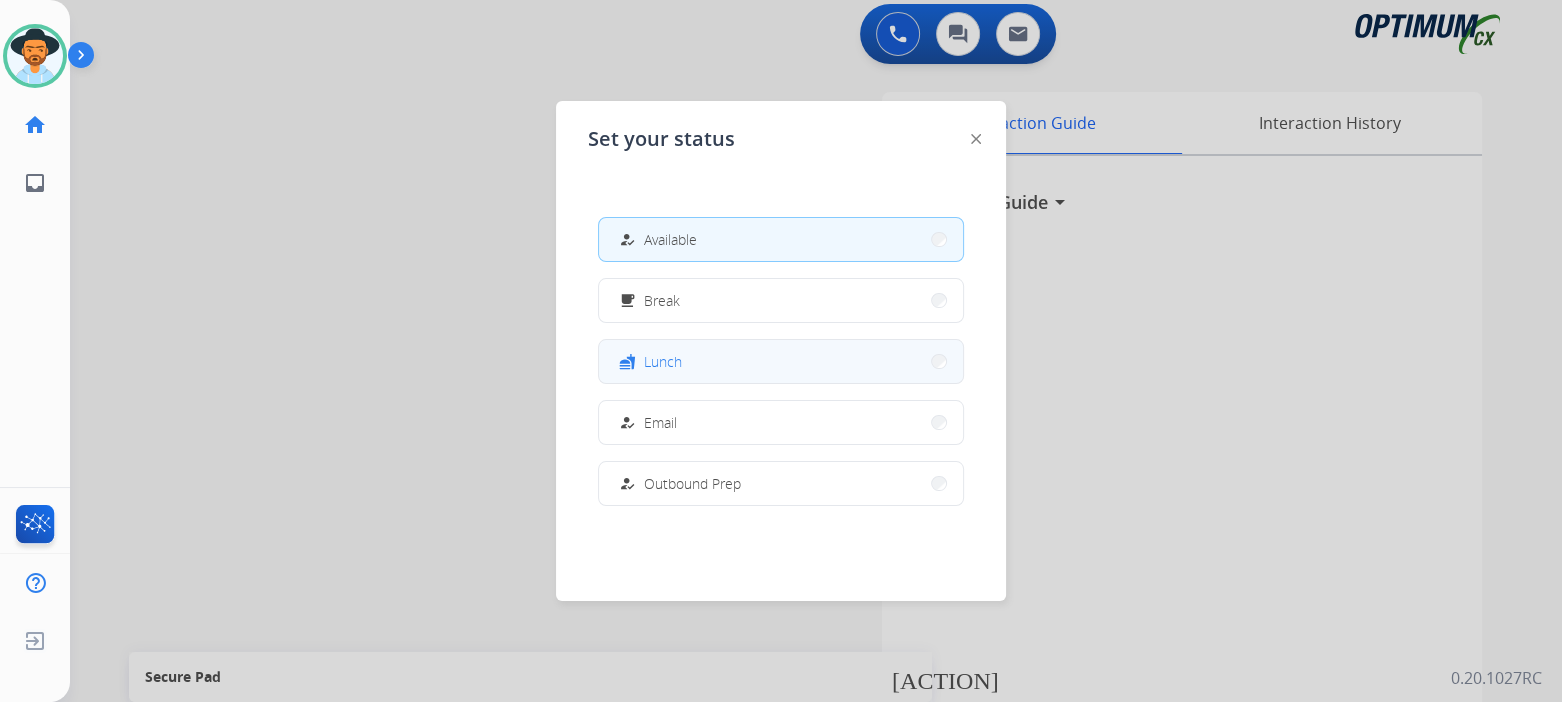 click on "fastfood [MEAL]" at bounding box center [781, 361] 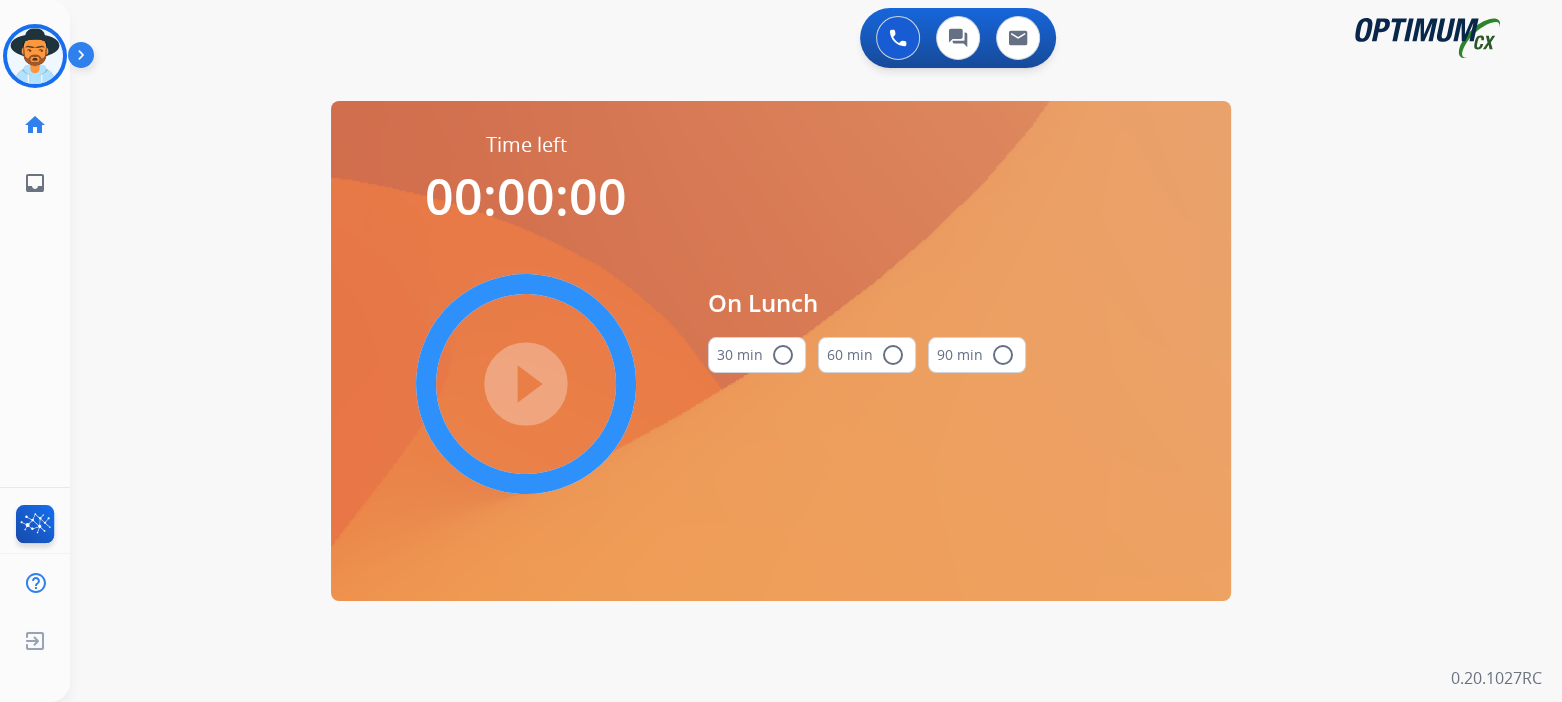 scroll, scrollTop: 0, scrollLeft: 0, axis: both 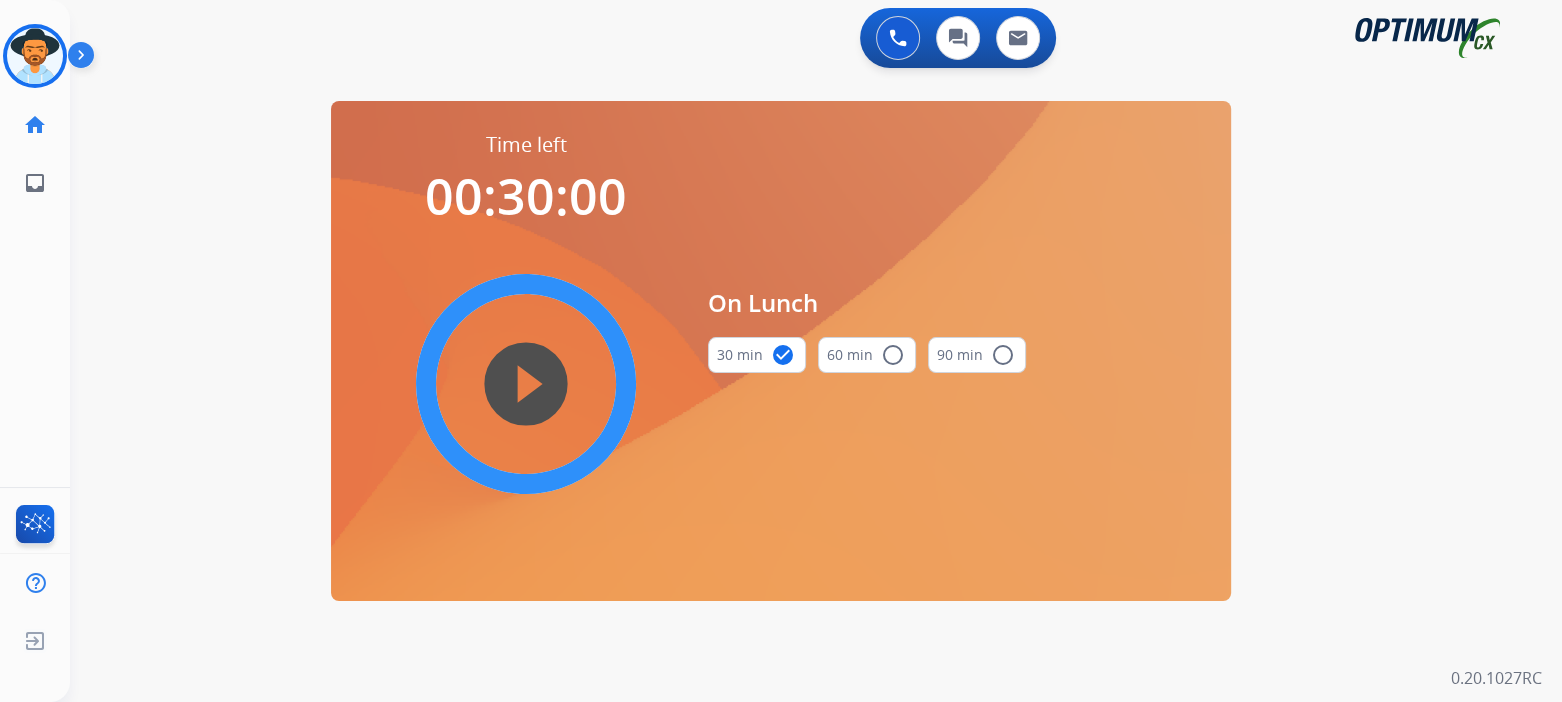 click on "play_circle_filled" at bounding box center (526, 384) 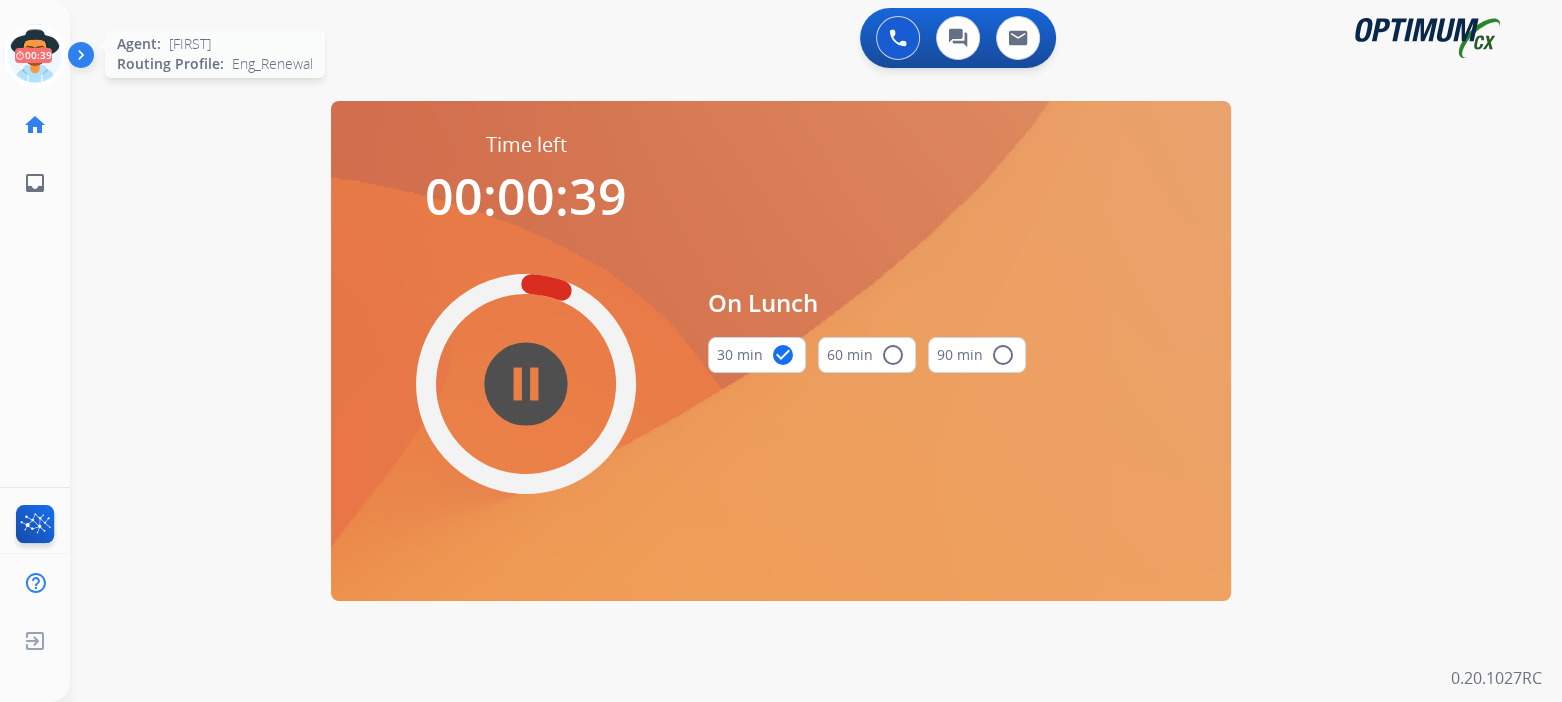 click 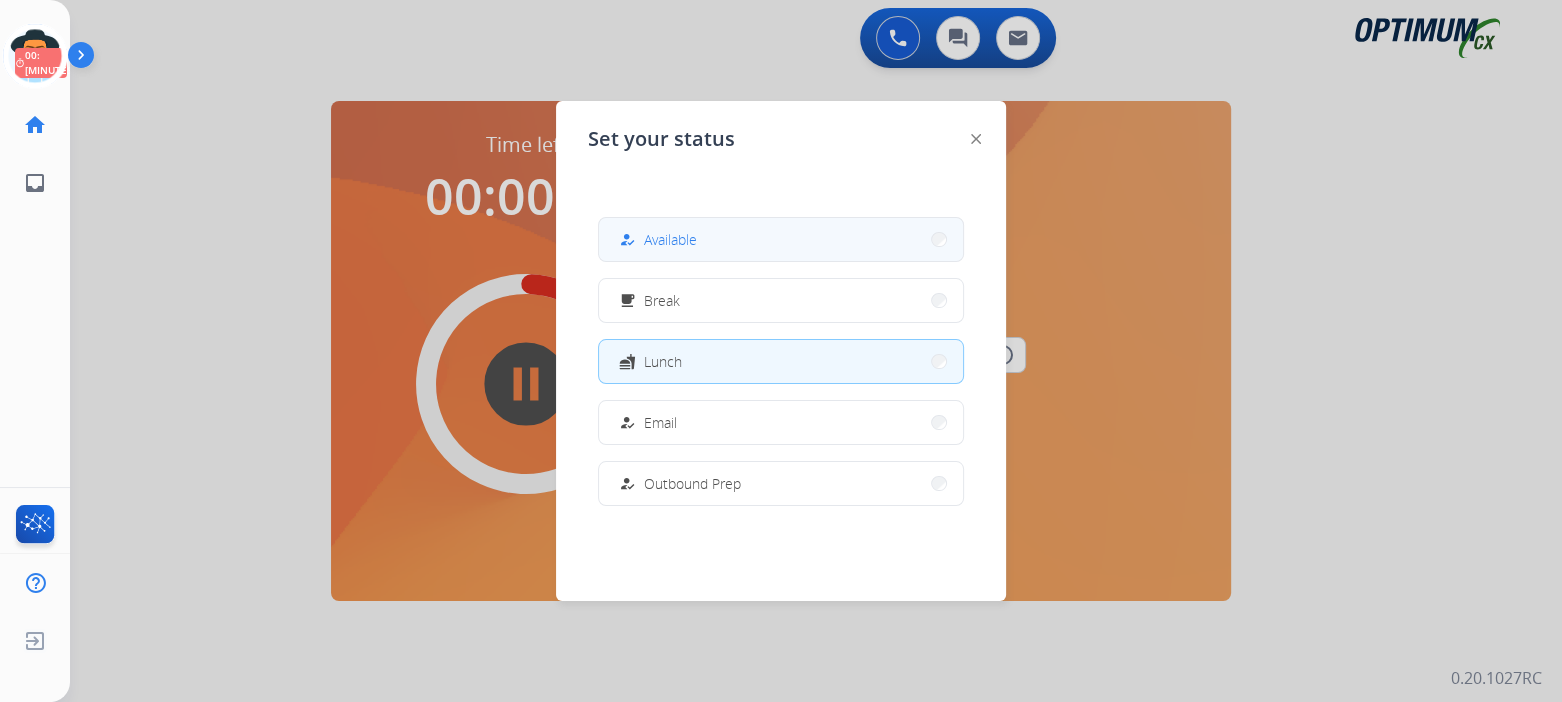 click on "Available" at bounding box center [670, 239] 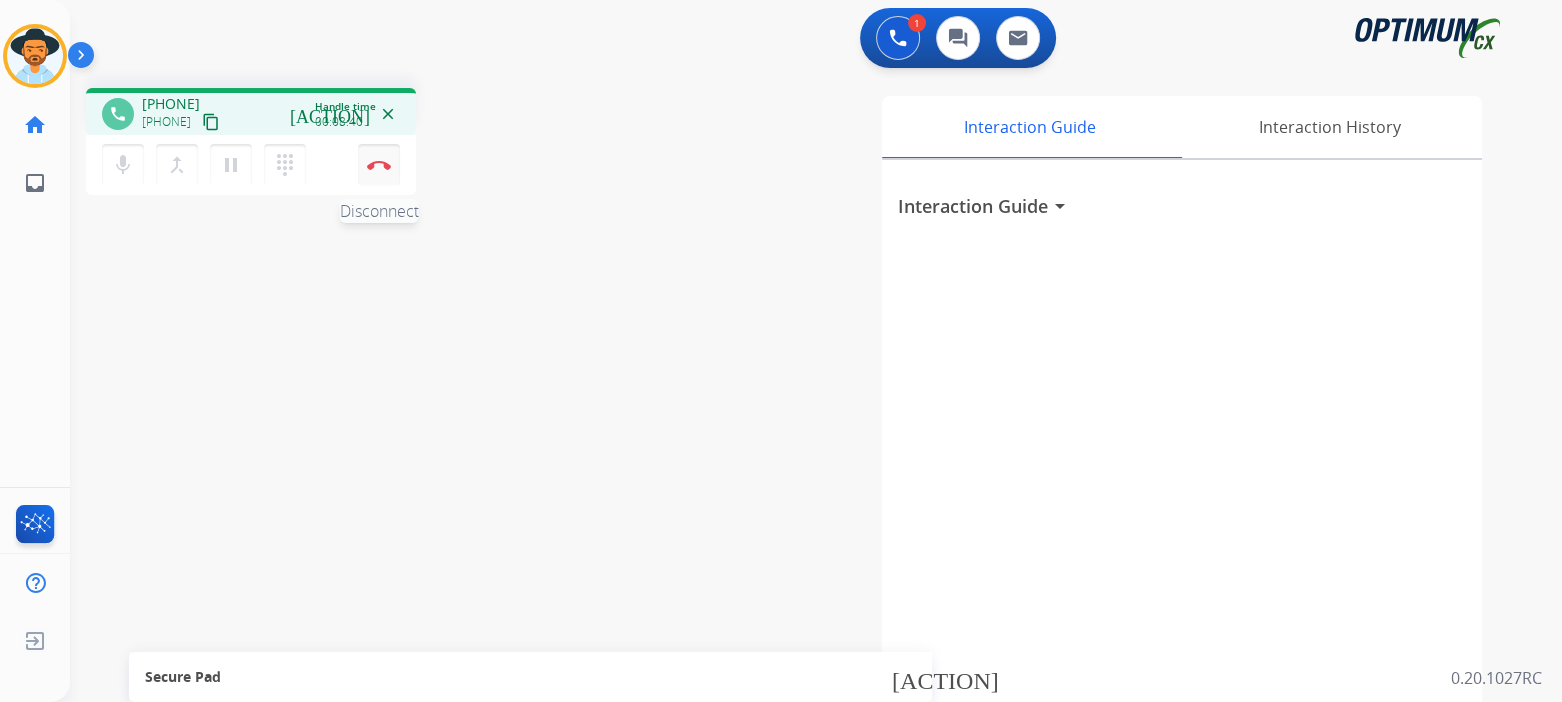 click at bounding box center [379, 165] 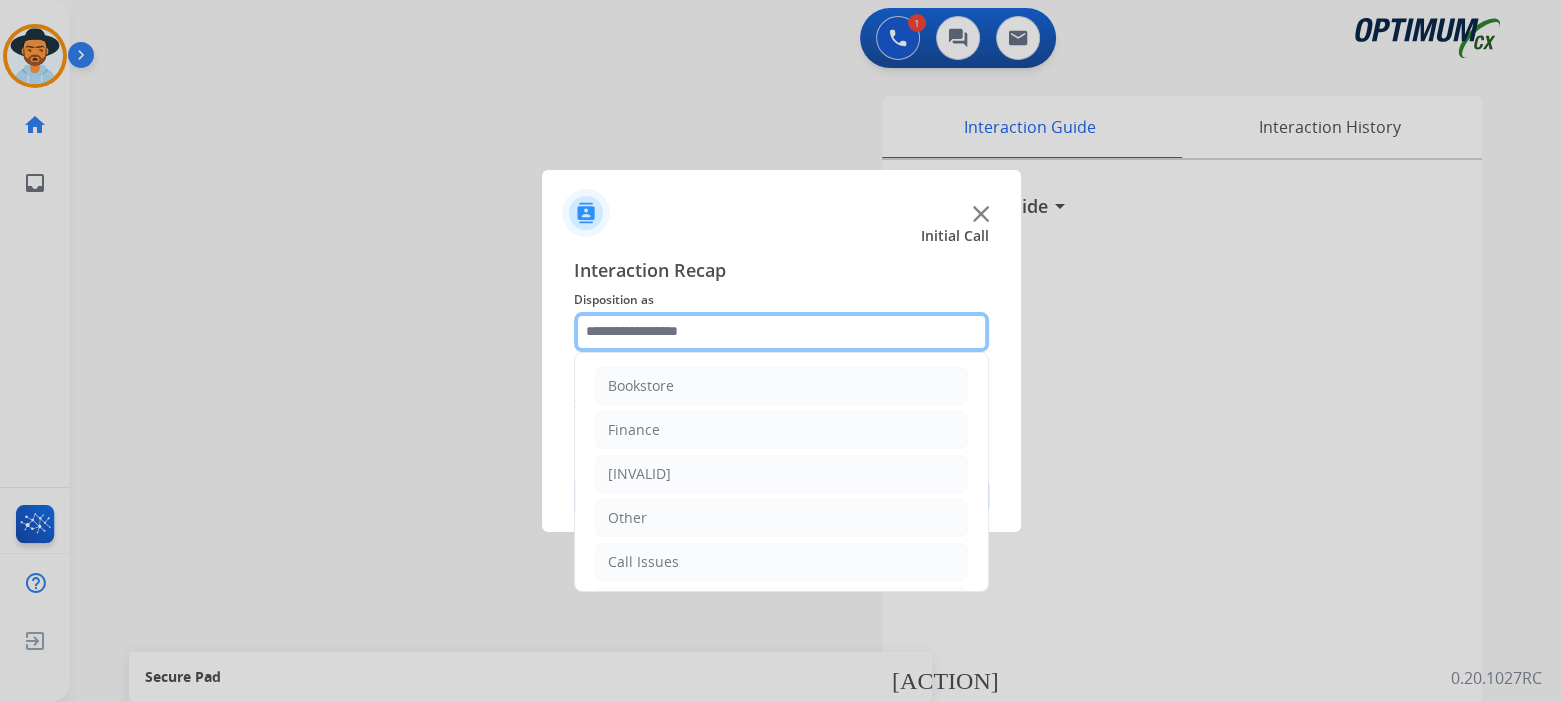 click 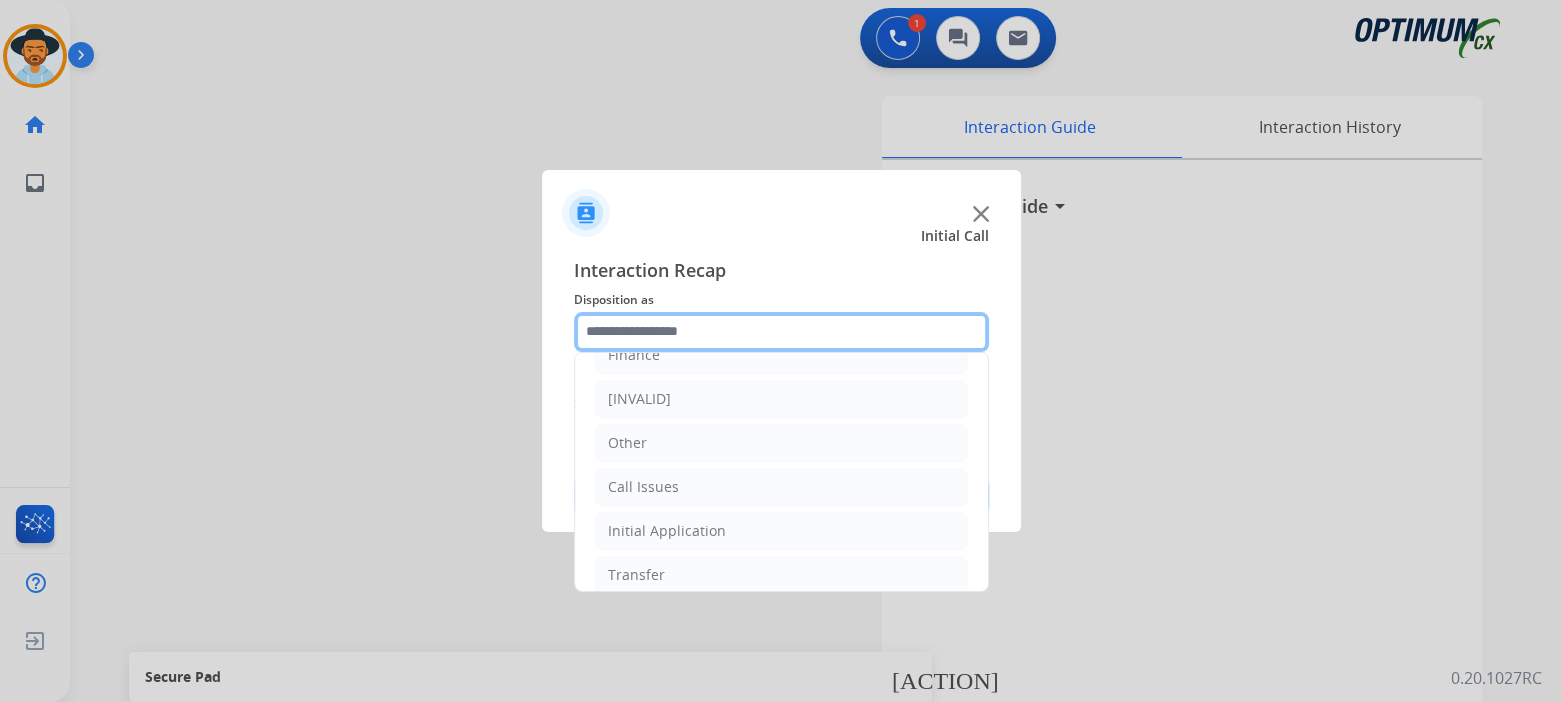 scroll, scrollTop: 132, scrollLeft: 0, axis: vertical 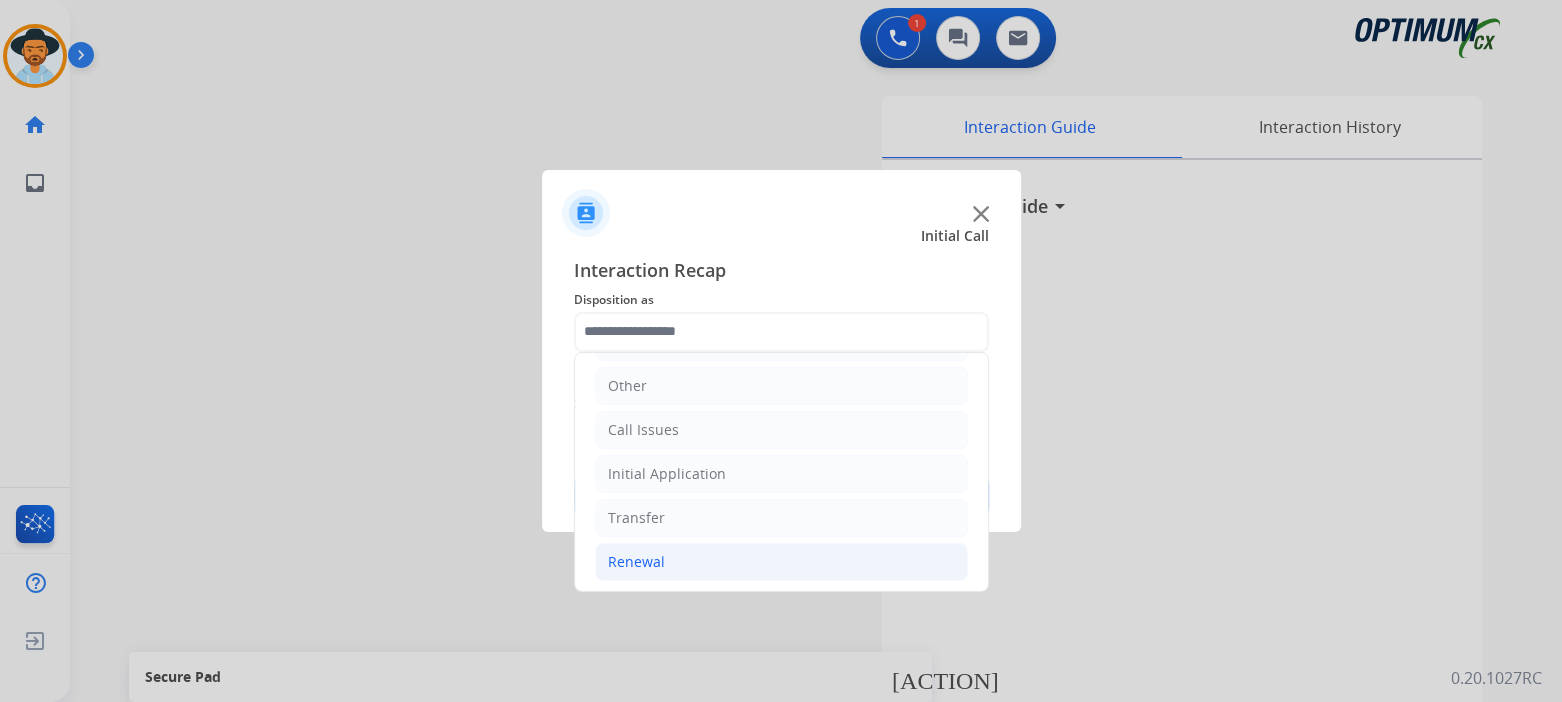 click on "Renewal" 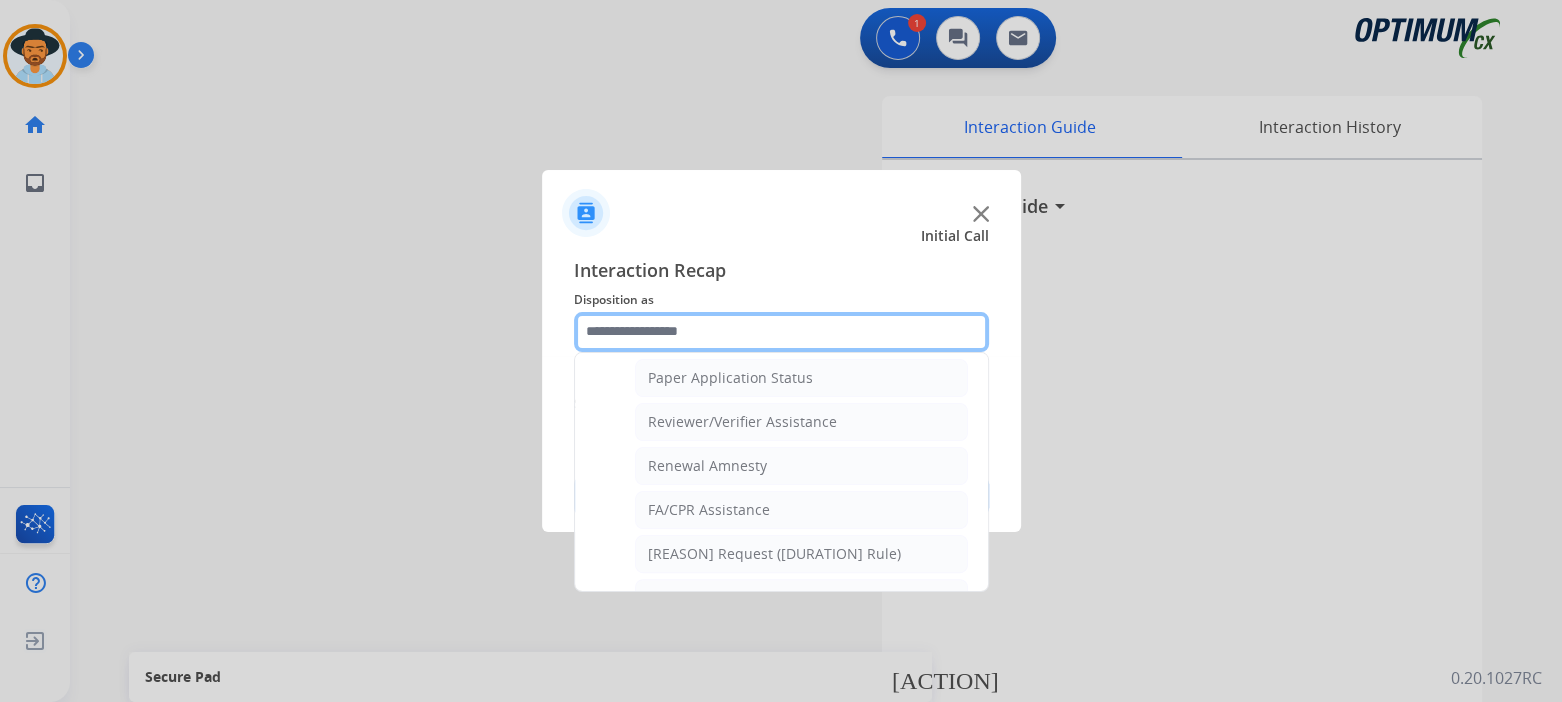 scroll, scrollTop: 762, scrollLeft: 0, axis: vertical 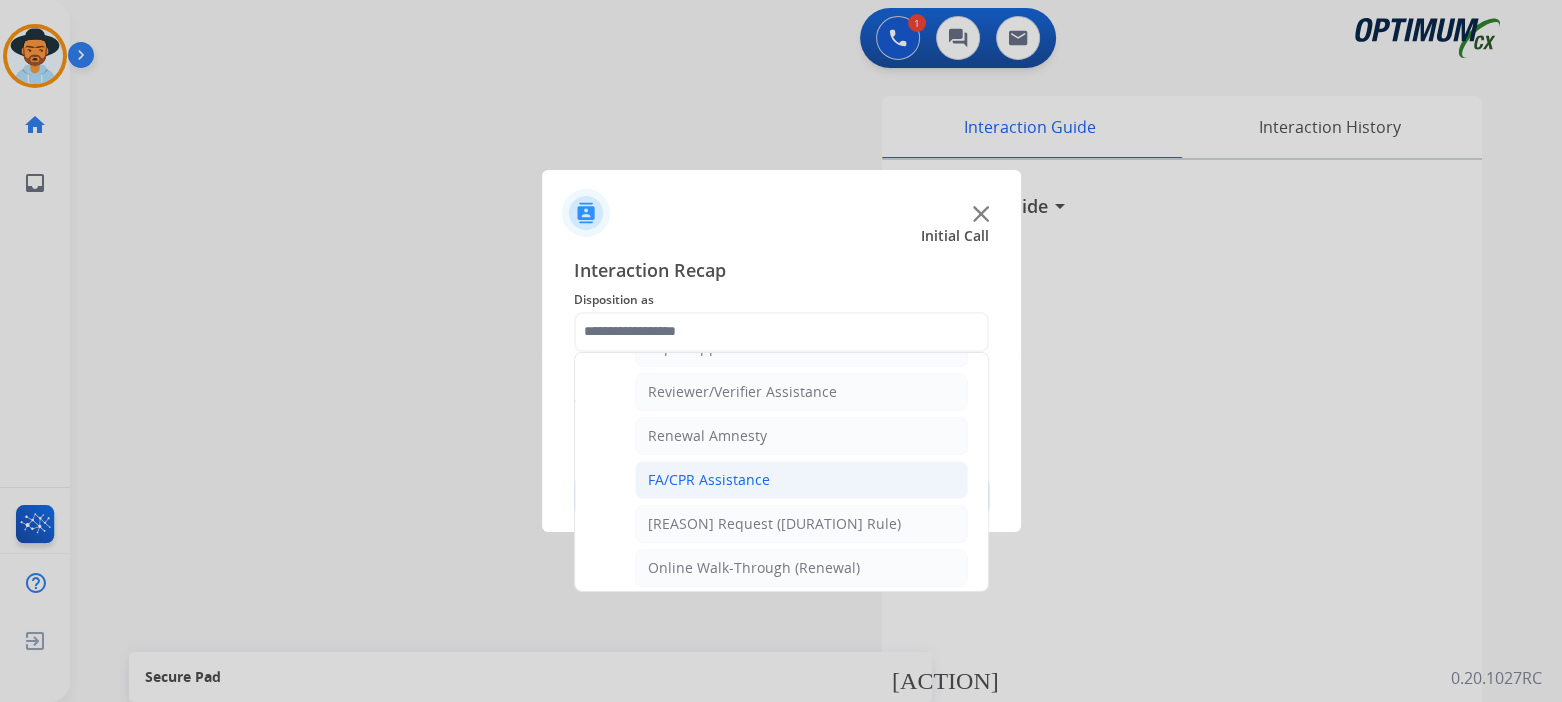 click on "FA/CPR Assistance" 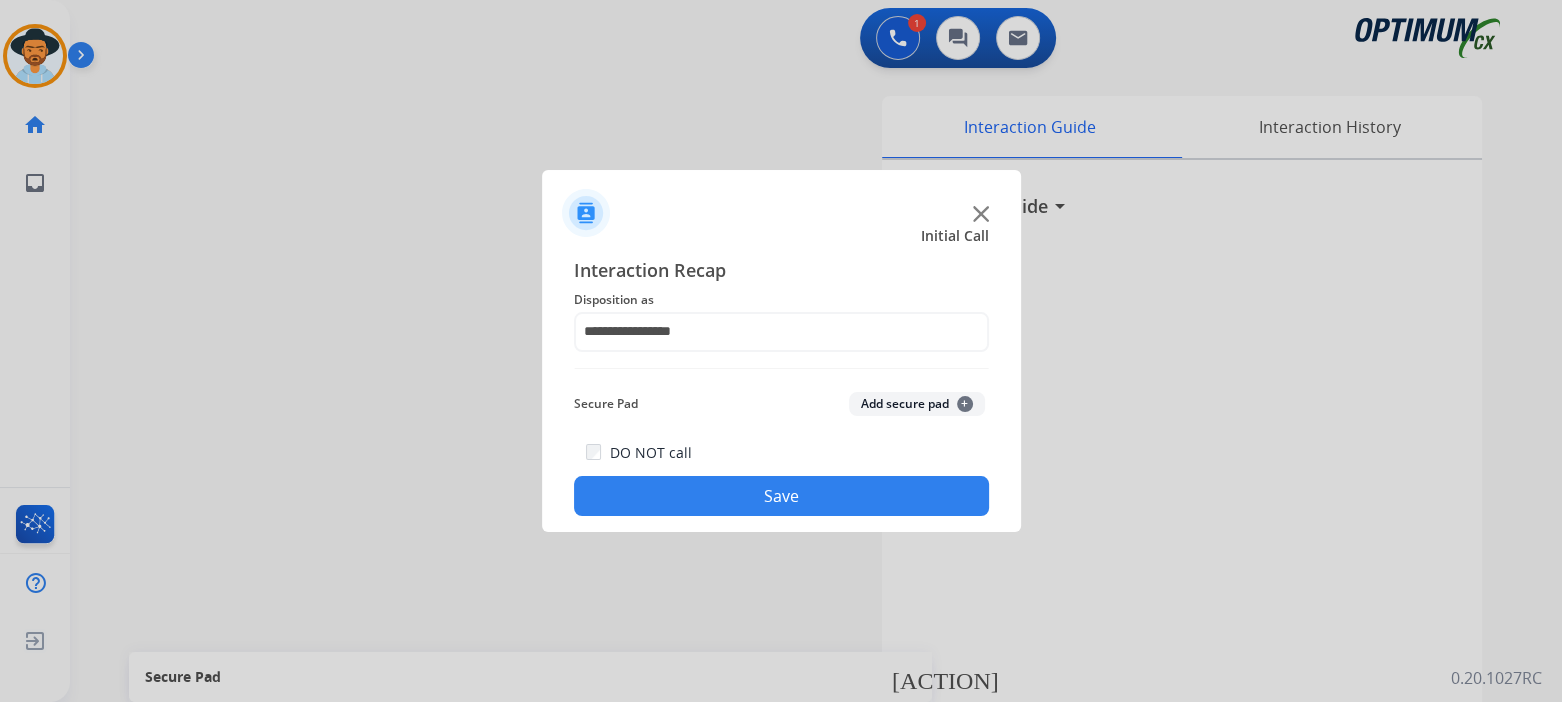 drag, startPoint x: 845, startPoint y: 483, endPoint x: 856, endPoint y: 491, distance: 13.601471 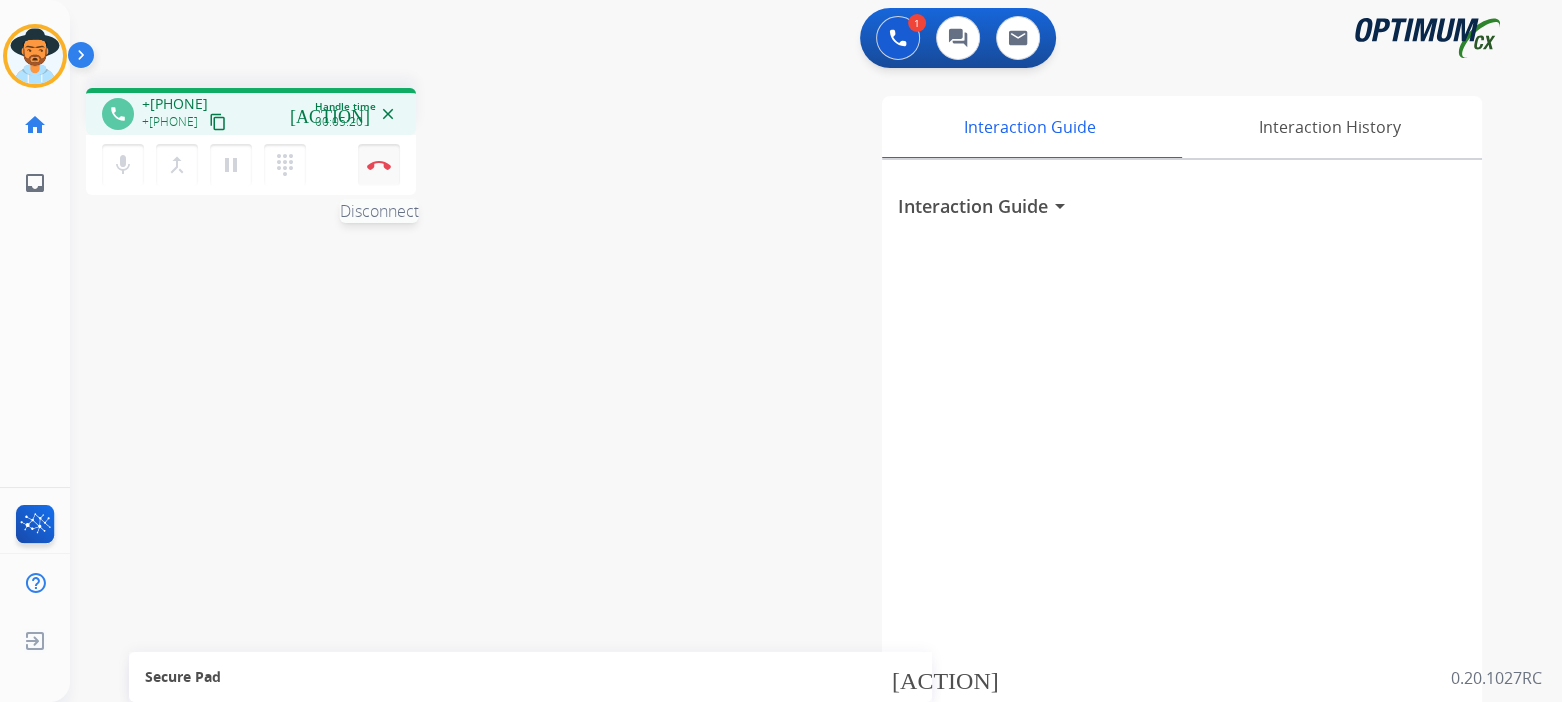 click on "Disconnect" at bounding box center (379, 165) 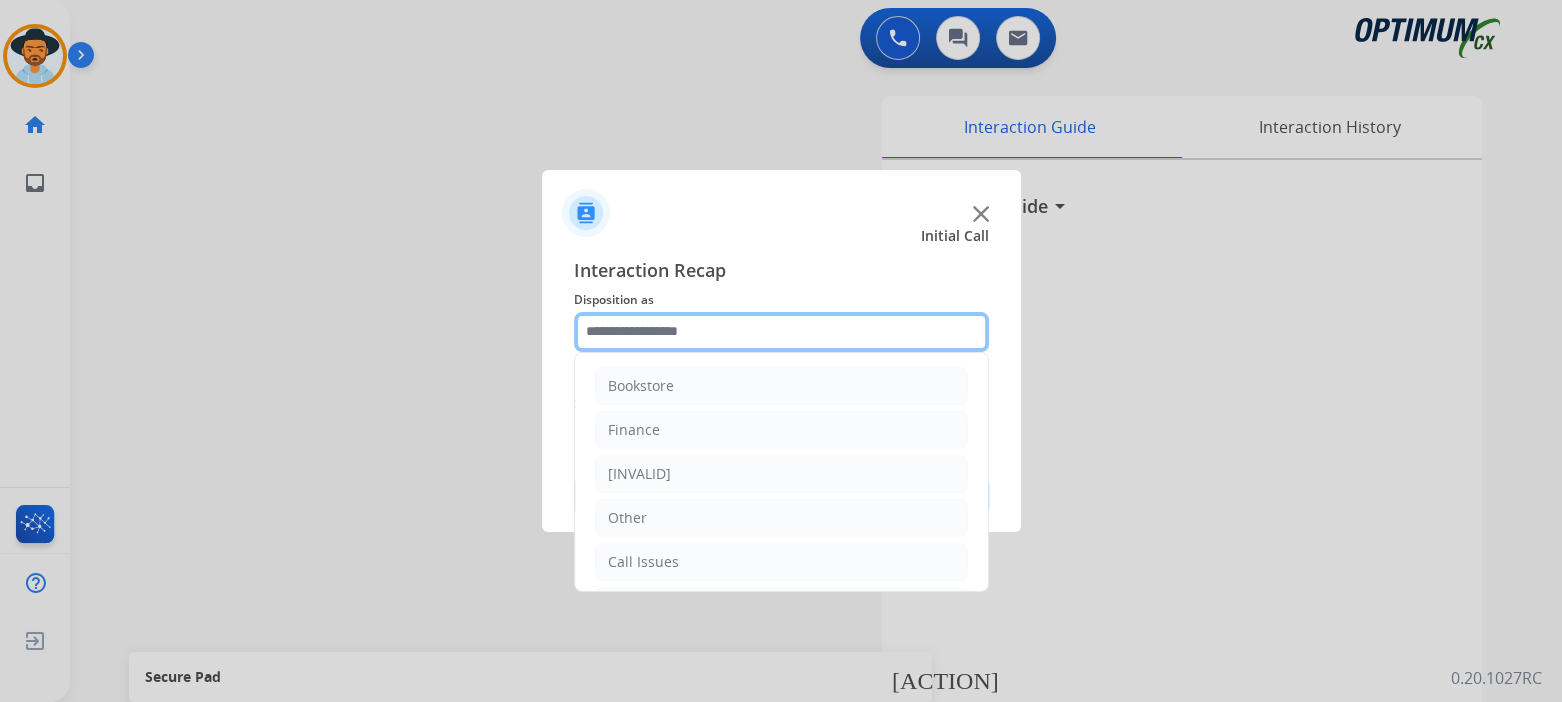click 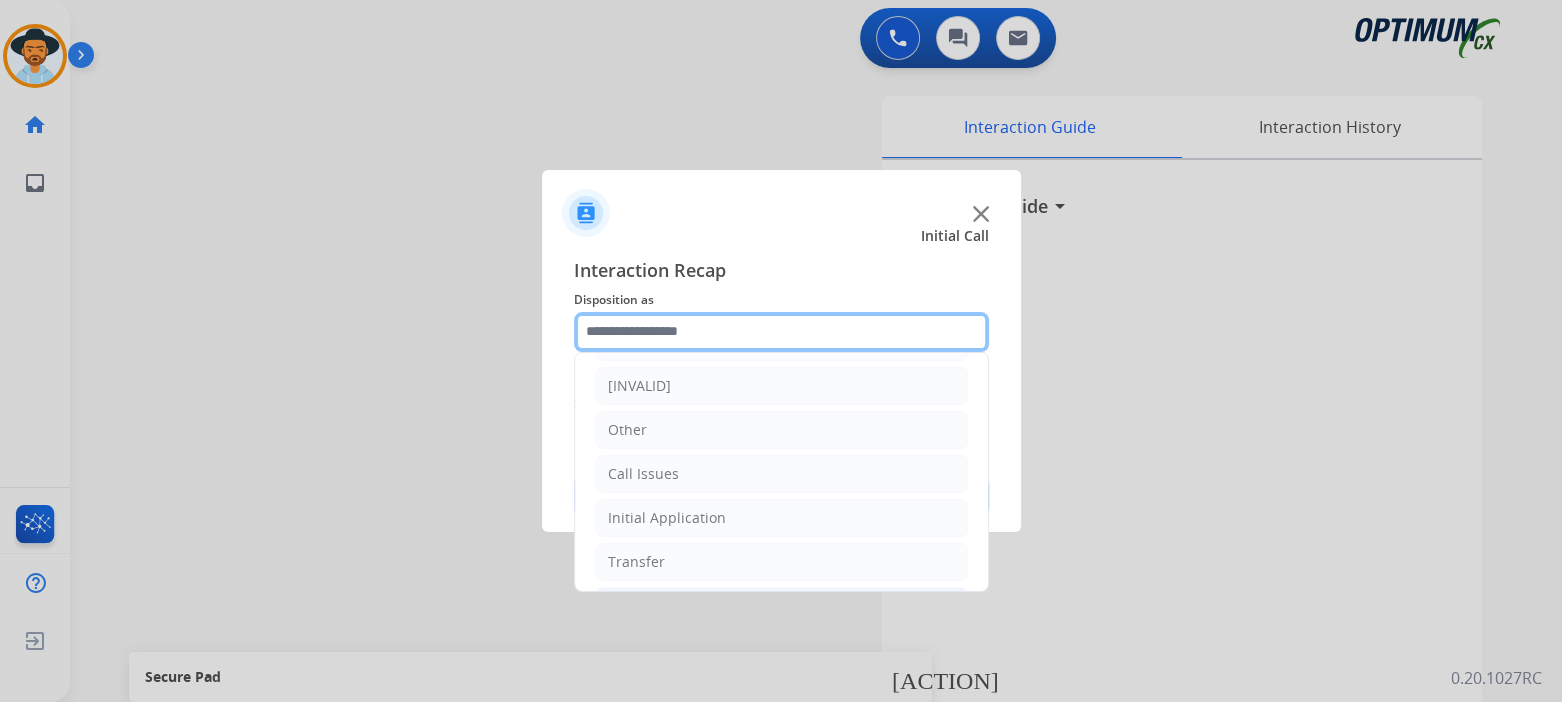 scroll, scrollTop: 132, scrollLeft: 0, axis: vertical 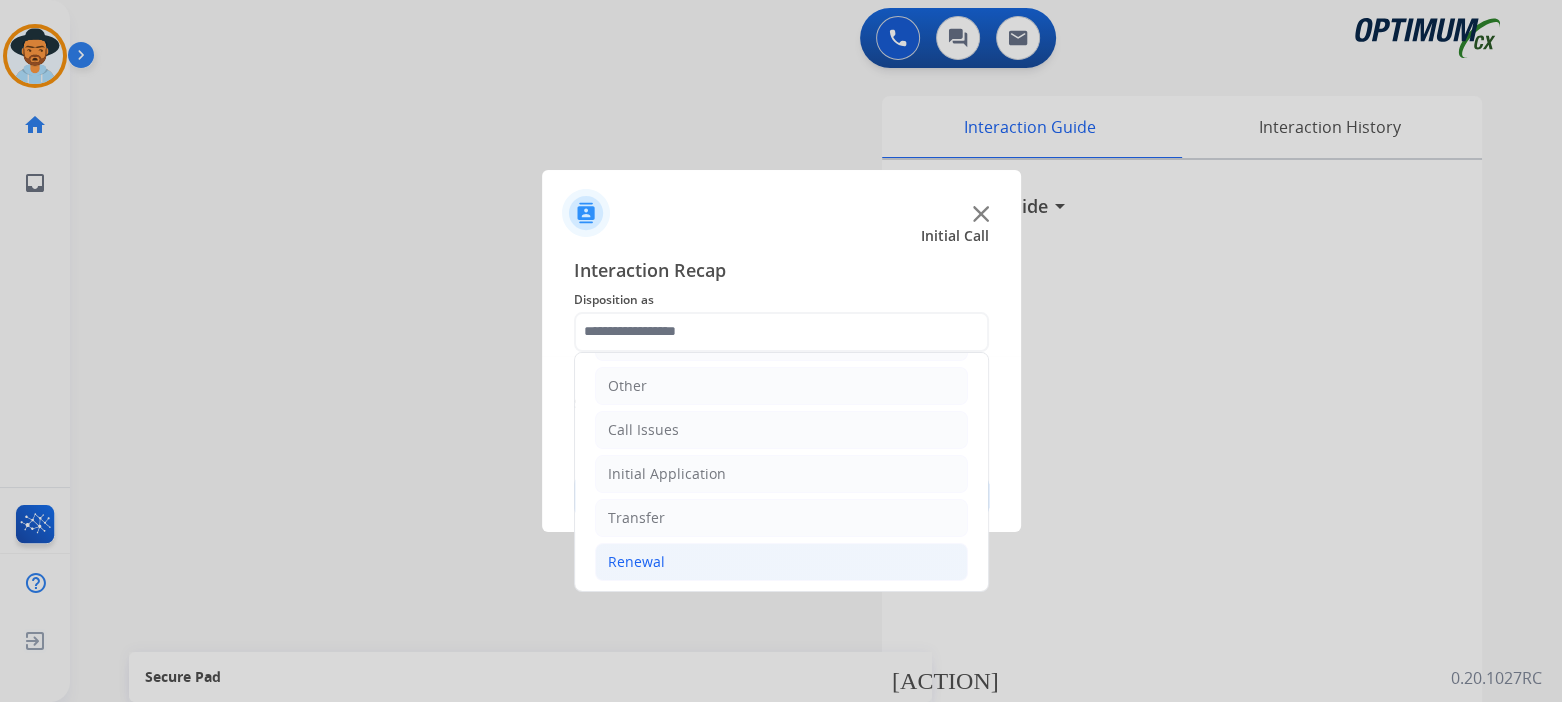 click on "Renewal" 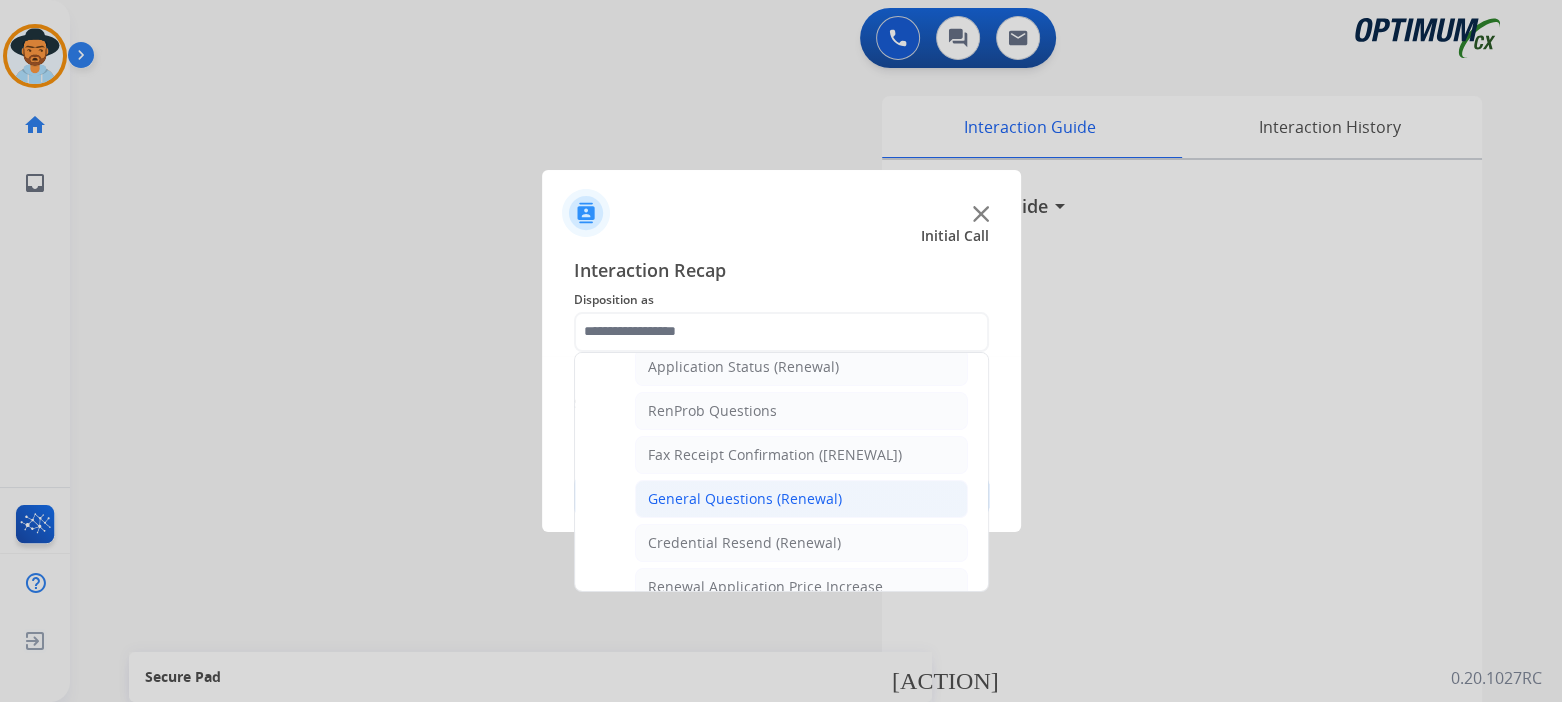 scroll, scrollTop: 485, scrollLeft: 0, axis: vertical 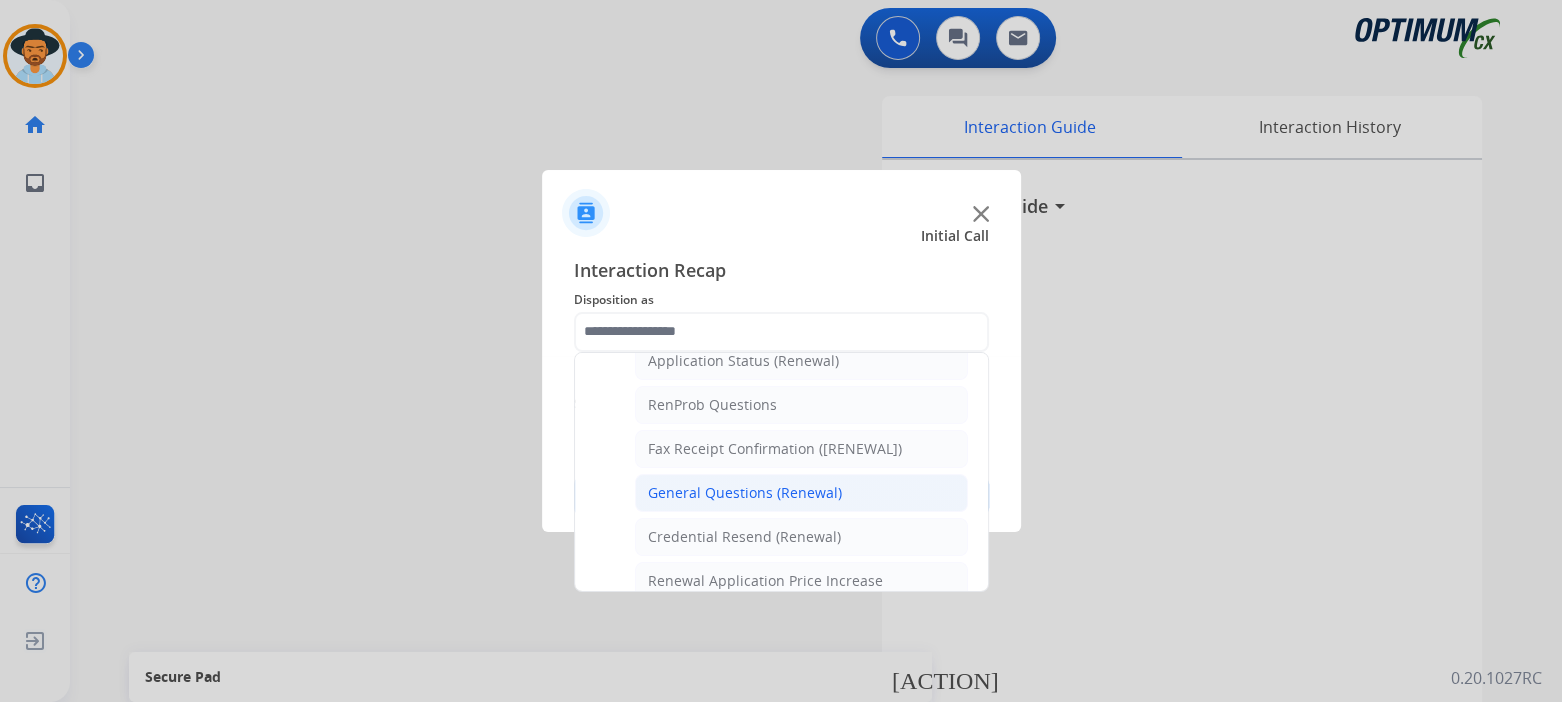 click on "General Questions (Renewal)" 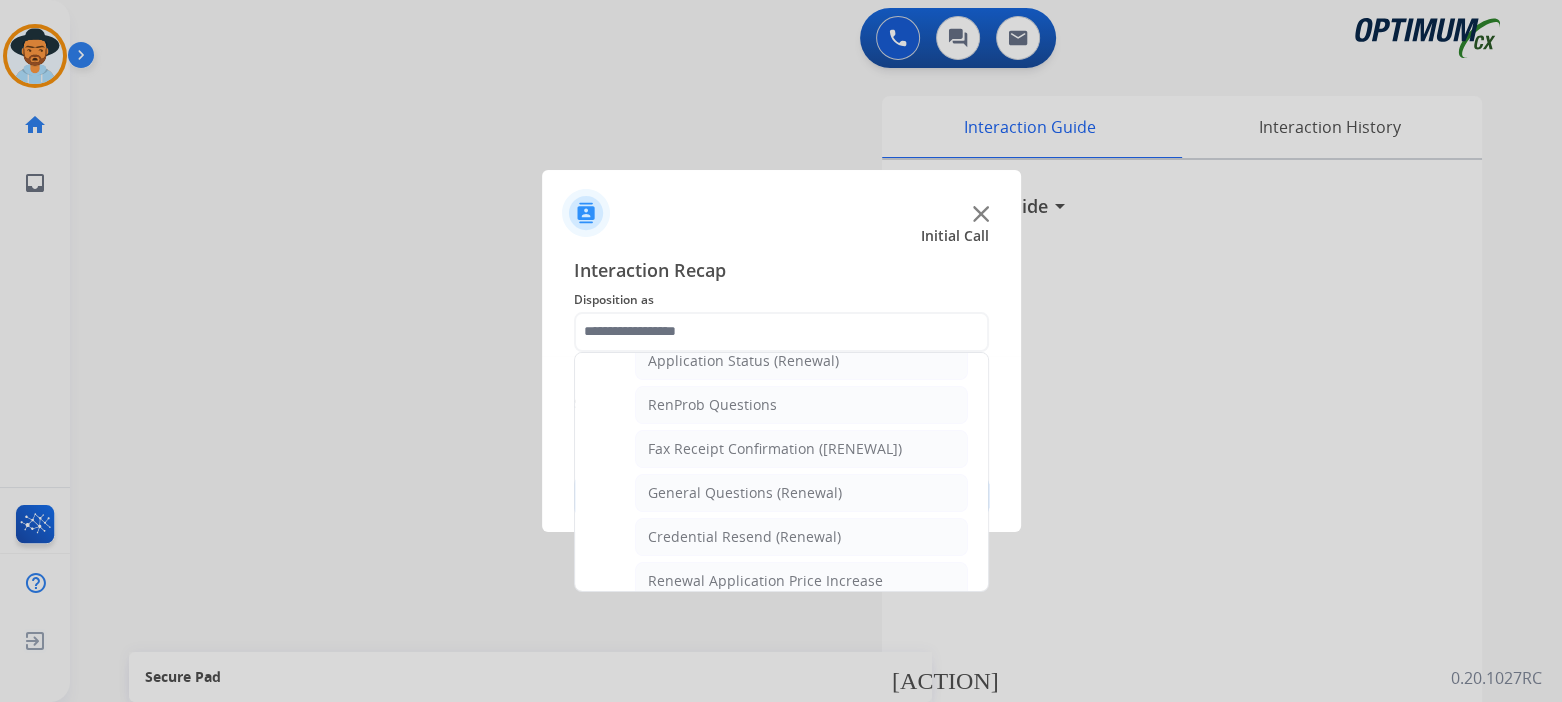 type on "[REDACTED]" 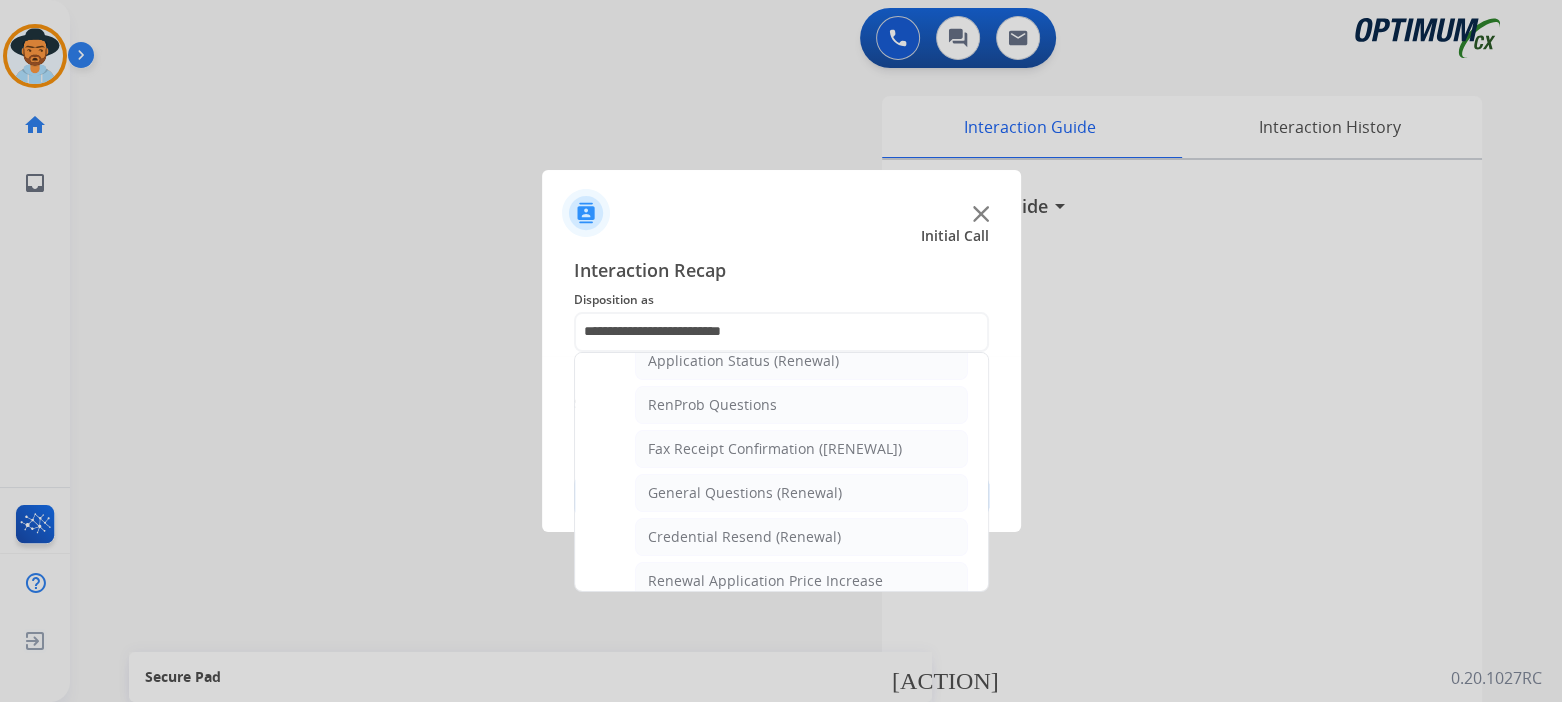 scroll, scrollTop: 0, scrollLeft: 0, axis: both 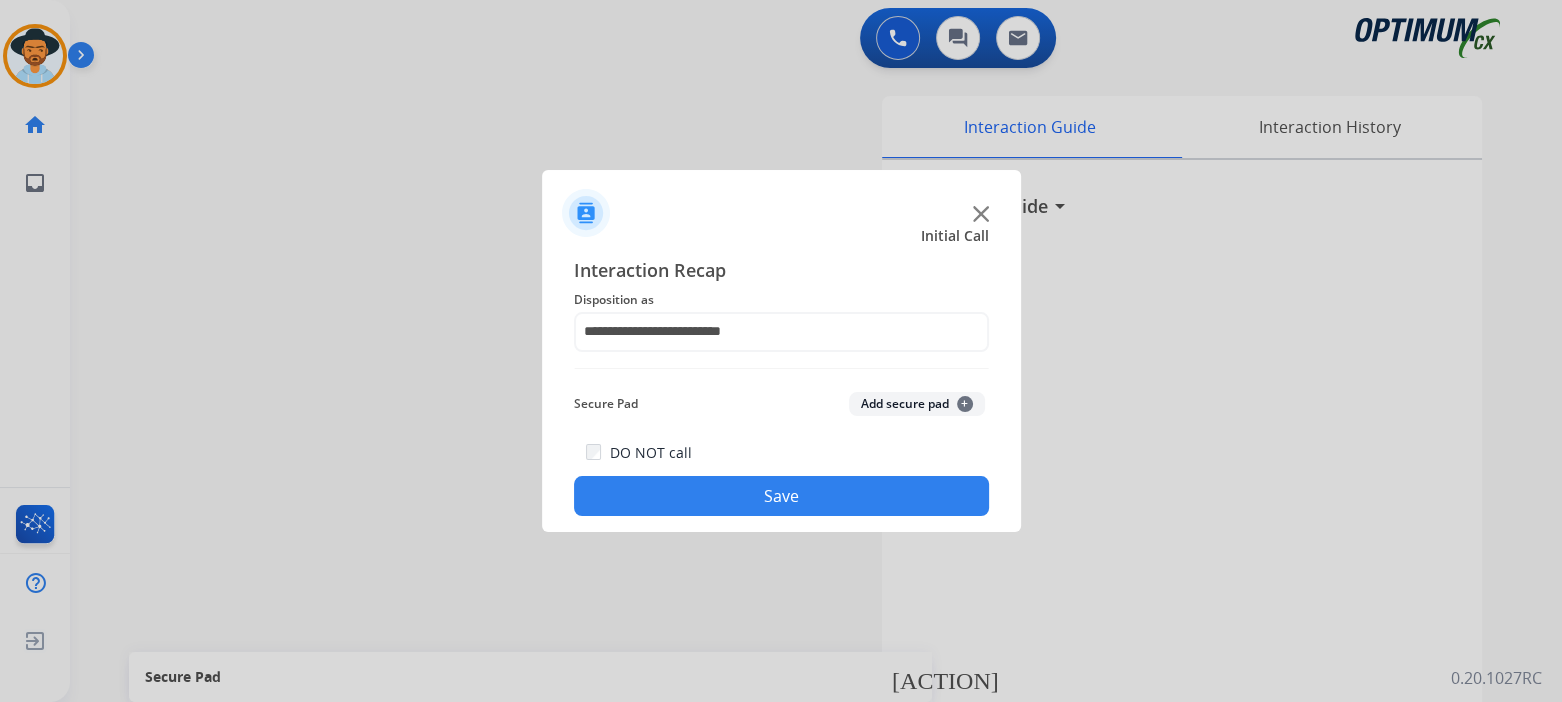click on "Save" 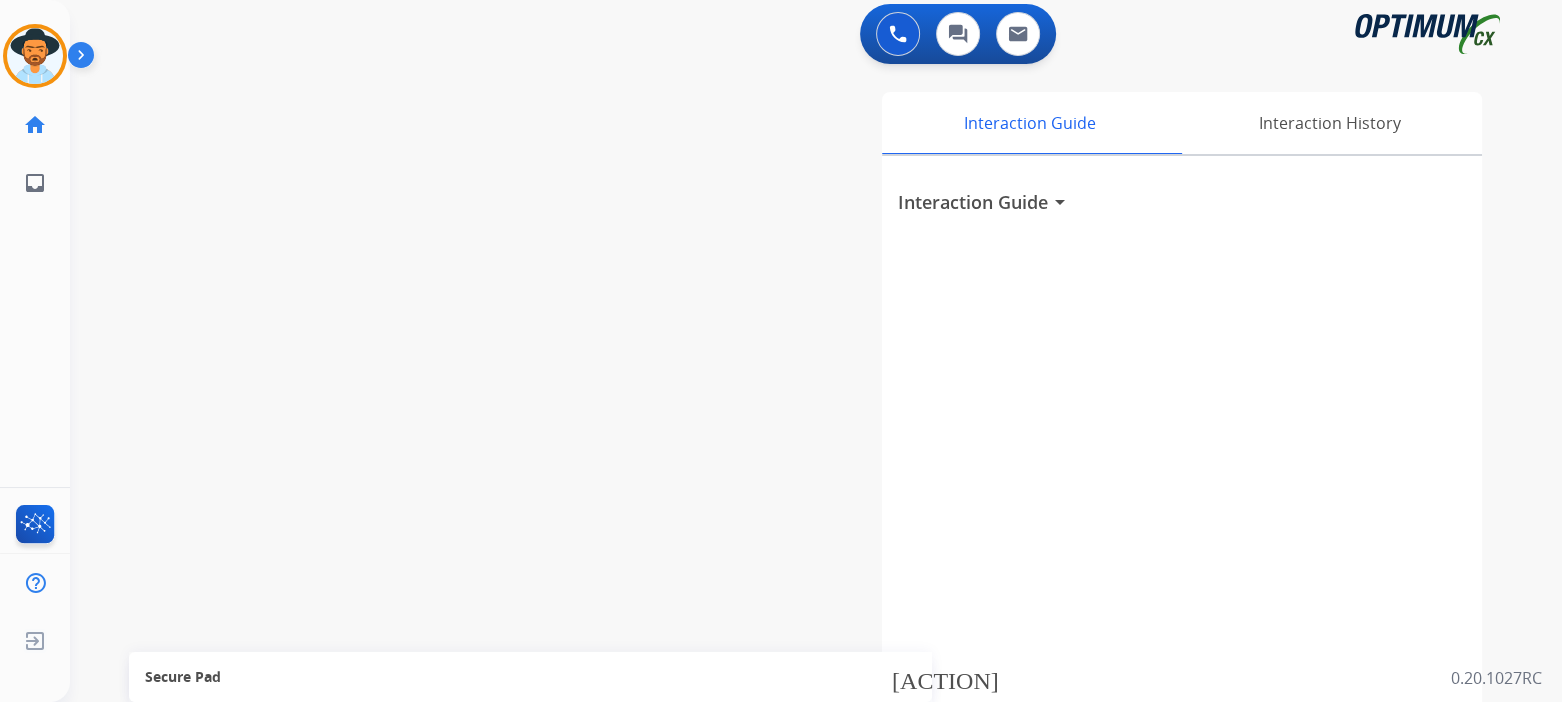 scroll, scrollTop: 5, scrollLeft: 0, axis: vertical 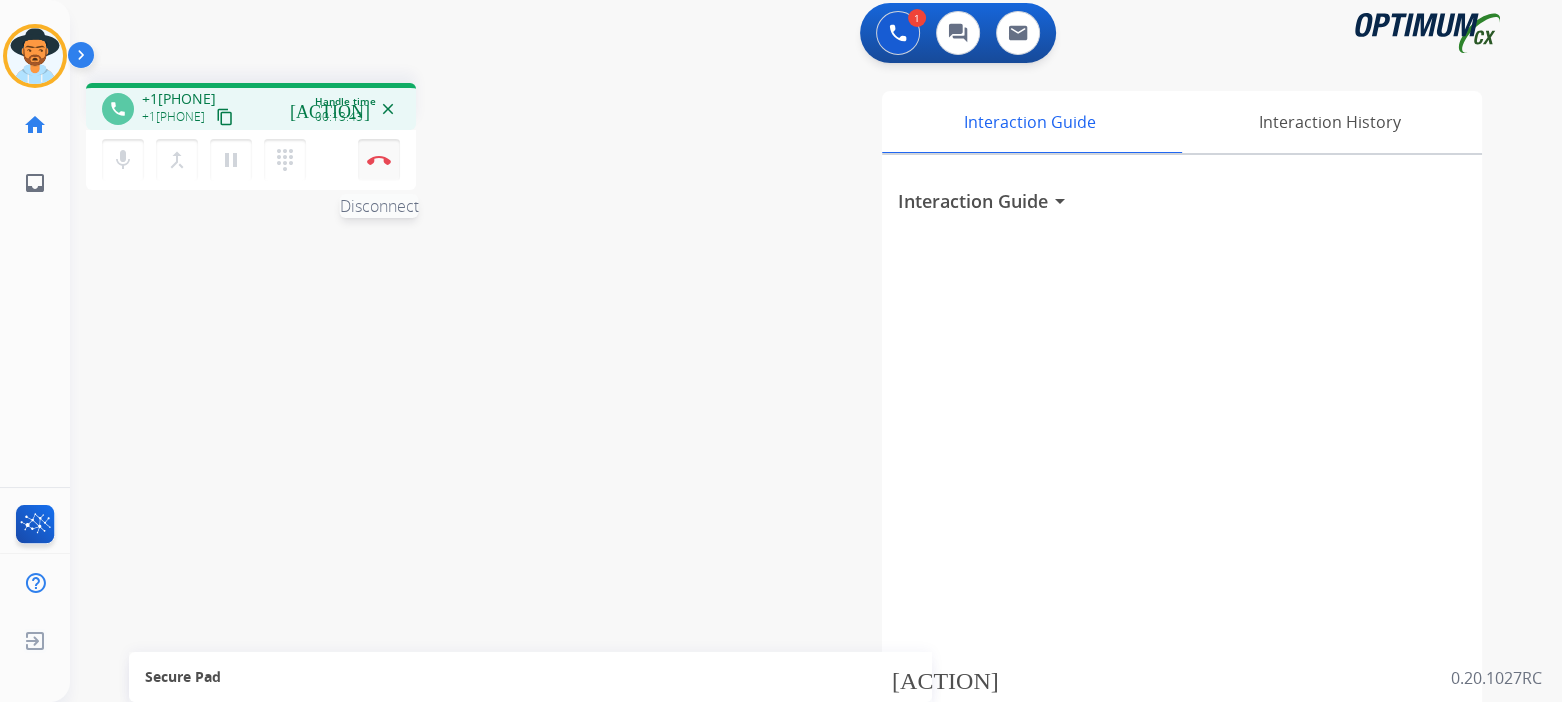 click at bounding box center [379, 160] 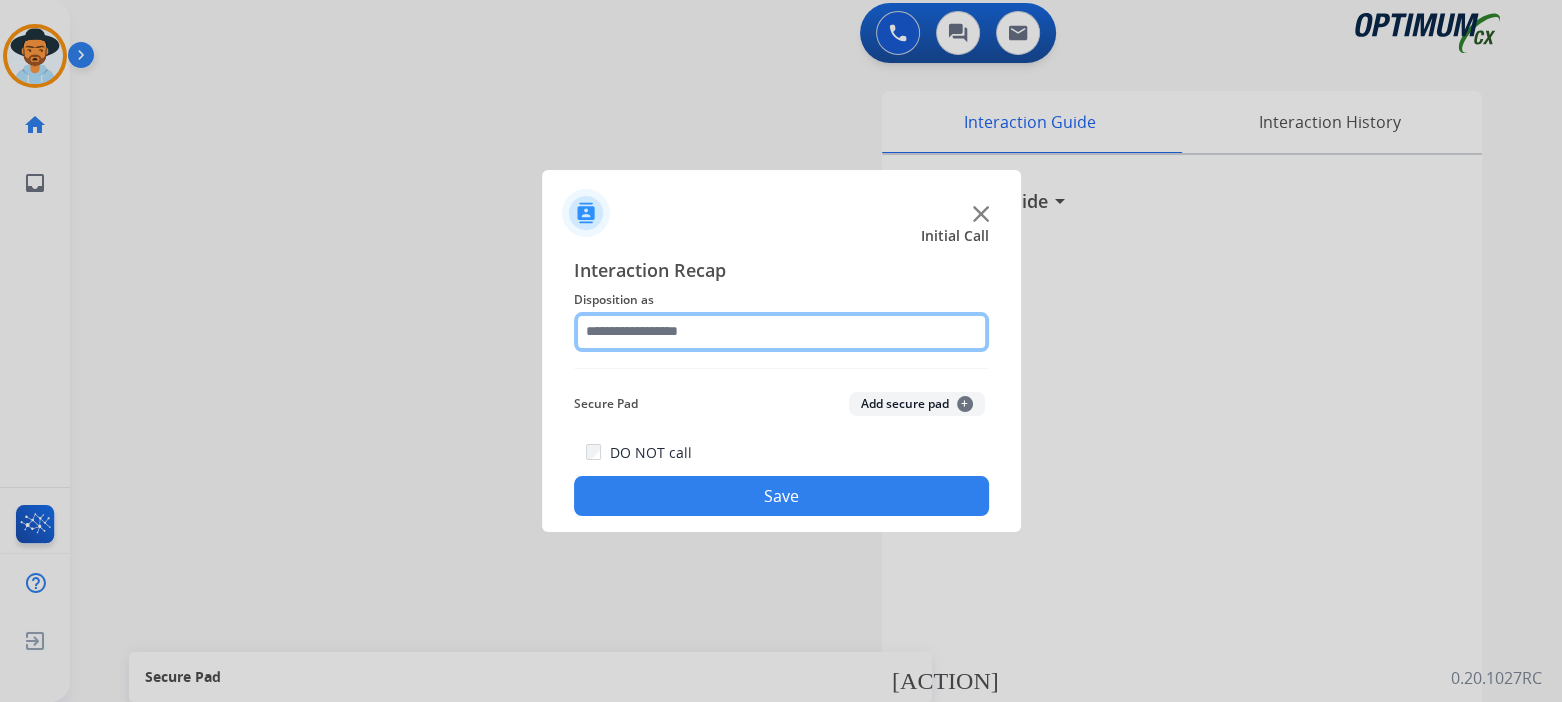 click 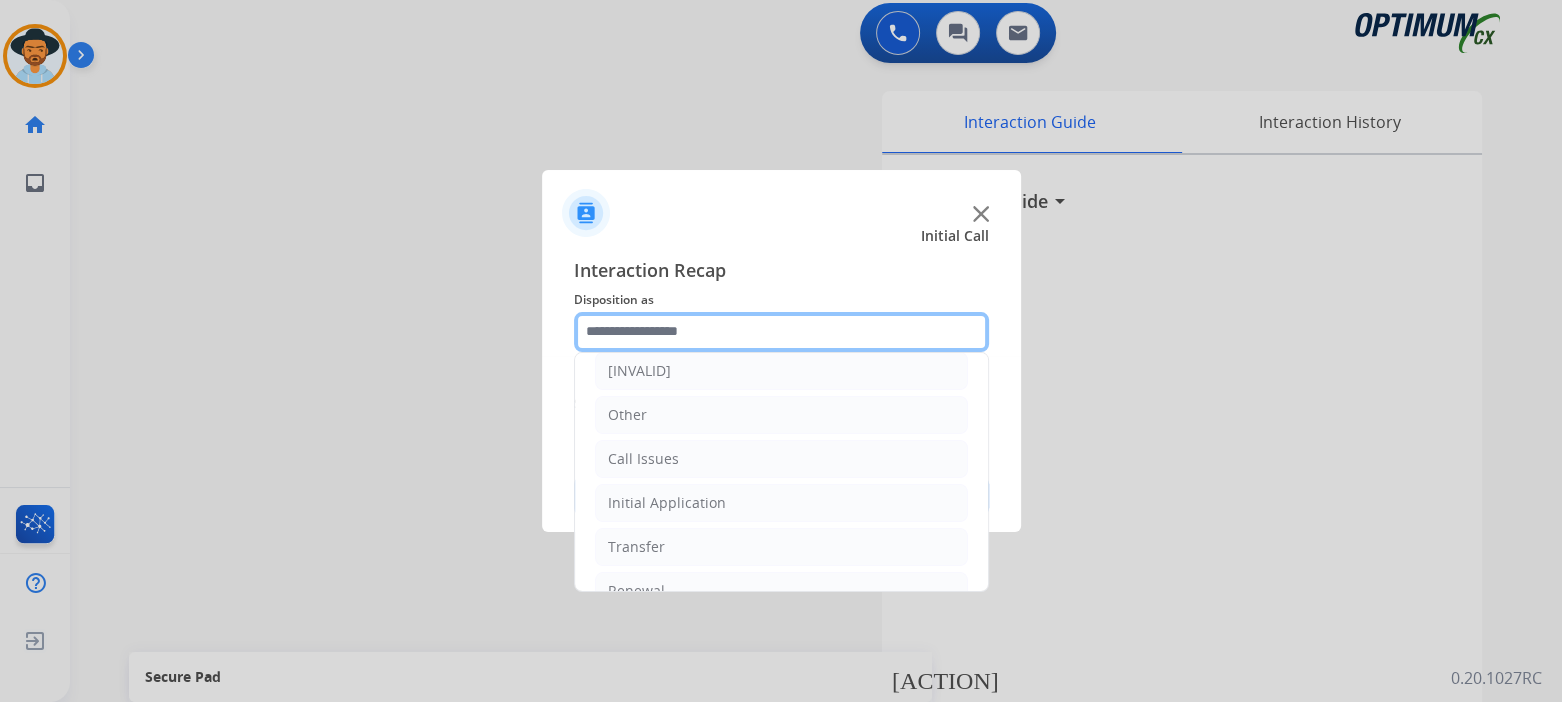 scroll, scrollTop: 132, scrollLeft: 0, axis: vertical 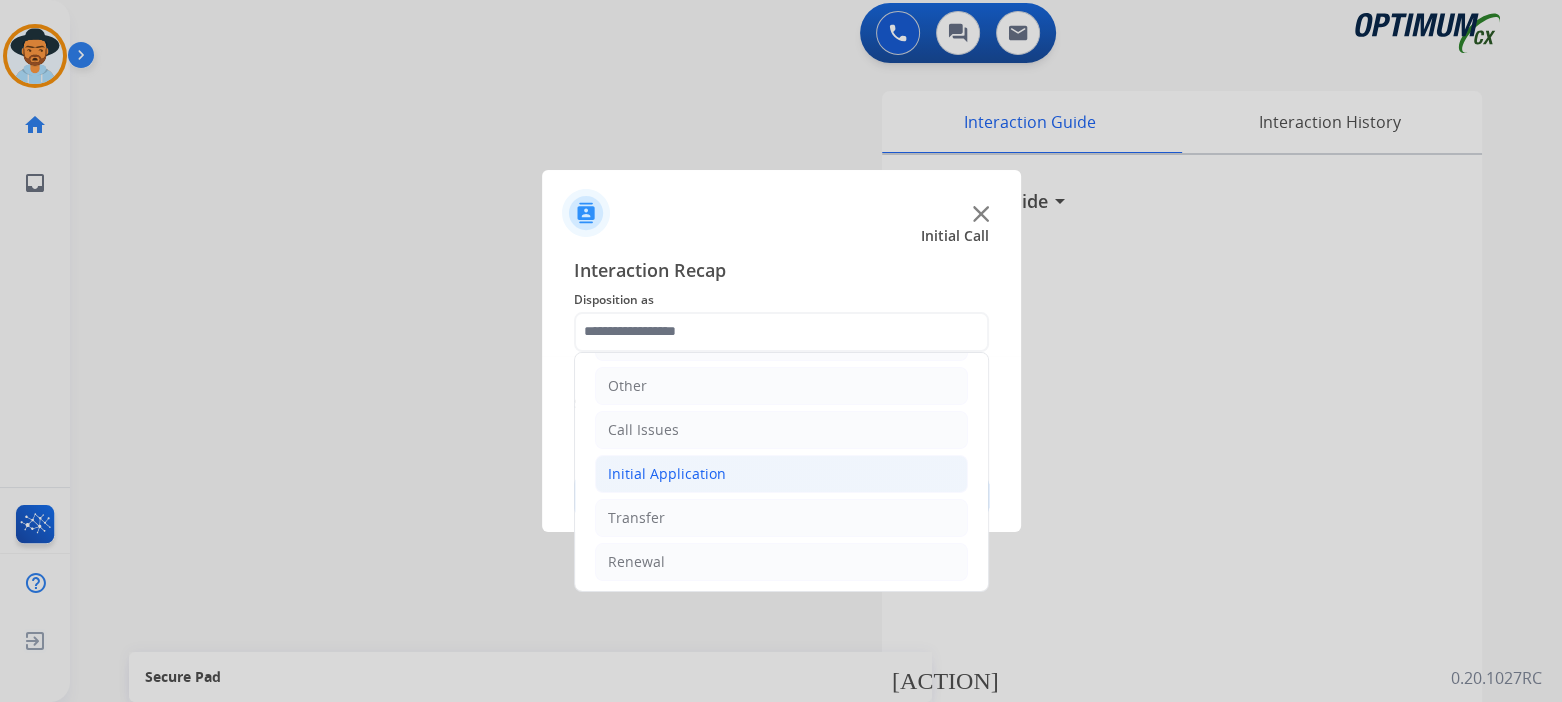 click on "Initial Application" 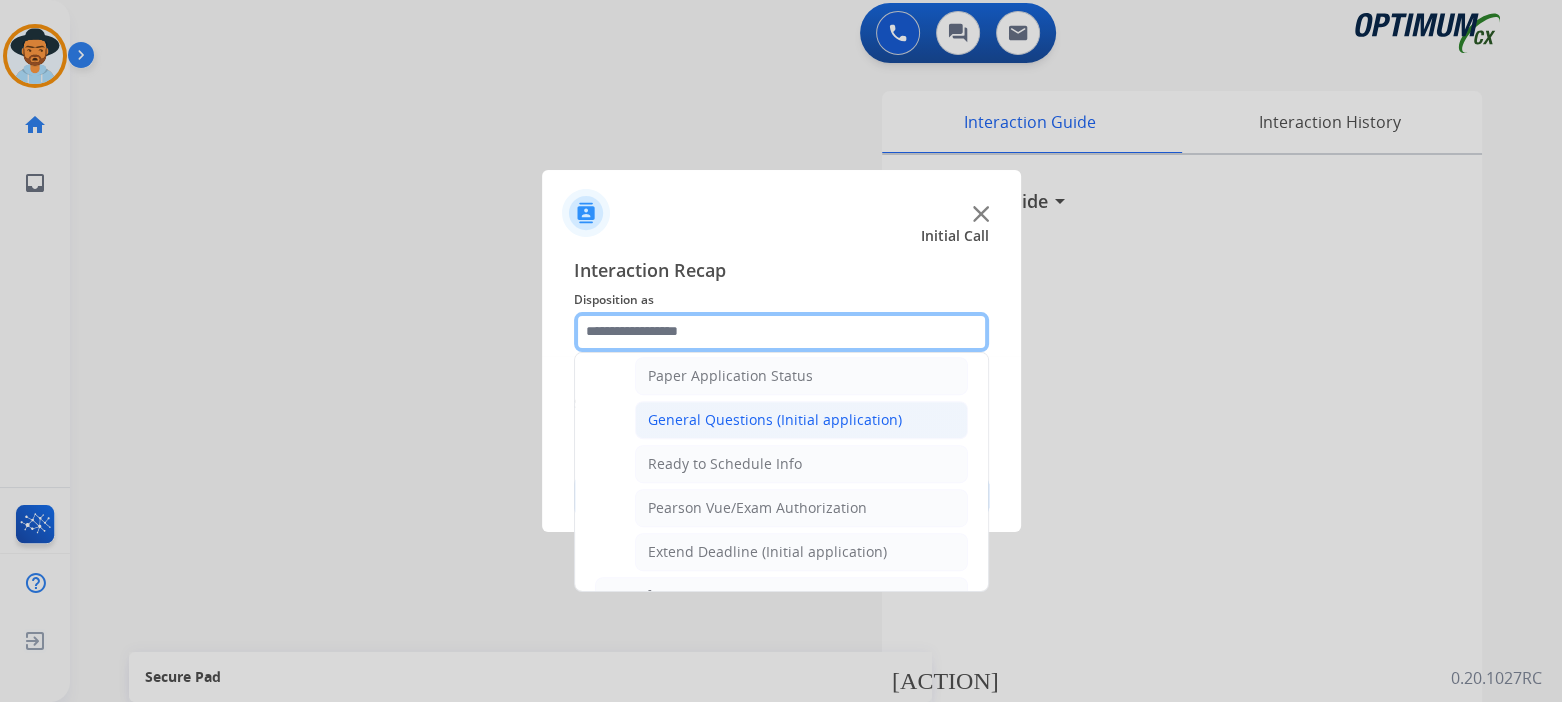 scroll, scrollTop: 1130, scrollLeft: 0, axis: vertical 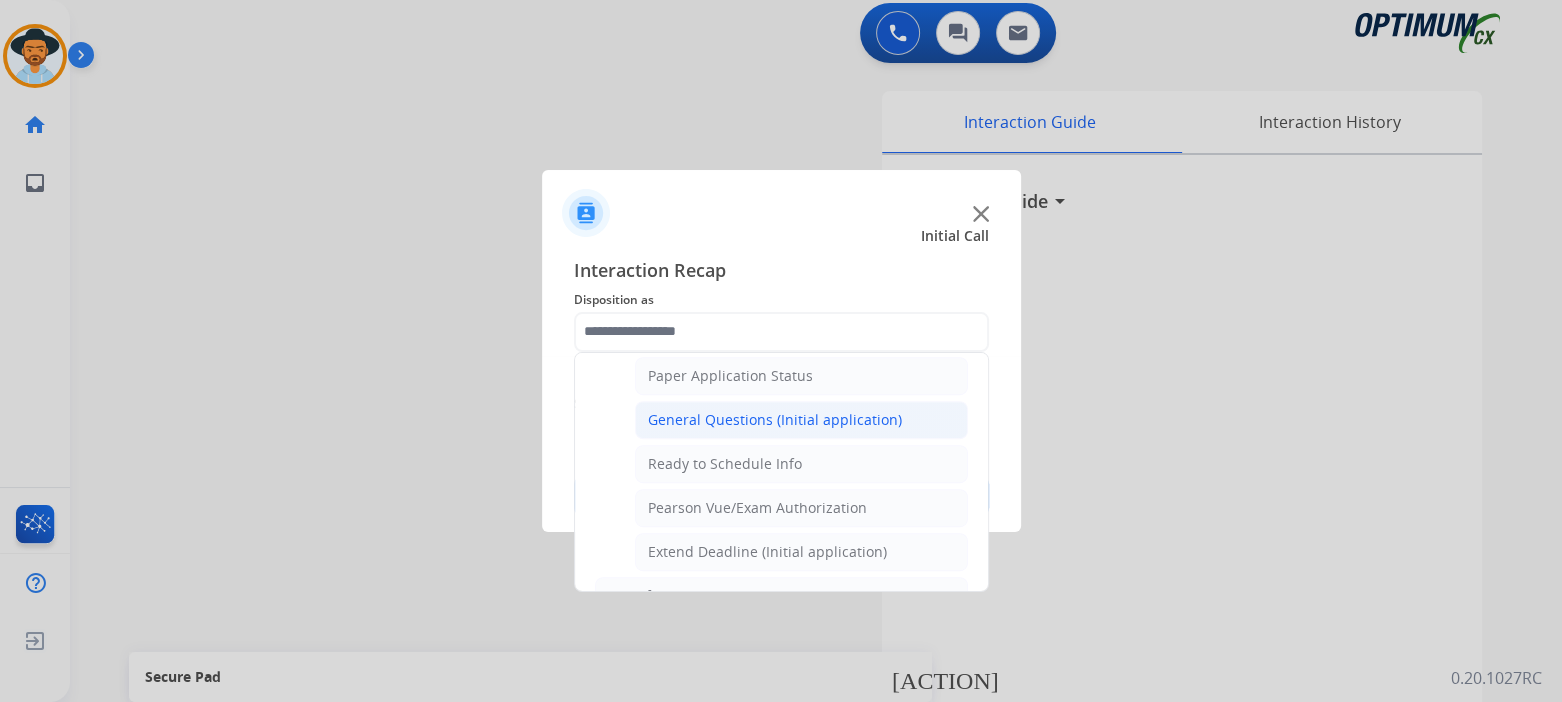 click on "General Questions (Initial application)" 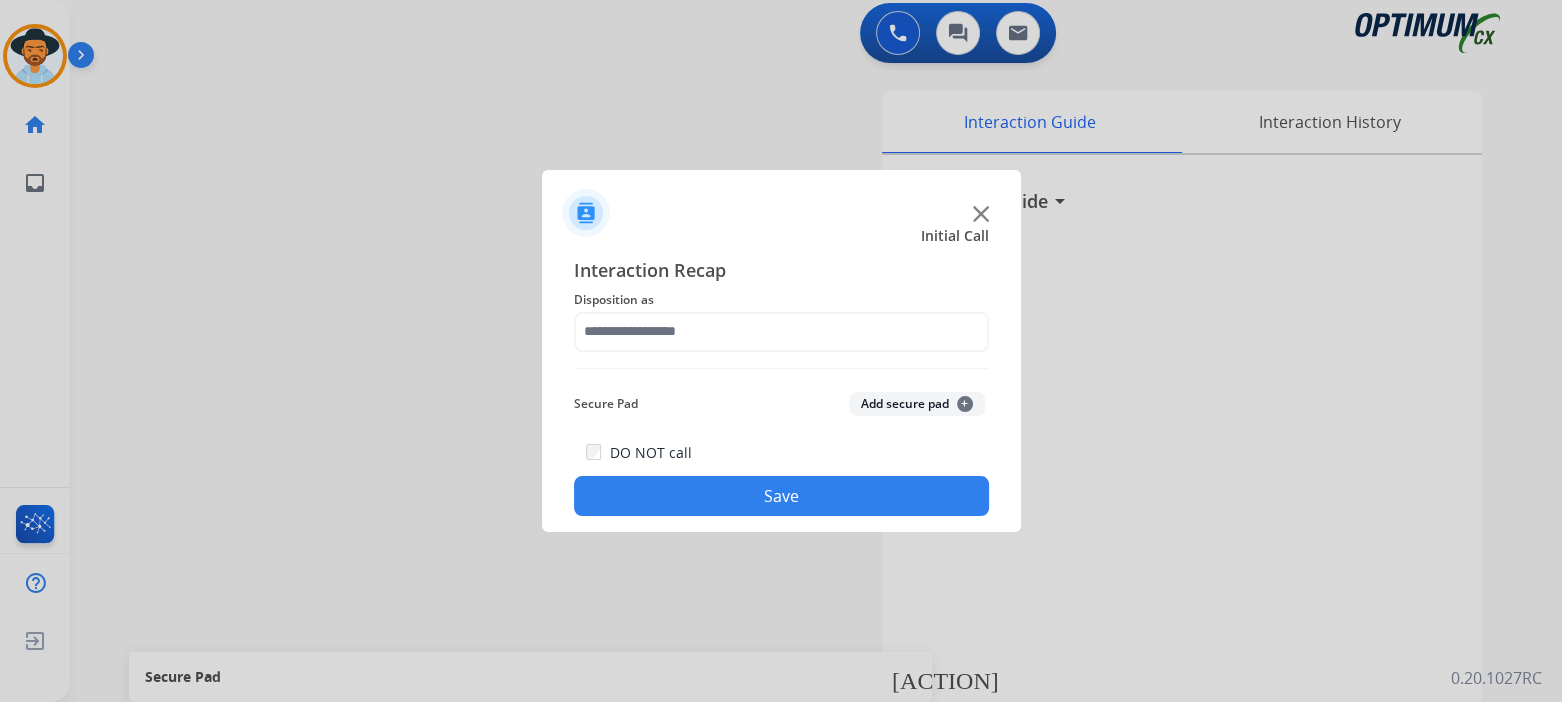type on "**********" 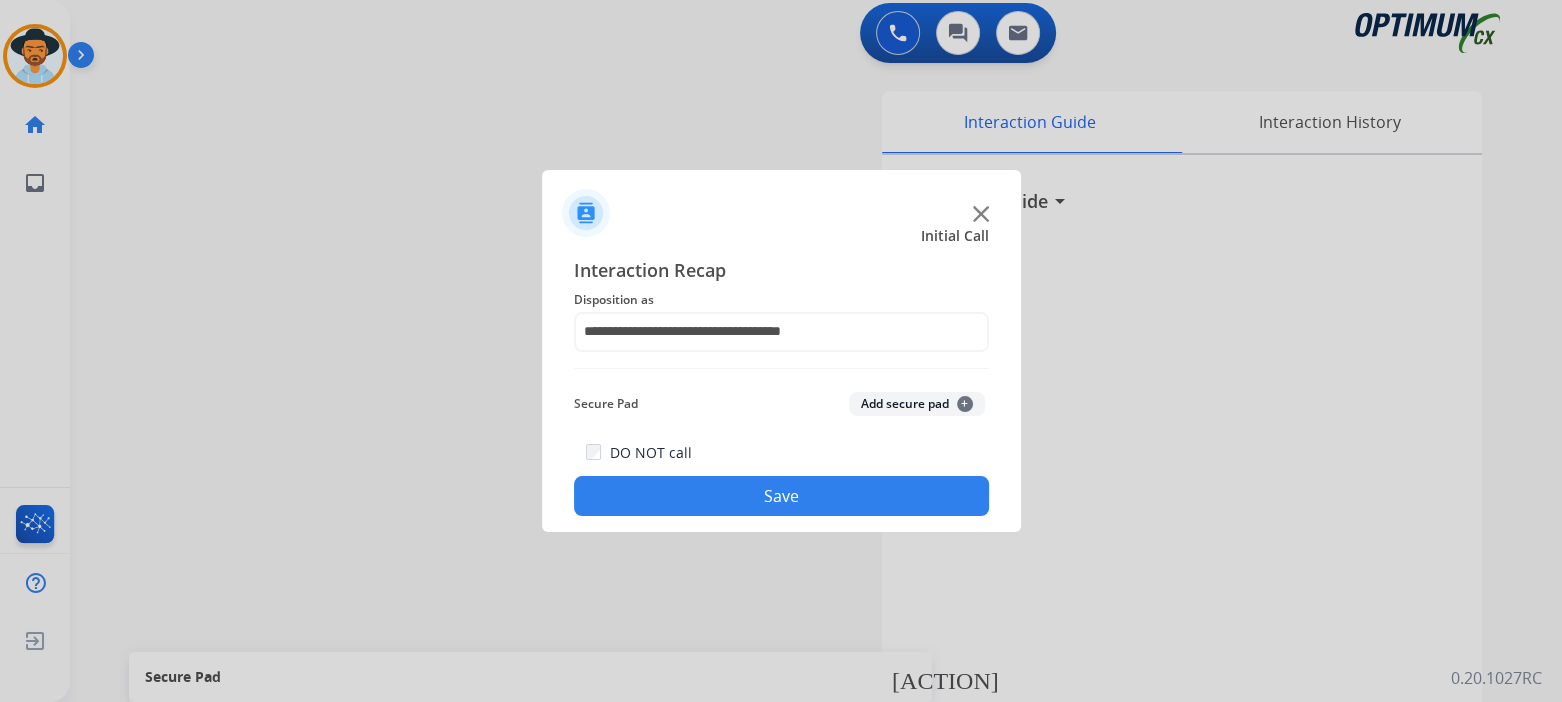 click on "Save" 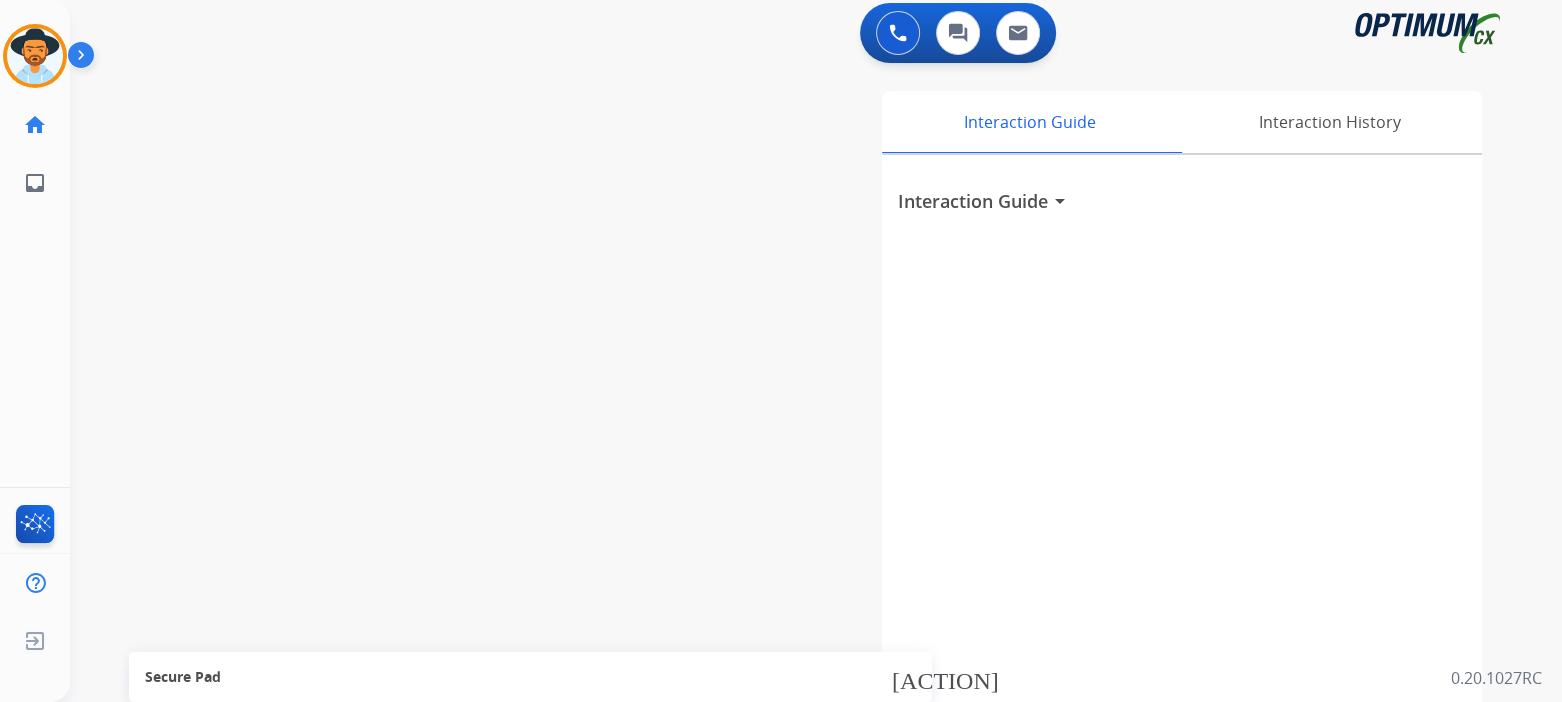 scroll, scrollTop: 8, scrollLeft: 0, axis: vertical 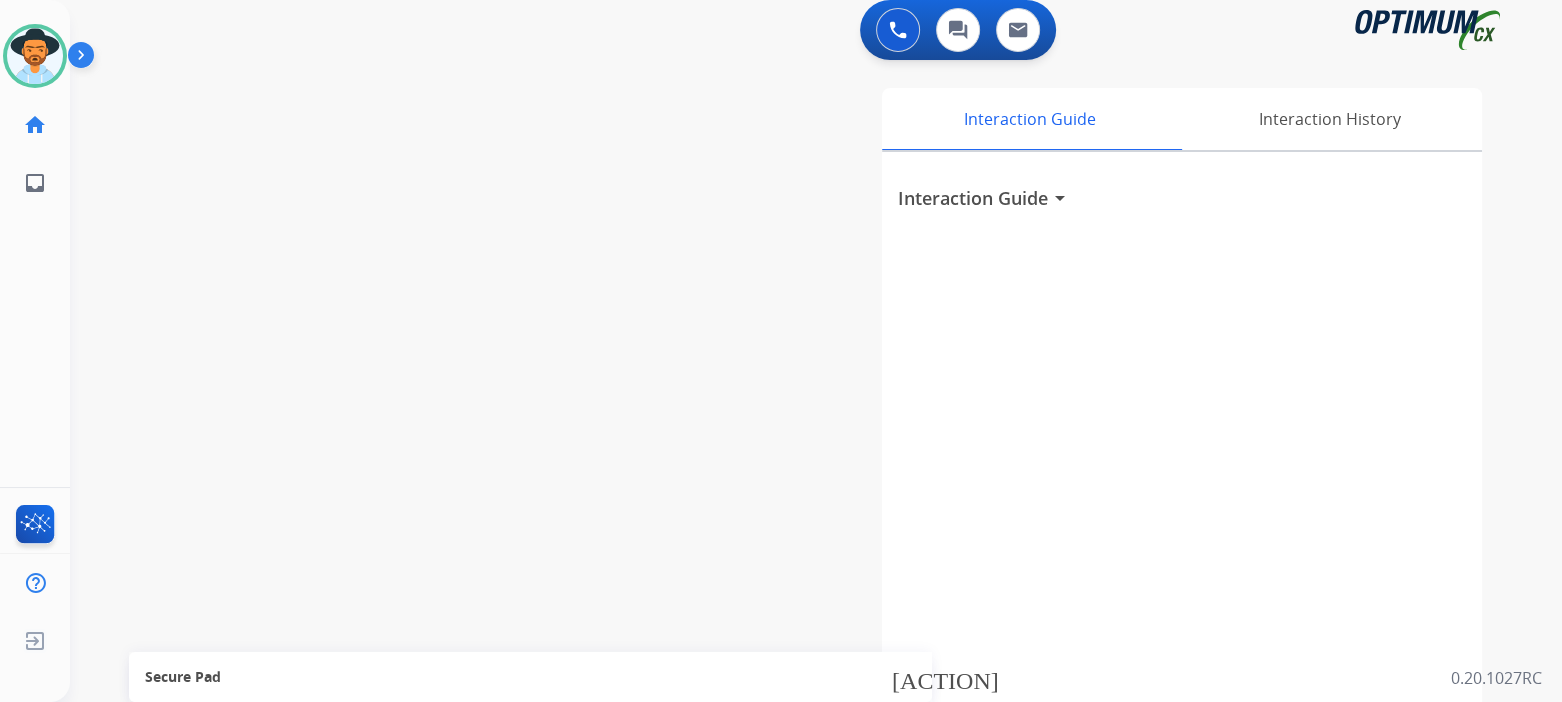 drag, startPoint x: 52, startPoint y: 19, endPoint x: 76, endPoint y: 29, distance: 26 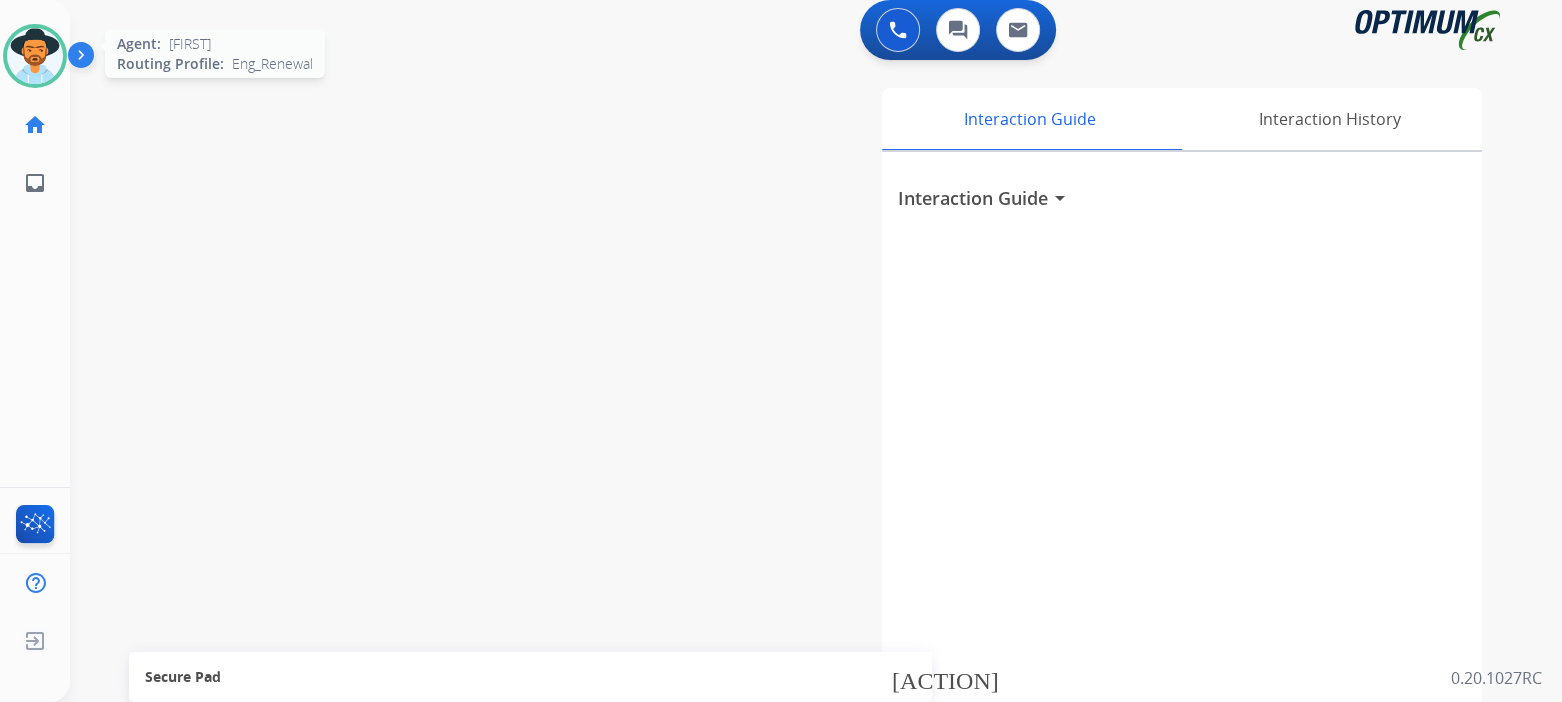 click at bounding box center (35, 56) 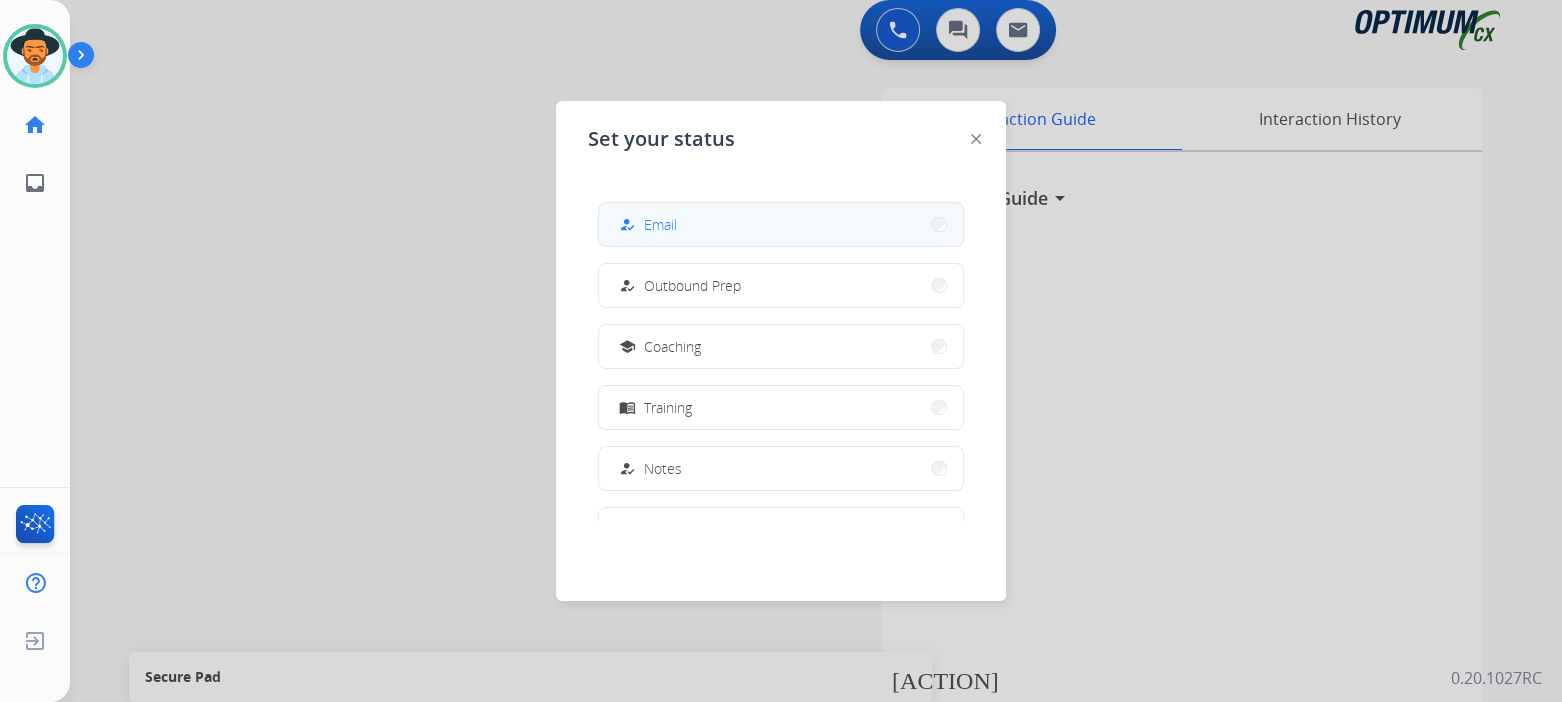 scroll, scrollTop: 199, scrollLeft: 0, axis: vertical 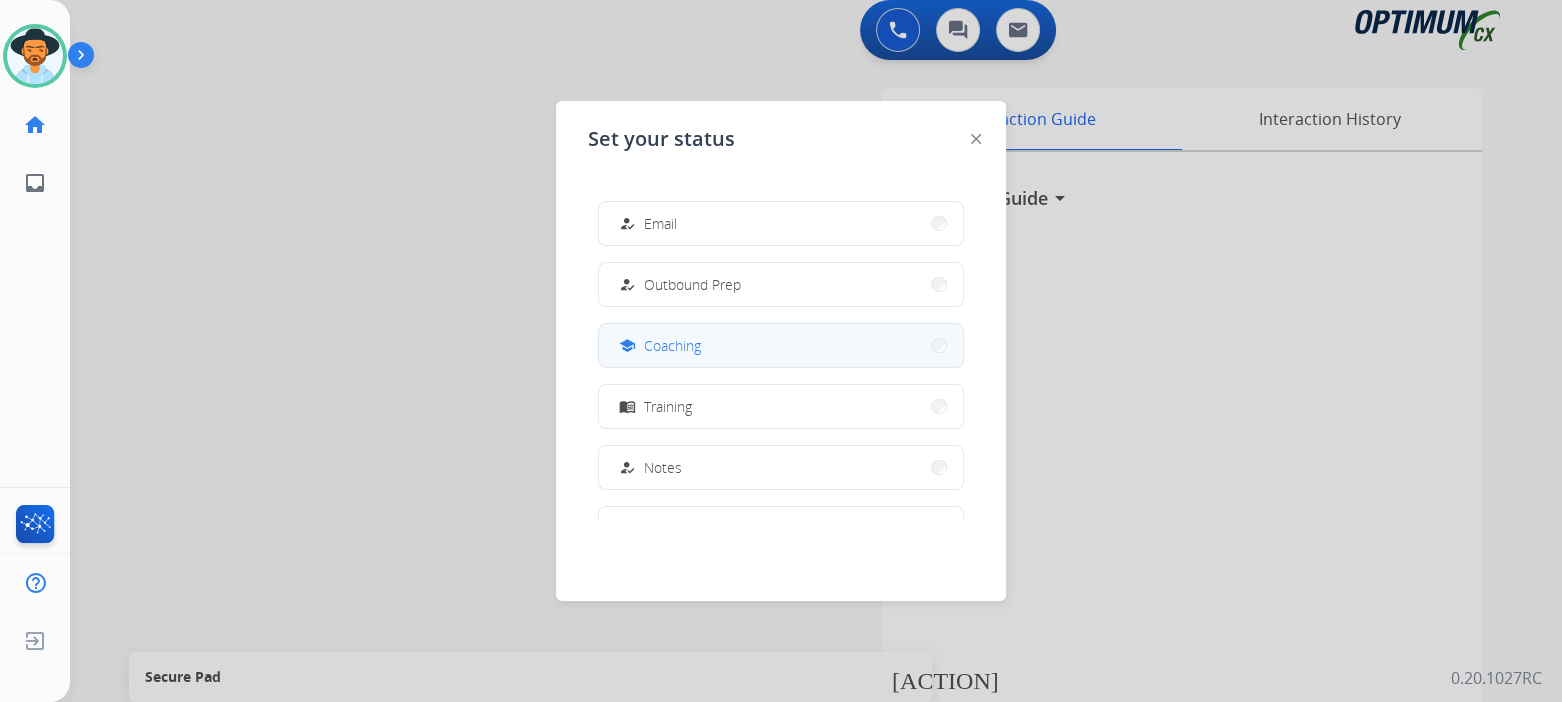 click on "school Coaching" at bounding box center [781, 345] 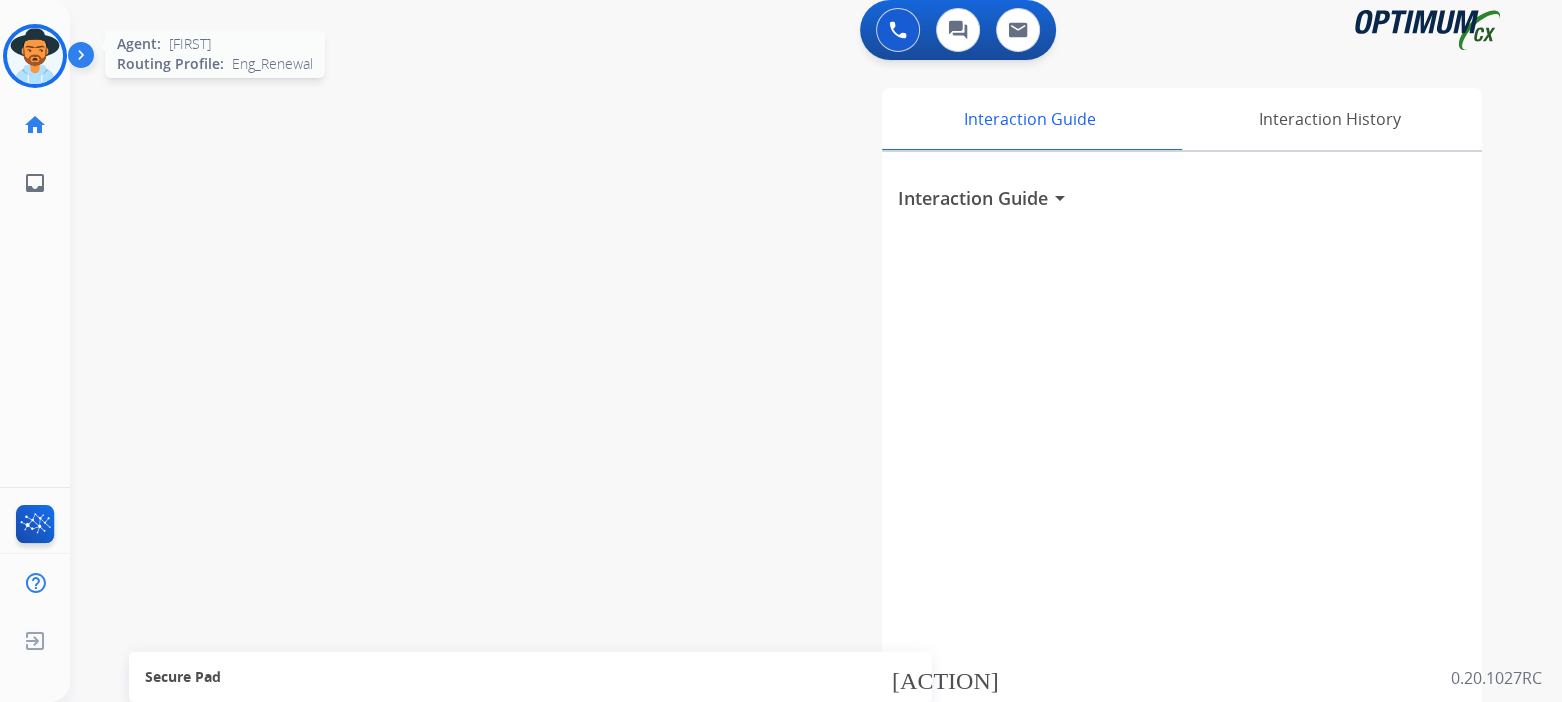 click at bounding box center [35, 56] 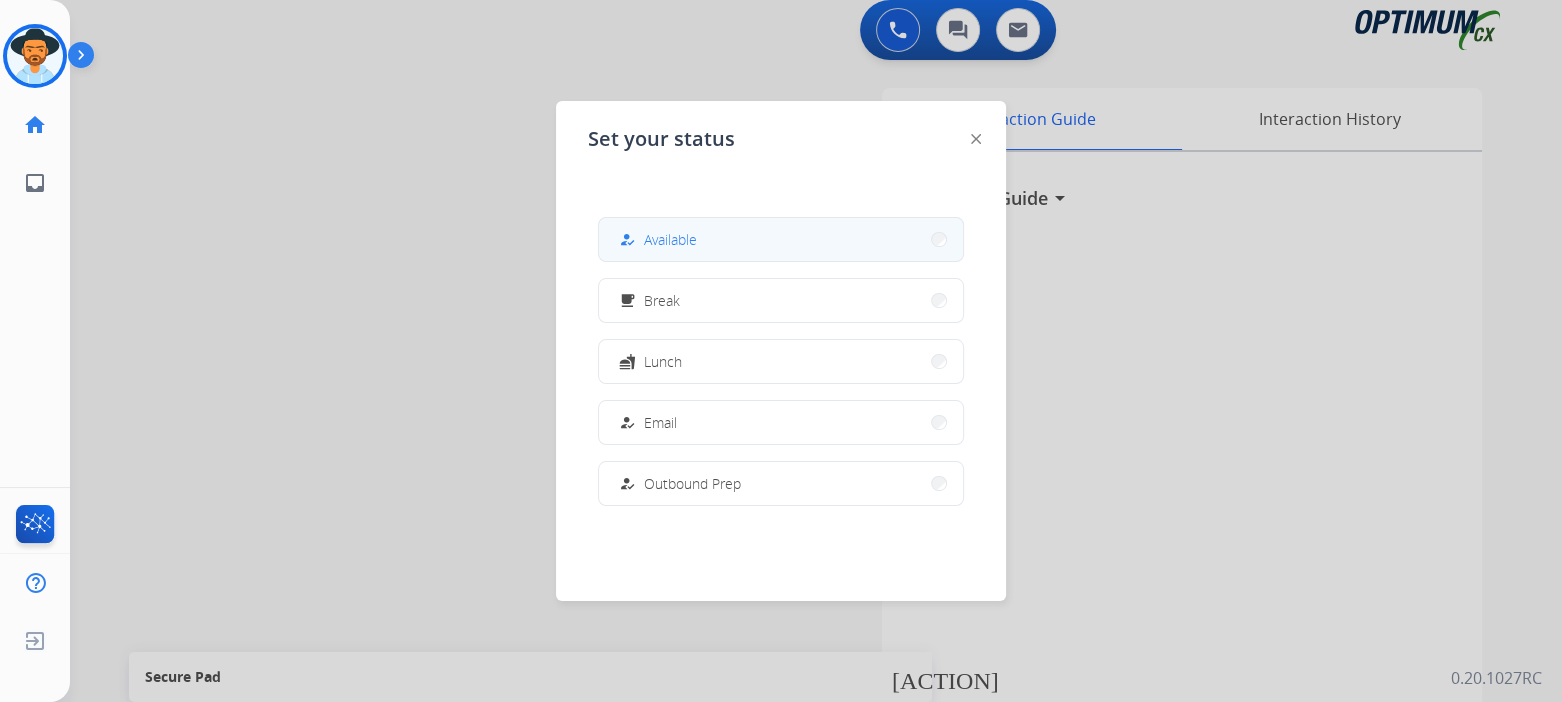 click on "how_to_reg Available" at bounding box center (781, 239) 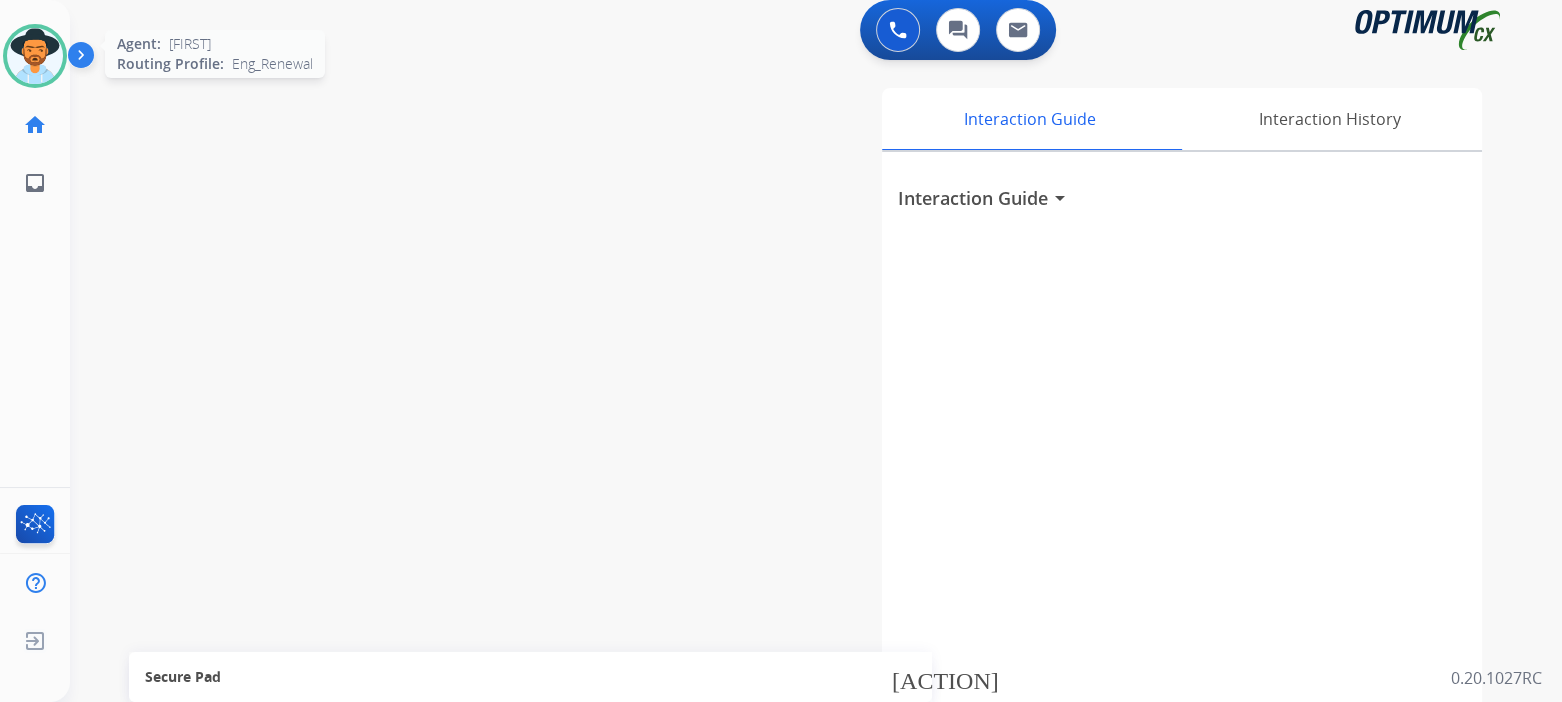 click at bounding box center (35, 56) 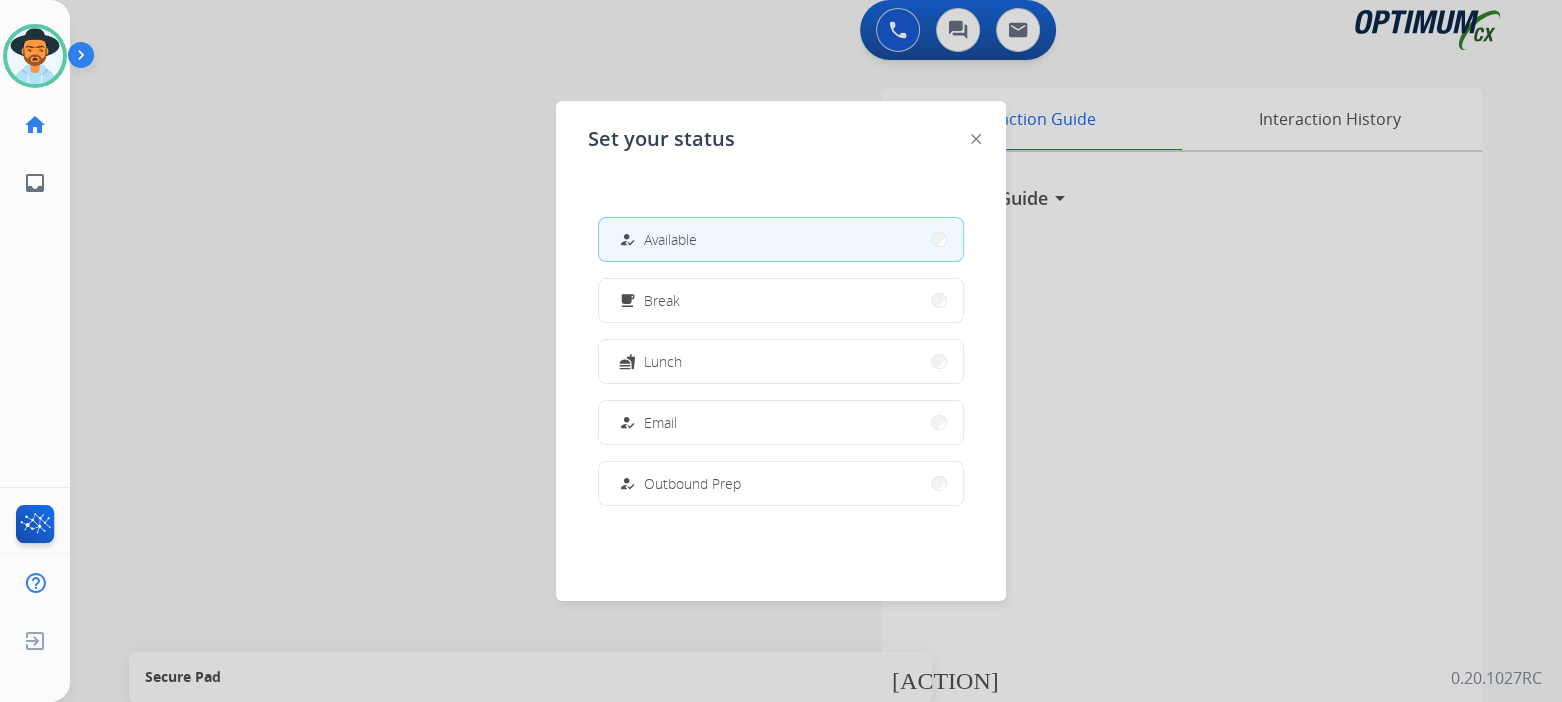 click on "how_to_reg Available" at bounding box center [781, 239] 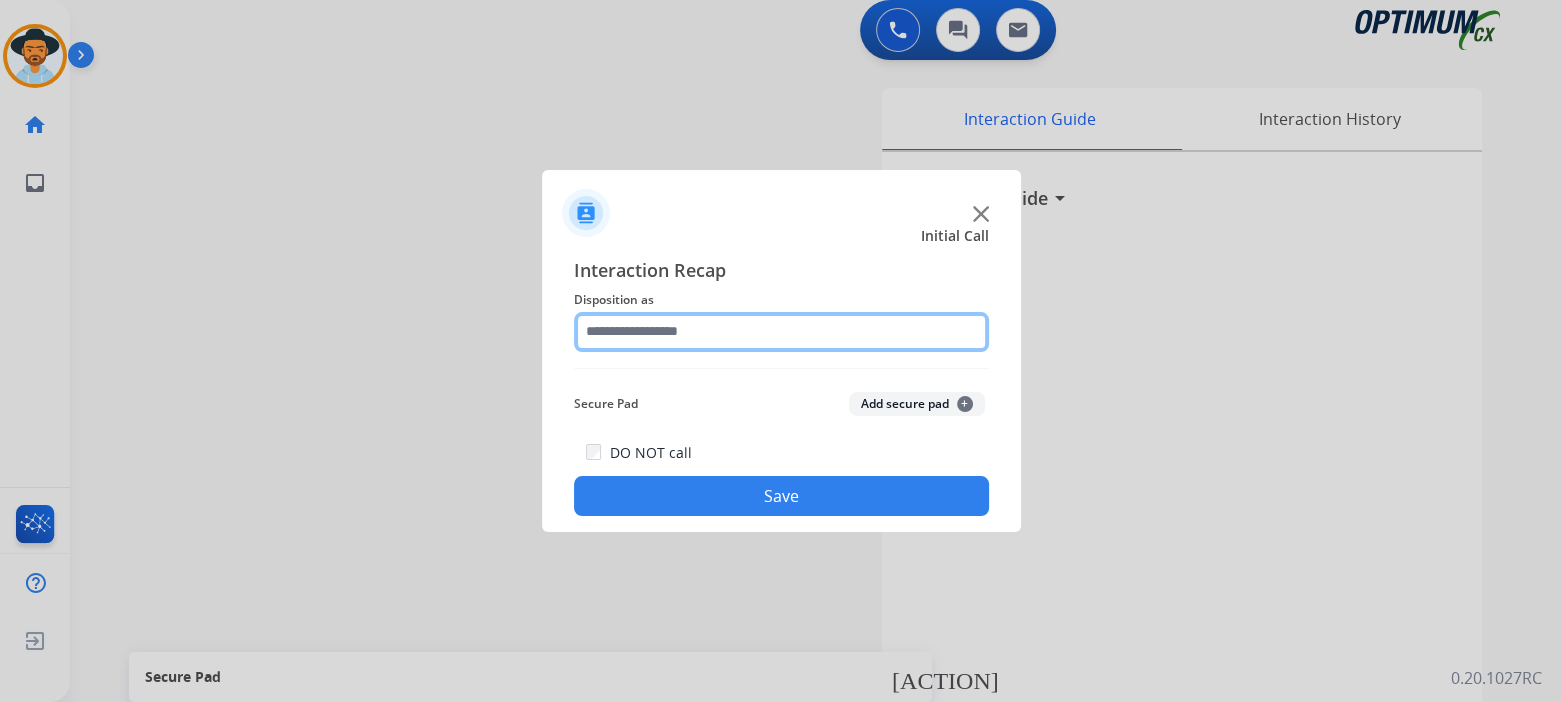 click 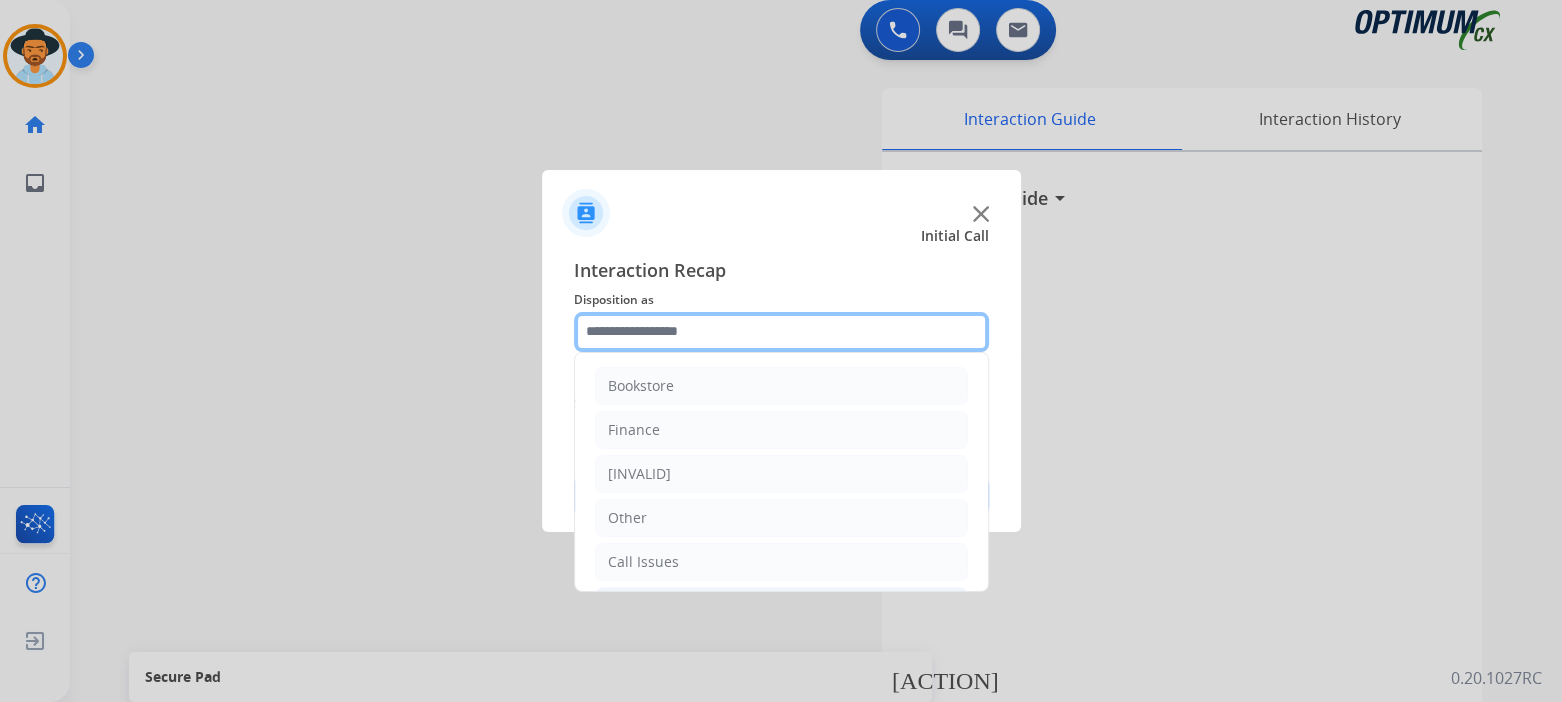 scroll, scrollTop: 132, scrollLeft: 0, axis: vertical 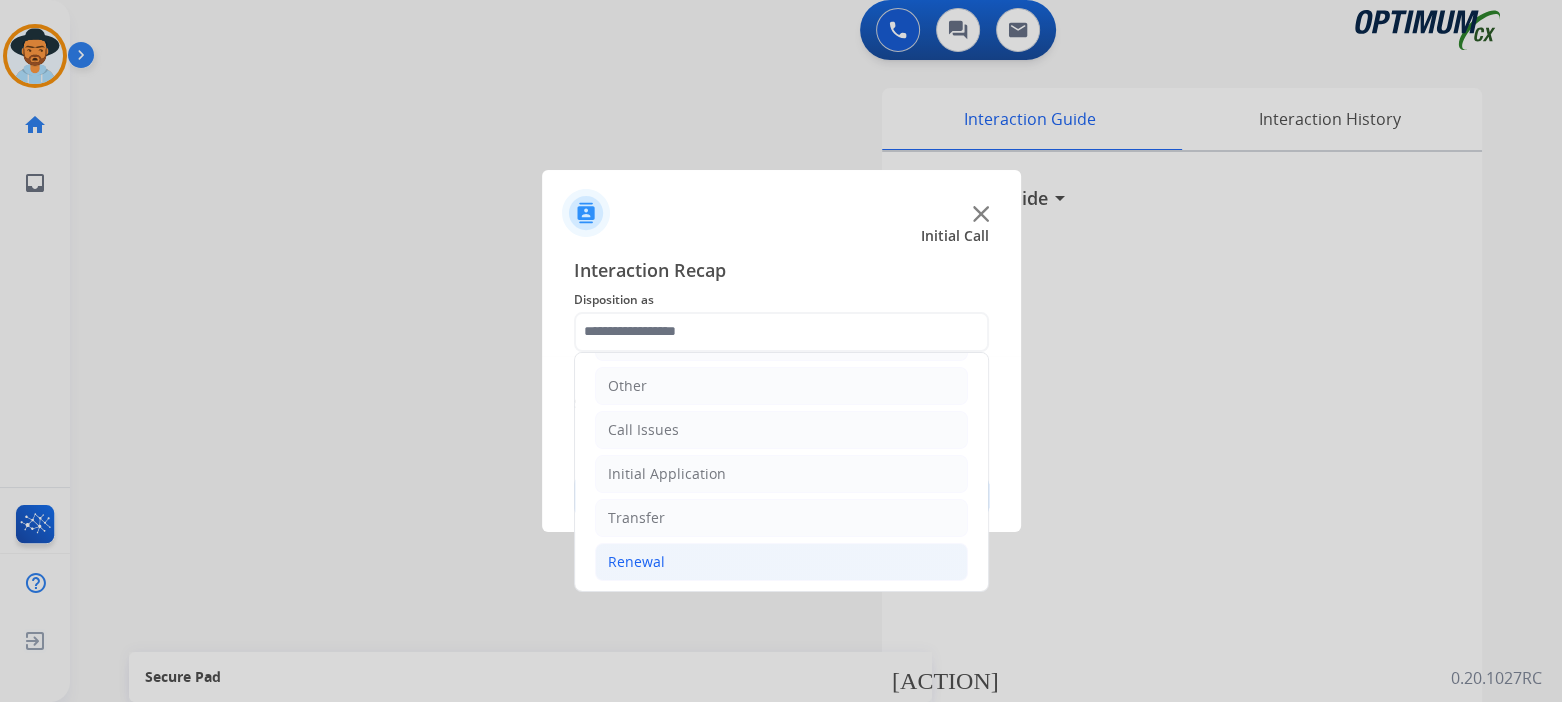 click on "Renewal" 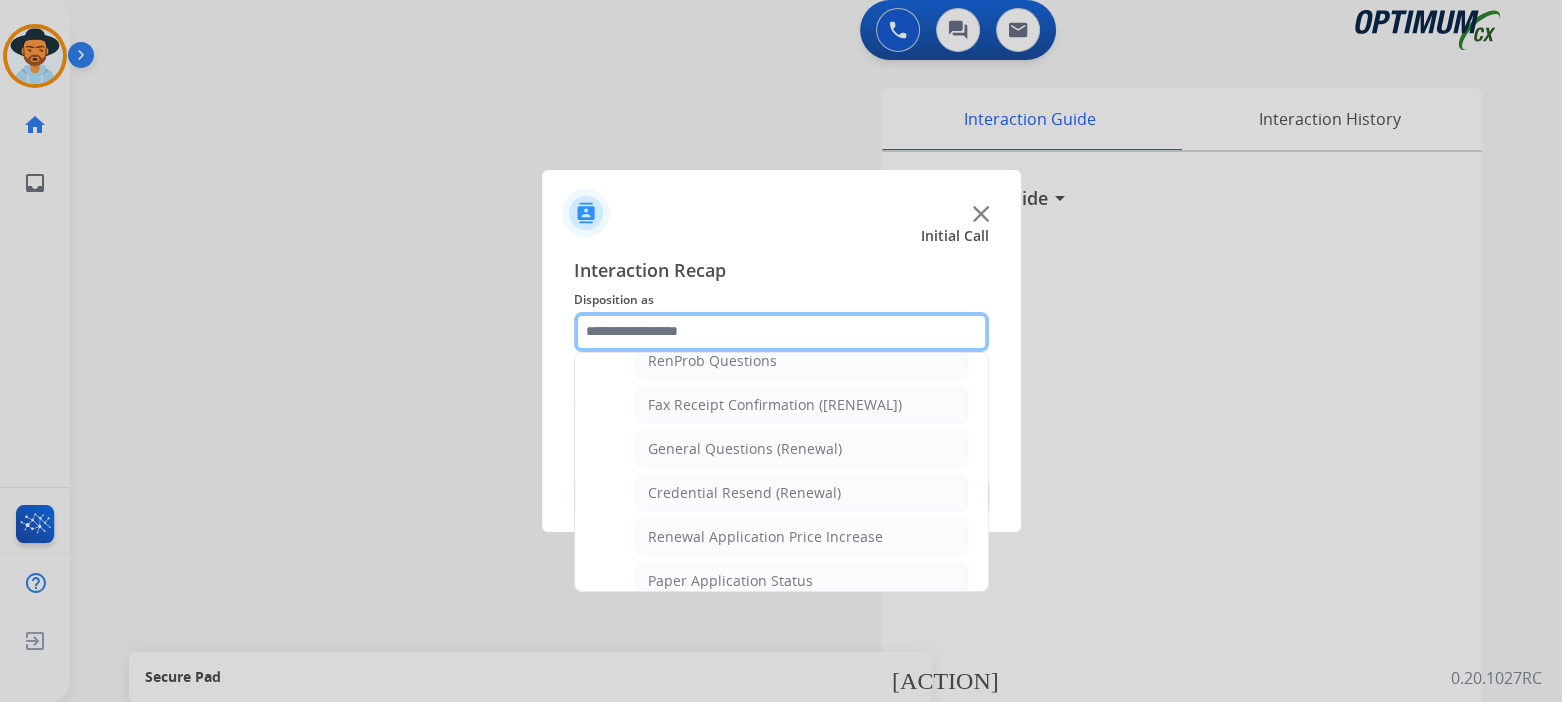 scroll, scrollTop: 530, scrollLeft: 0, axis: vertical 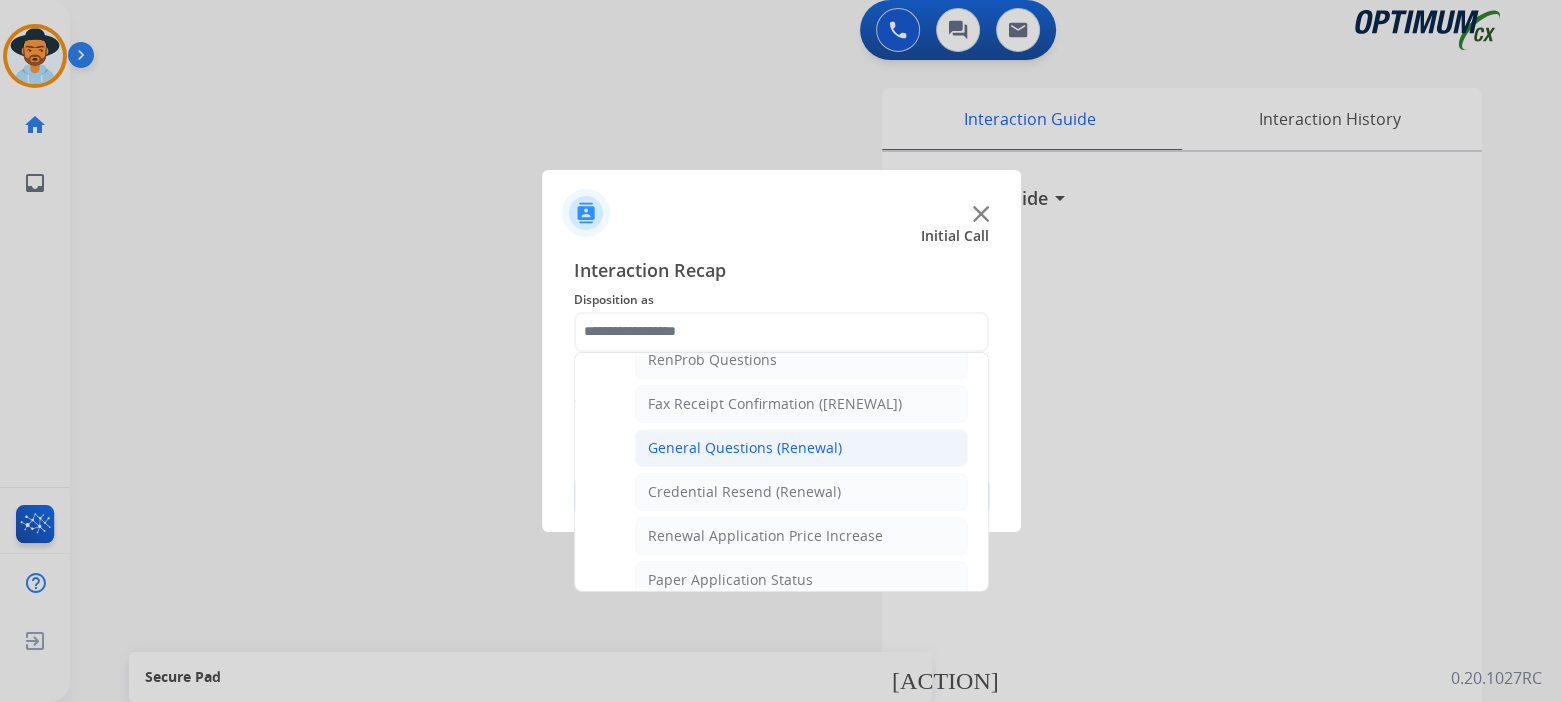 click on "General Questions (Renewal)" 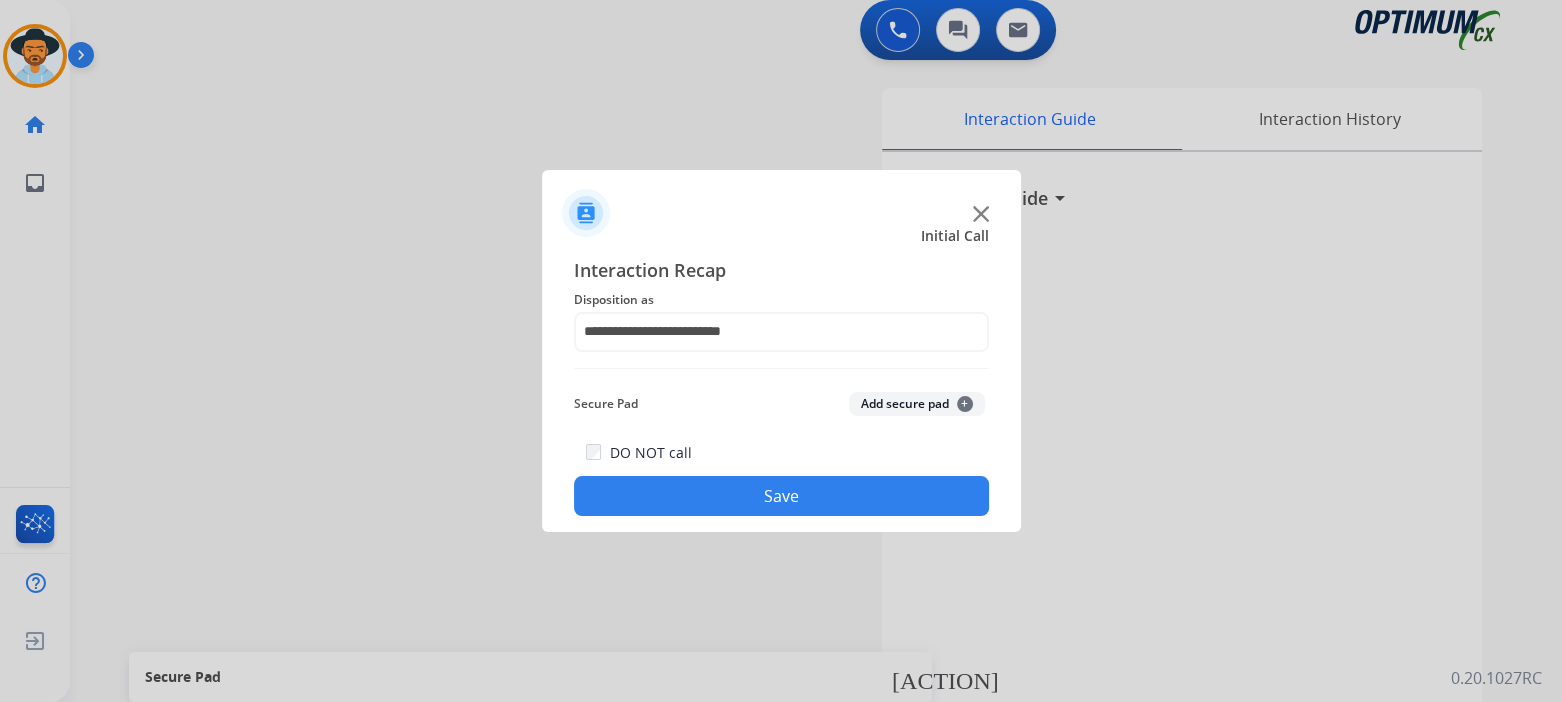 click on "Save" 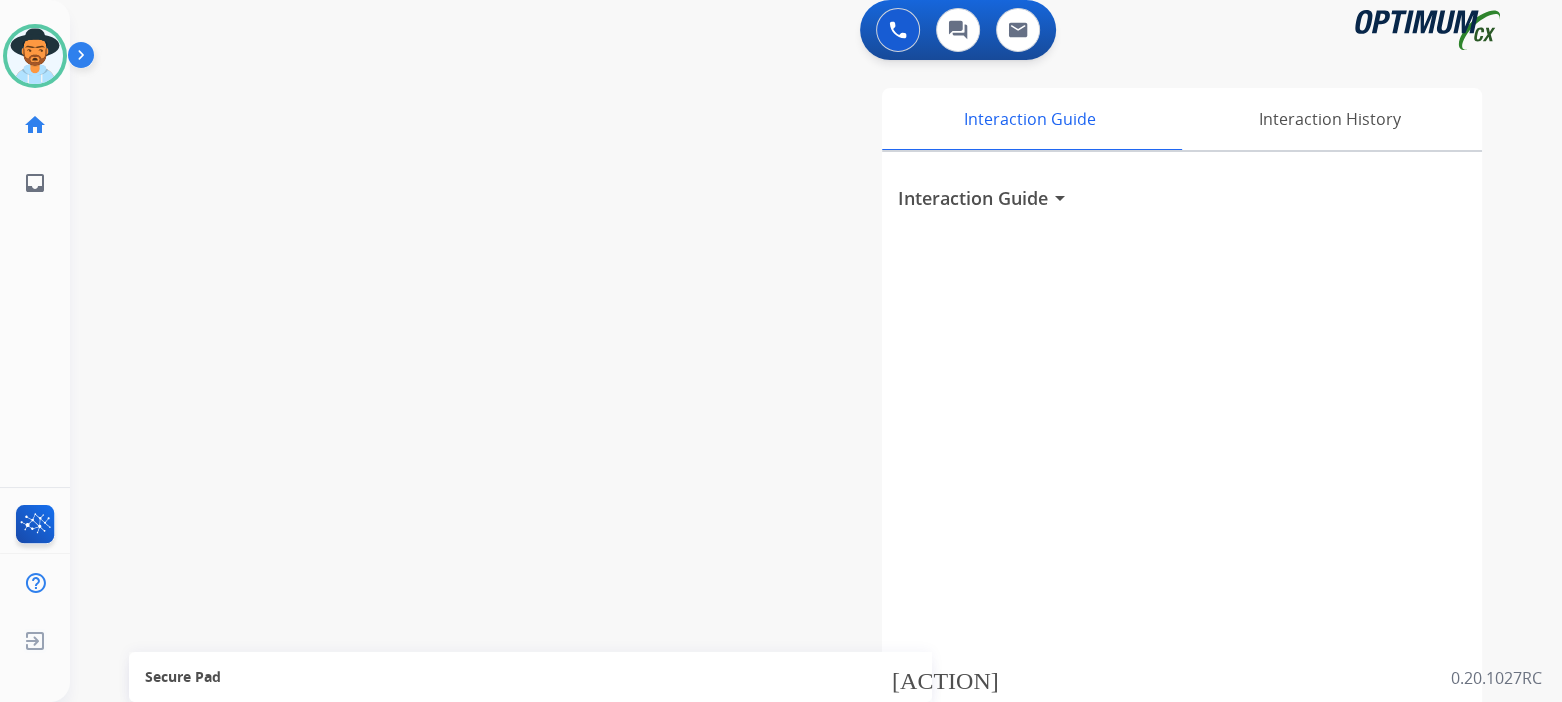 drag, startPoint x: 21, startPoint y: 45, endPoint x: 73, endPoint y: 56, distance: 53.15073 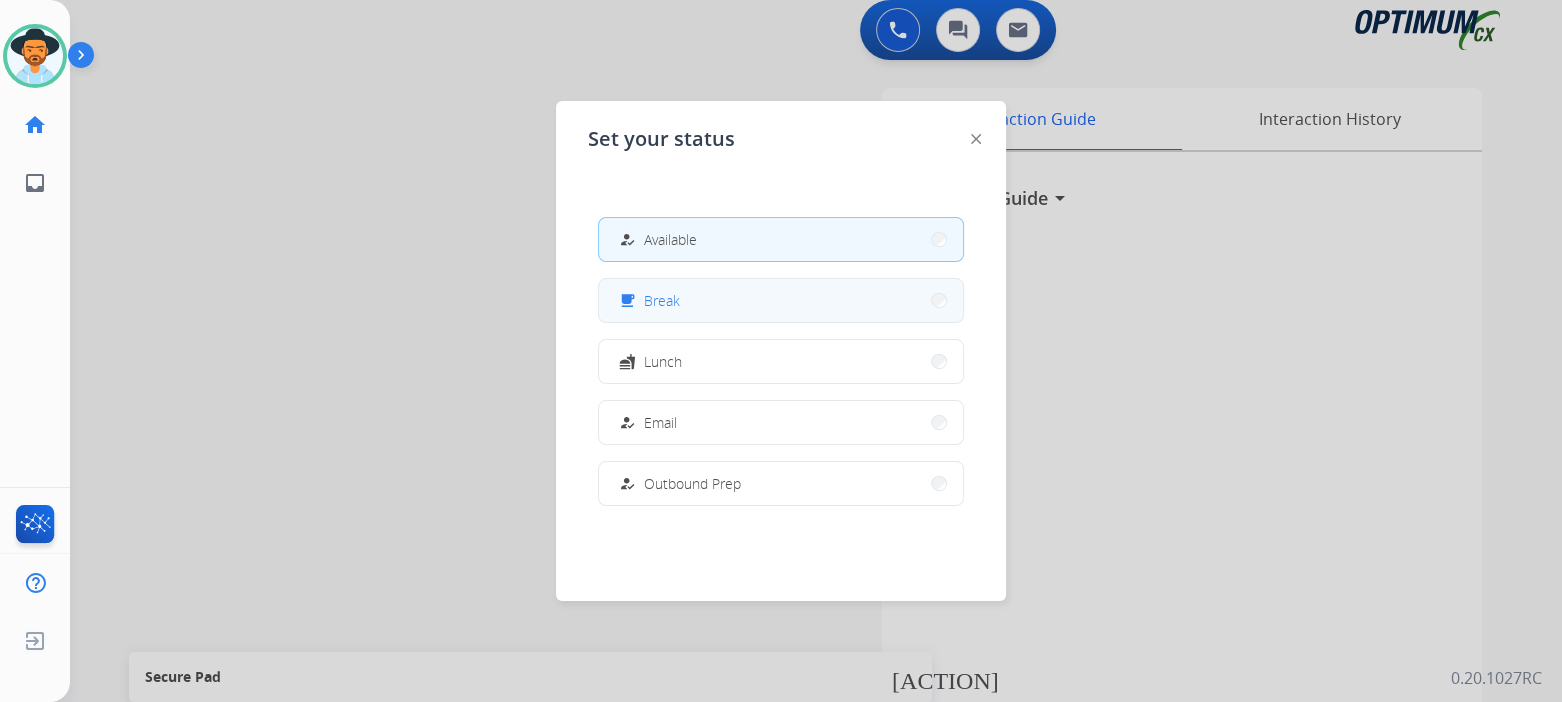 click on "free_breakfast Break" at bounding box center [781, 300] 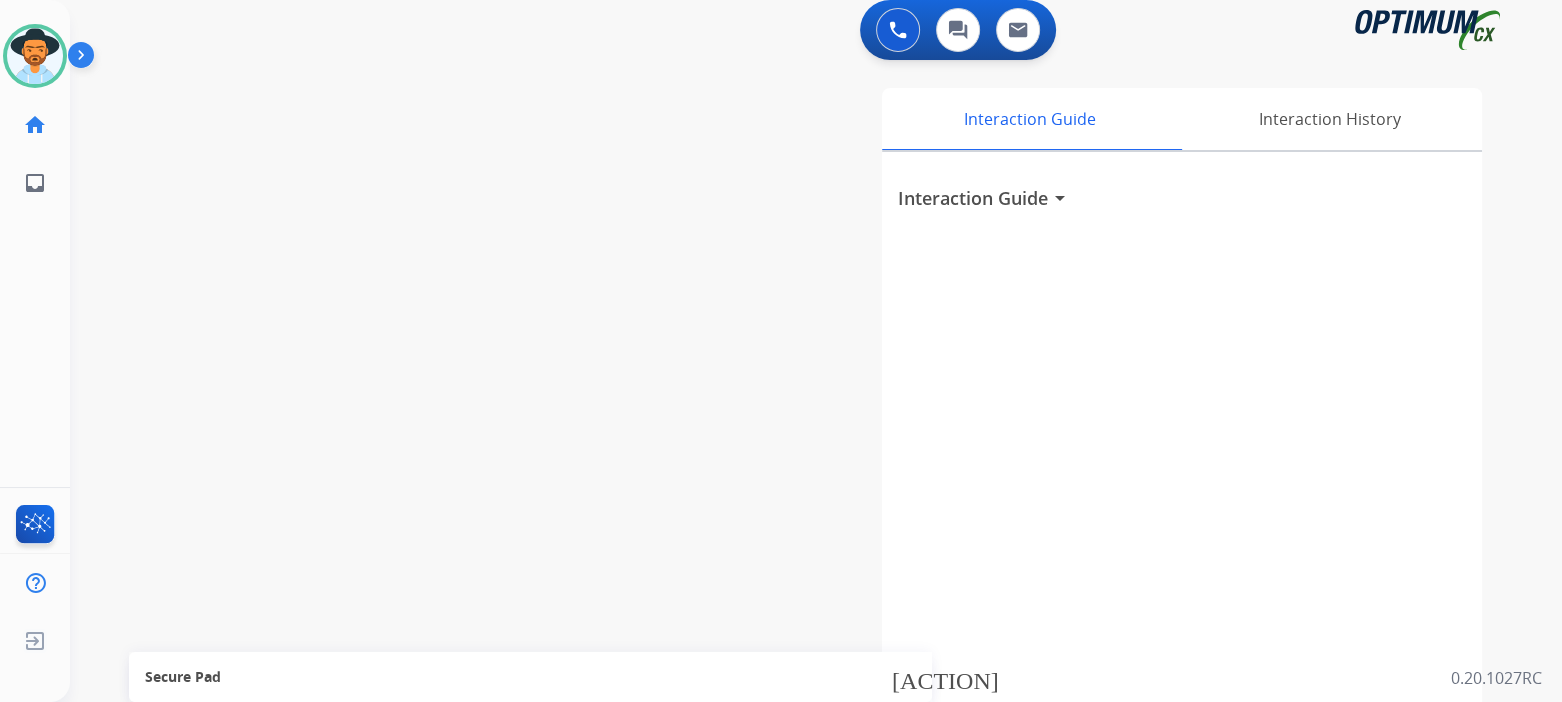 scroll, scrollTop: 0, scrollLeft: 0, axis: both 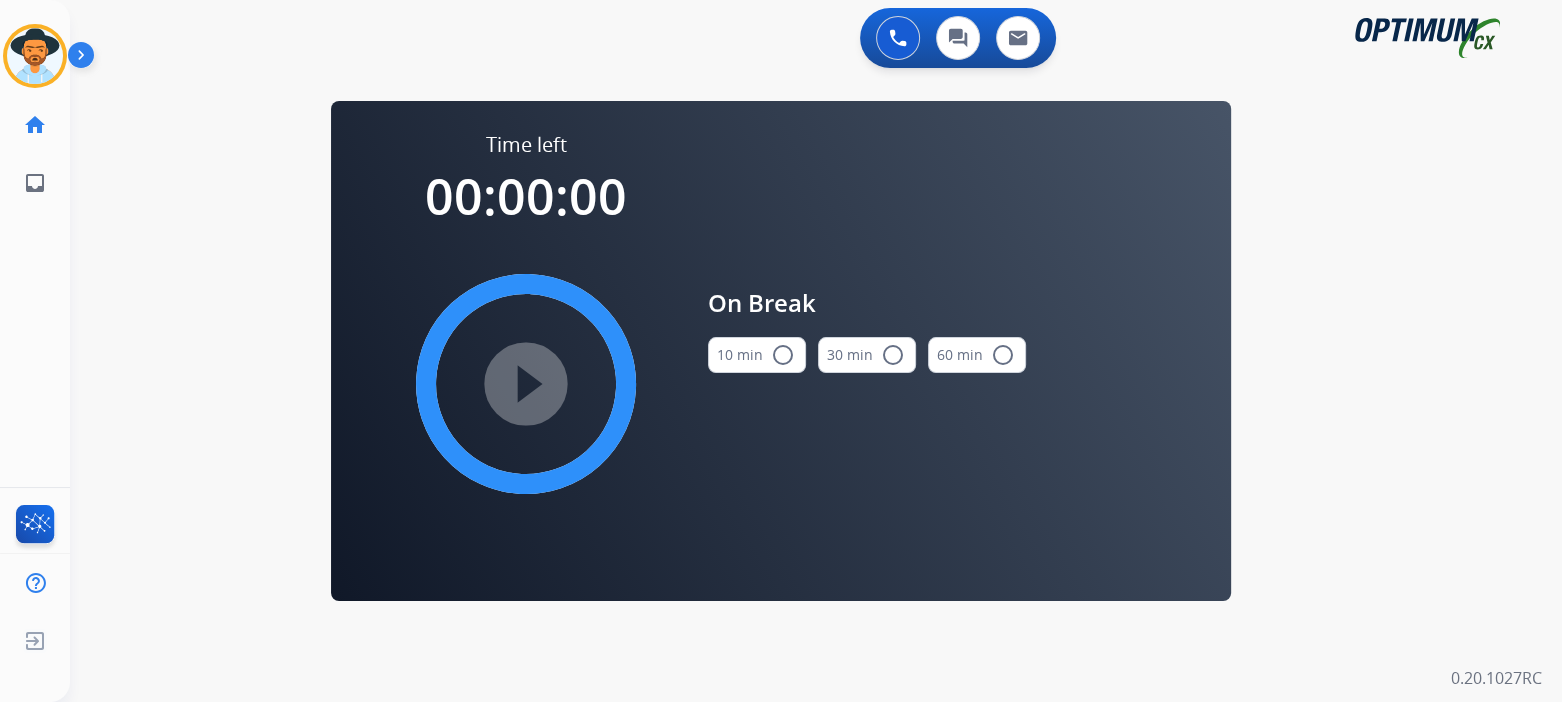click on "radio_button_unchecked" at bounding box center [783, 355] 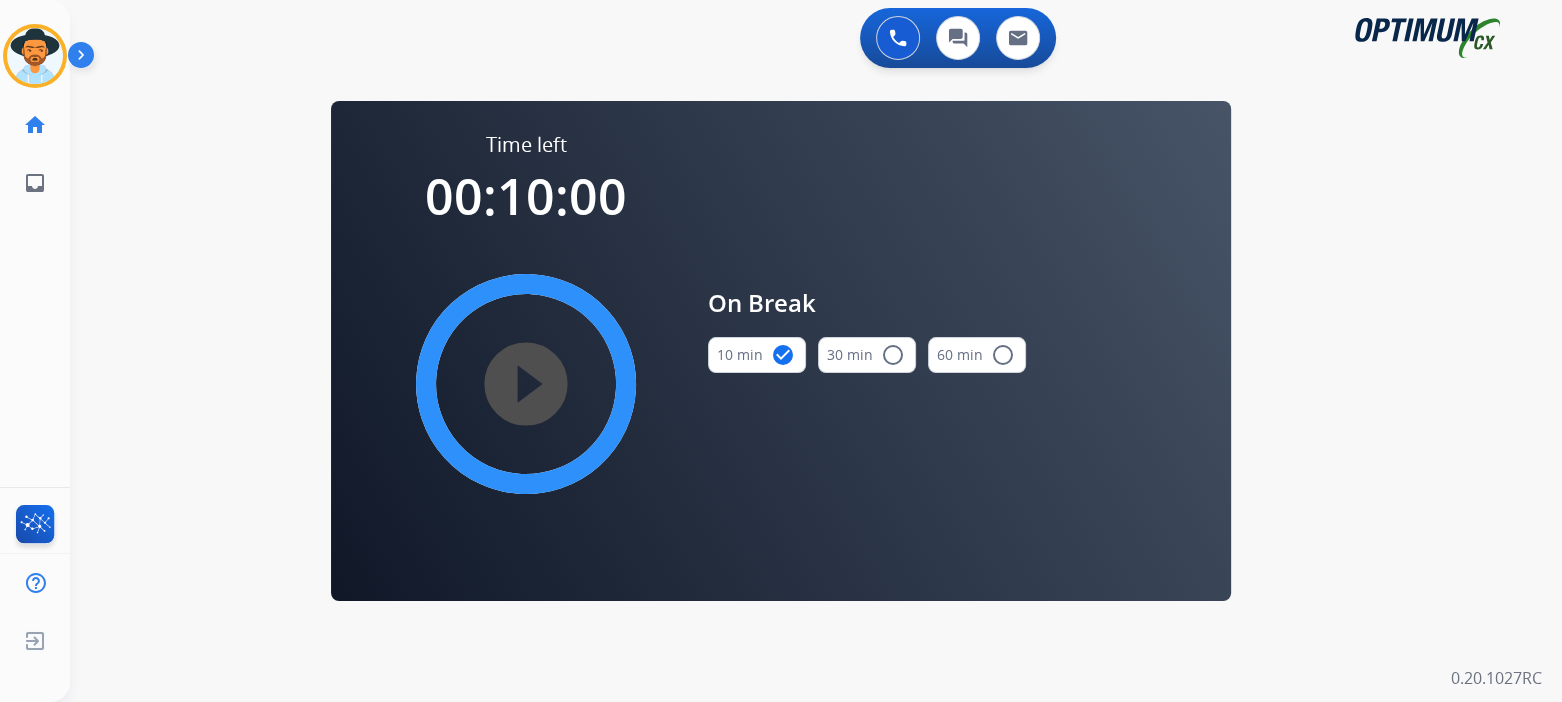 click on "play_circle_filled" at bounding box center (526, 384) 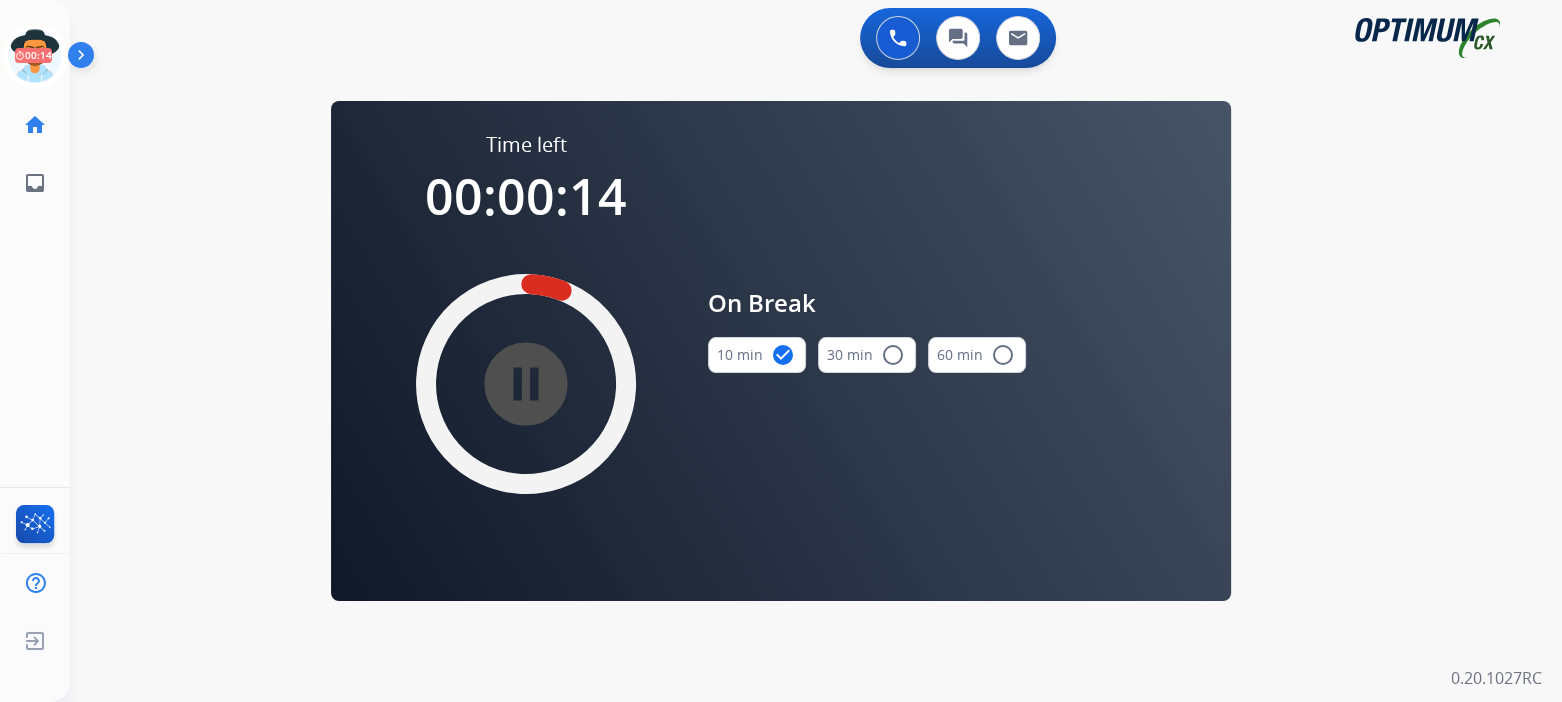 drag, startPoint x: 47, startPoint y: 49, endPoint x: 72, endPoint y: 64, distance: 29.15476 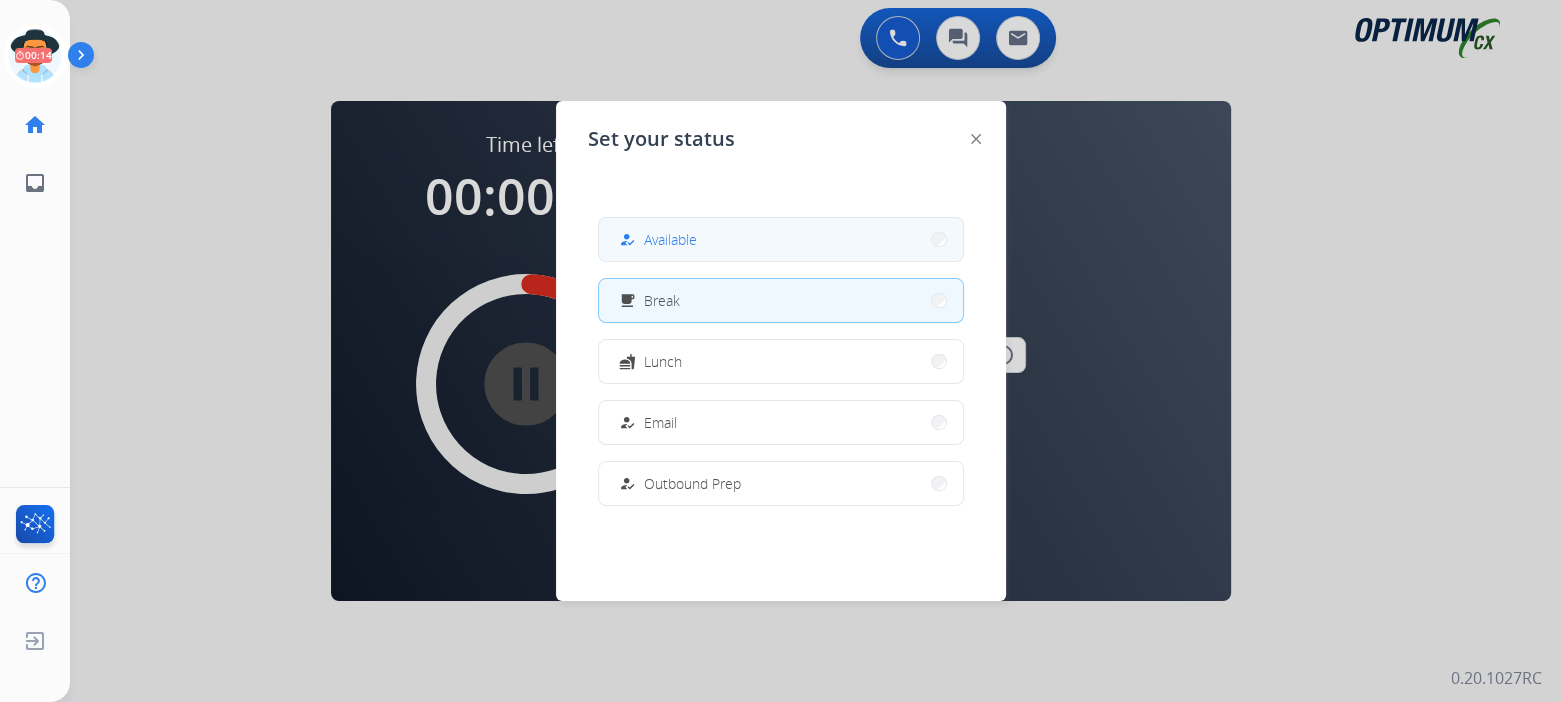 click on "how_to_reg Available" at bounding box center [781, 239] 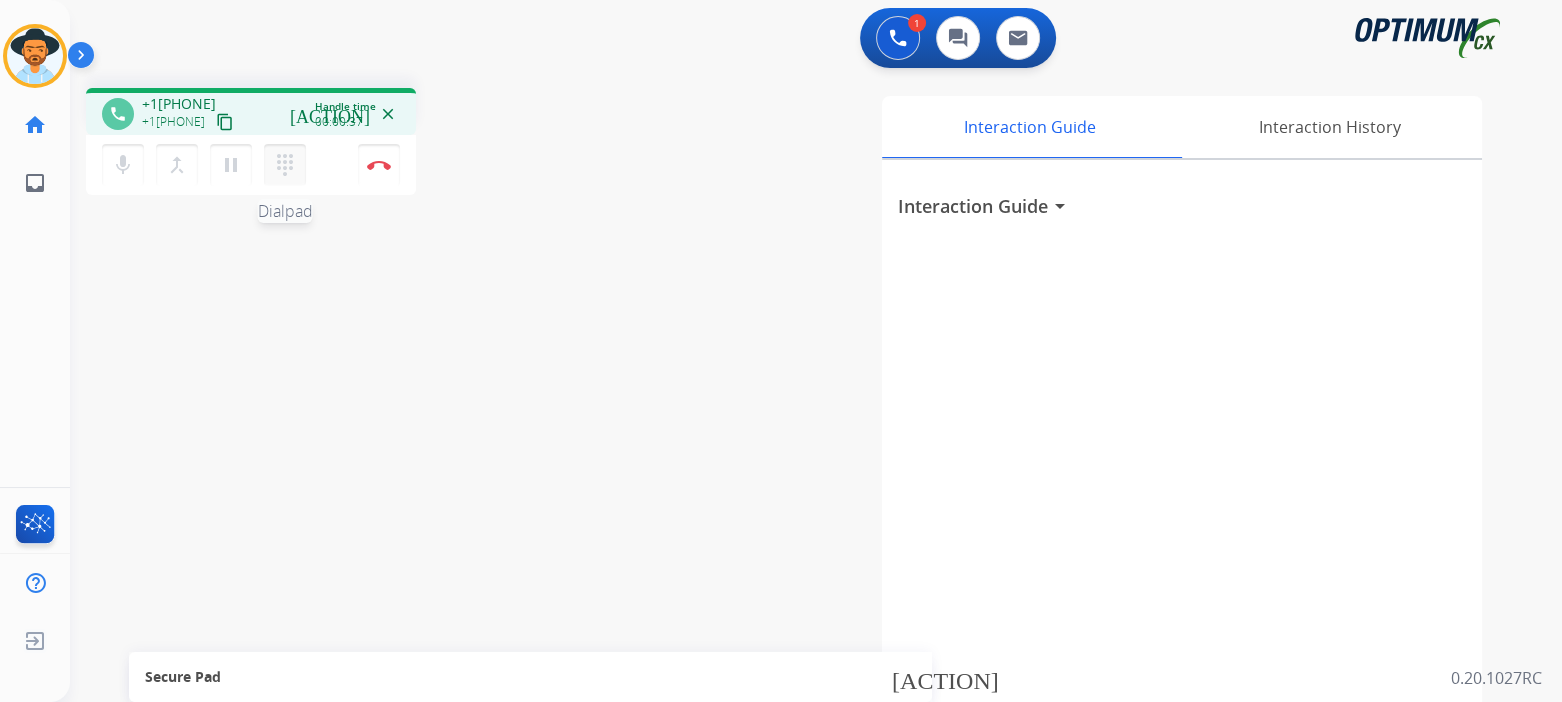 click on "dialpad" at bounding box center [285, 165] 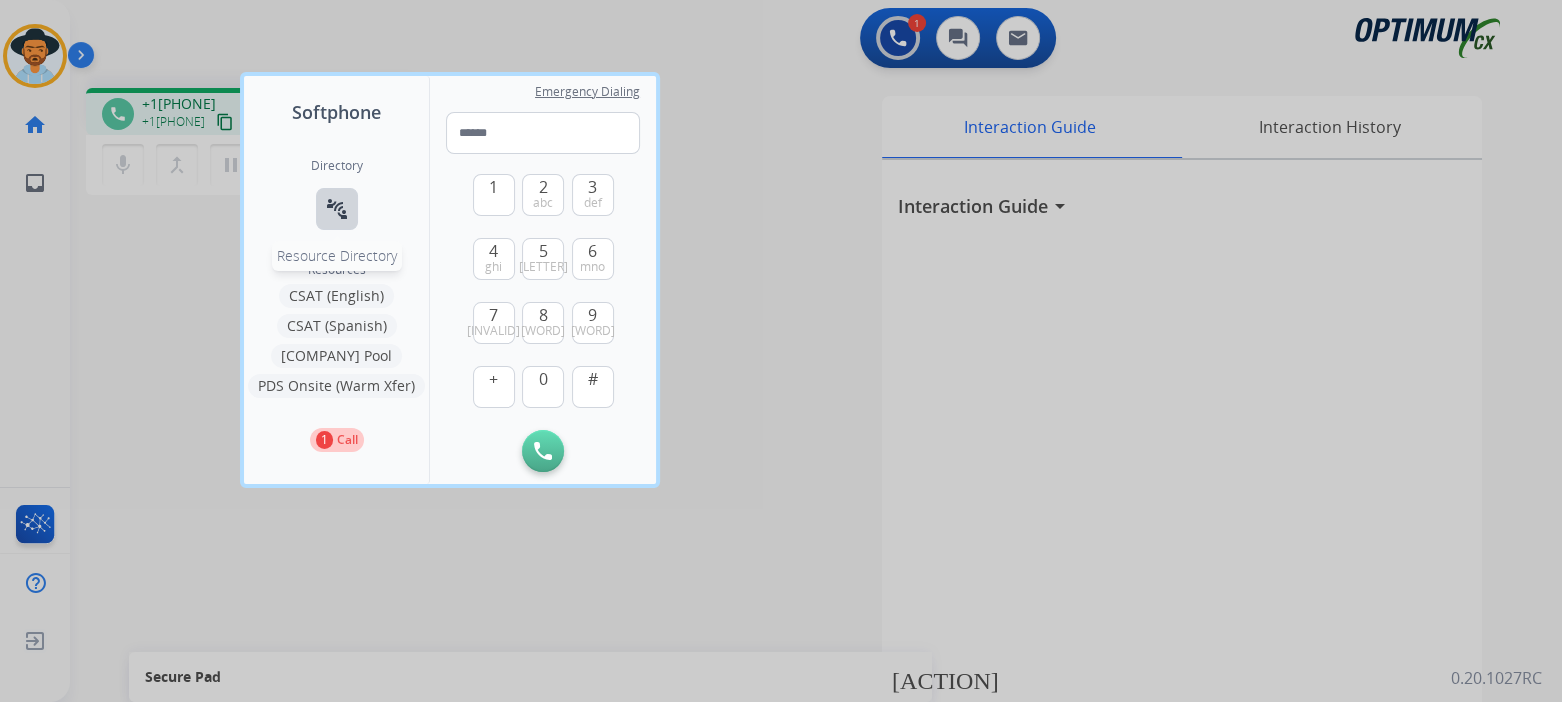 click on "connect_without_contact" at bounding box center (337, 209) 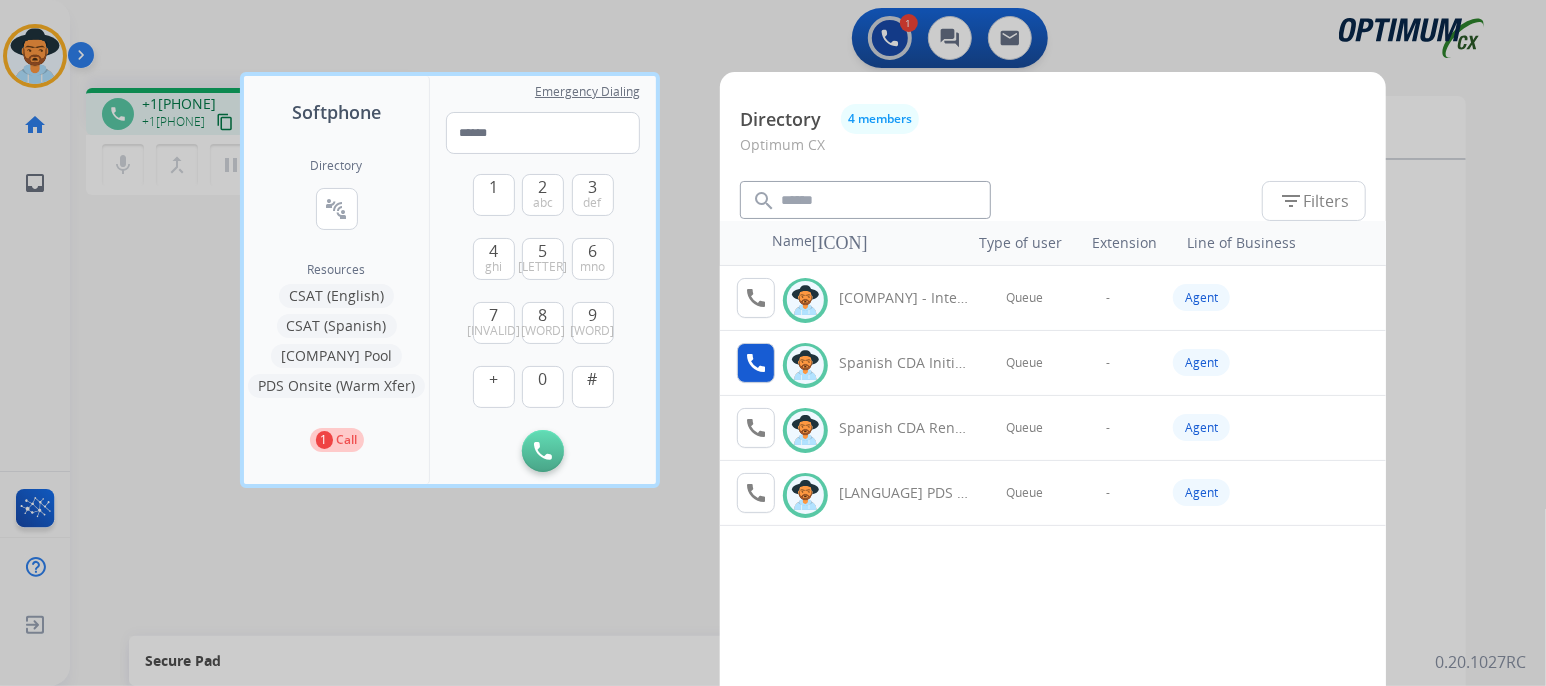 click on "call" at bounding box center (756, 363) 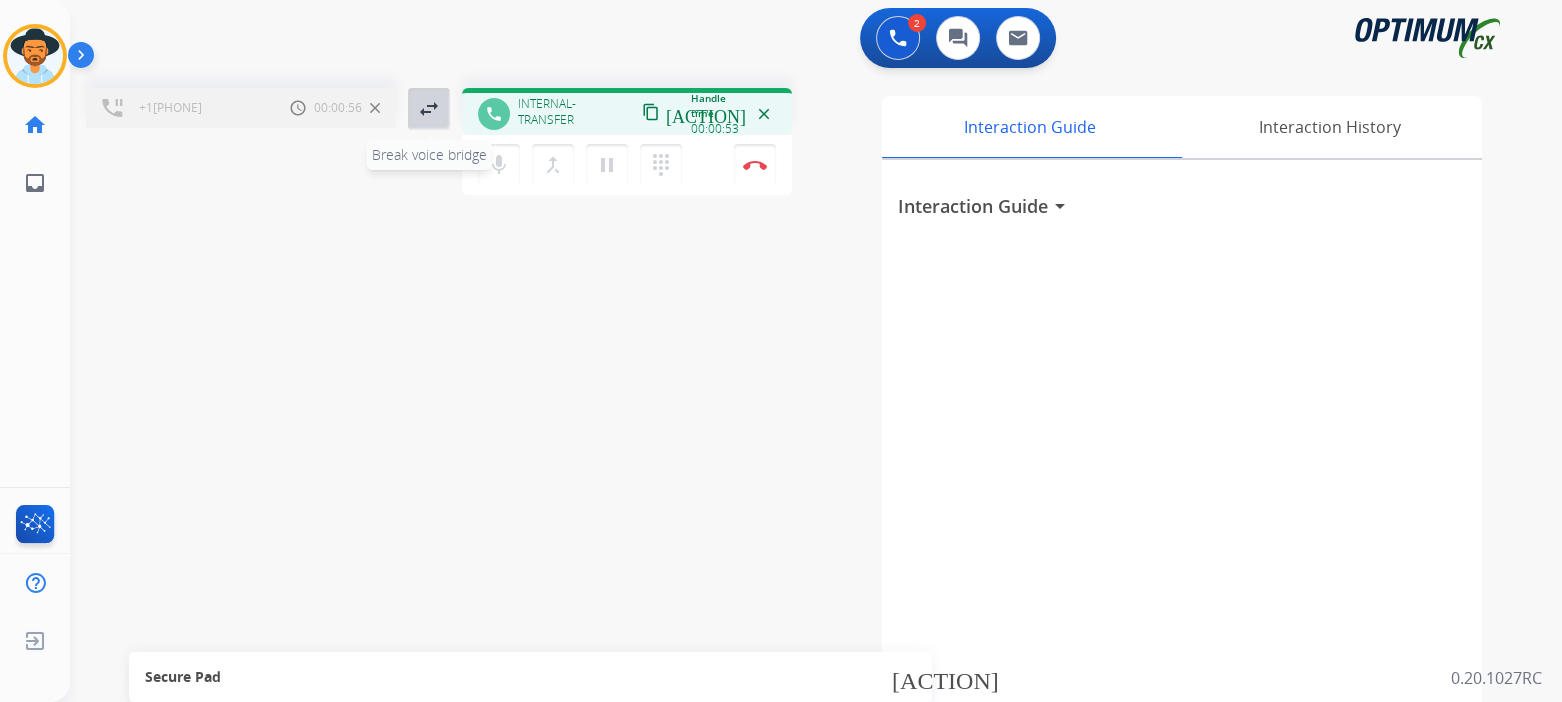 click on "swap_horiz" at bounding box center [429, 109] 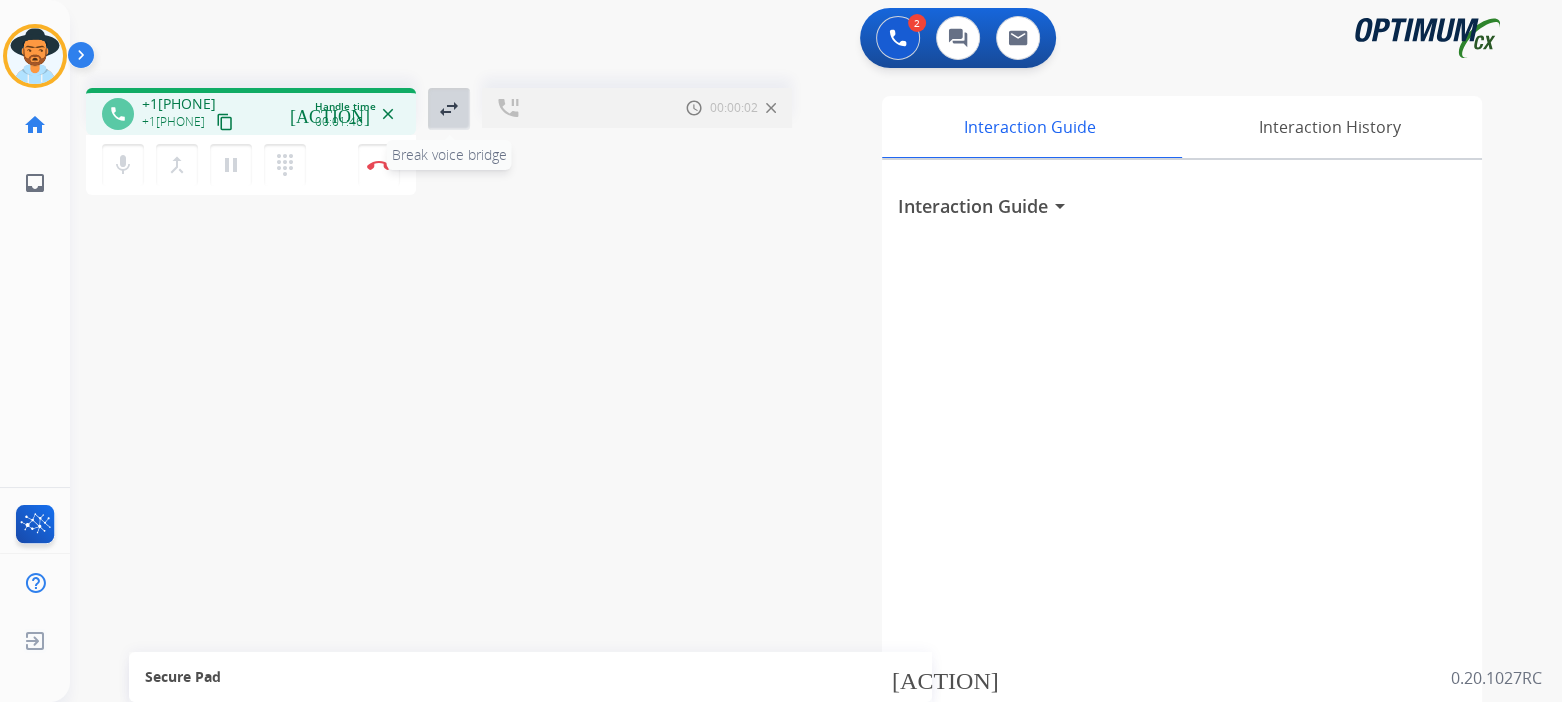 click on "swap_horiz" at bounding box center [449, 109] 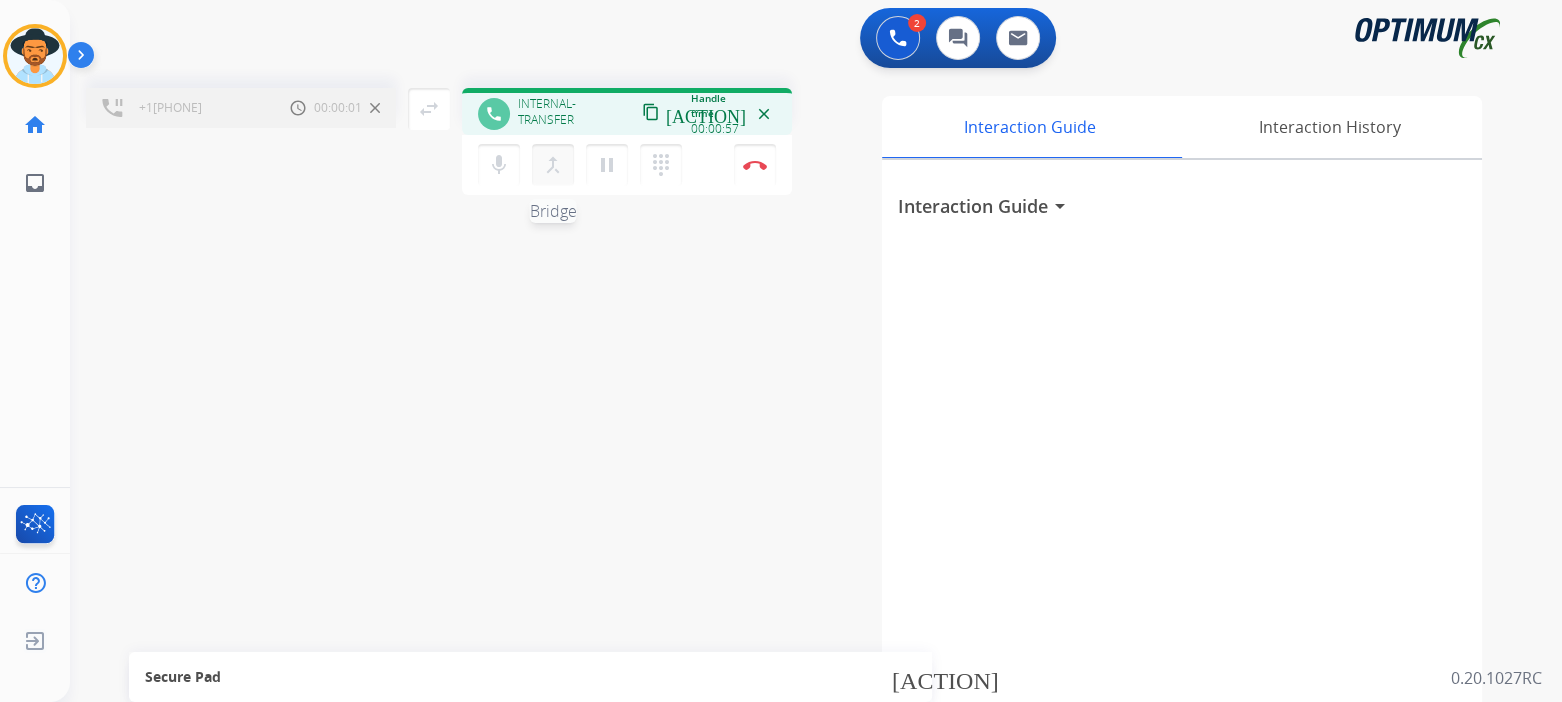 click on "merge_type" at bounding box center [553, 165] 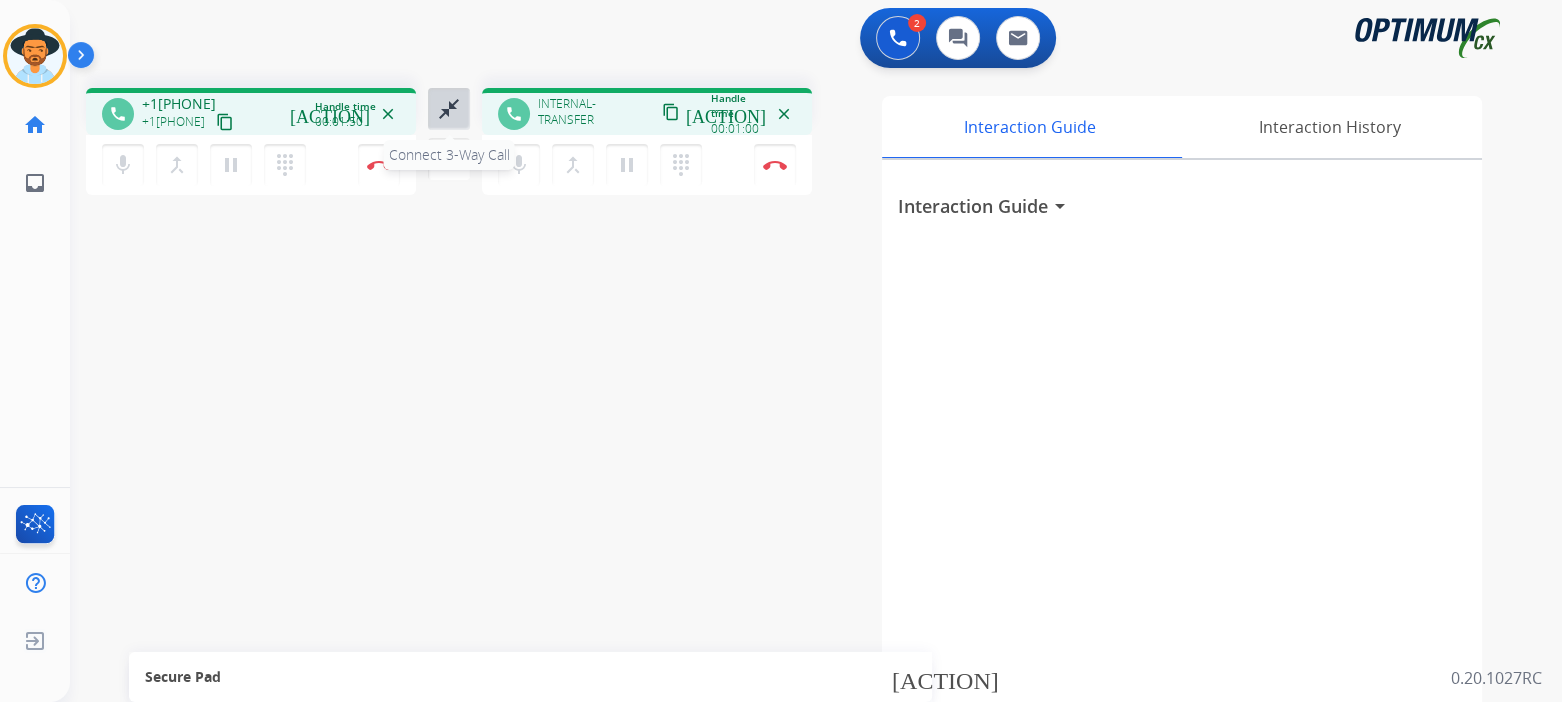 click on "close_fullscreen" at bounding box center (449, 109) 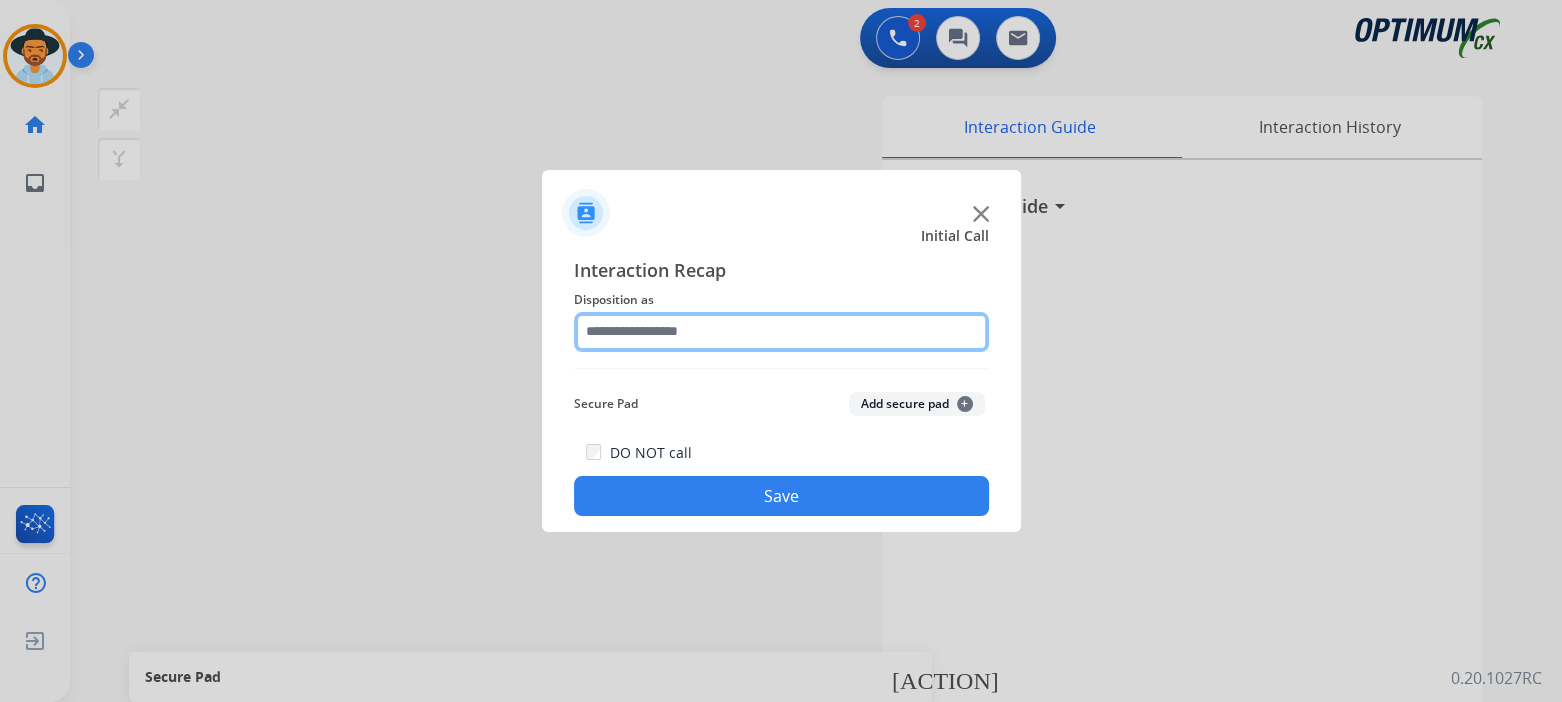 click 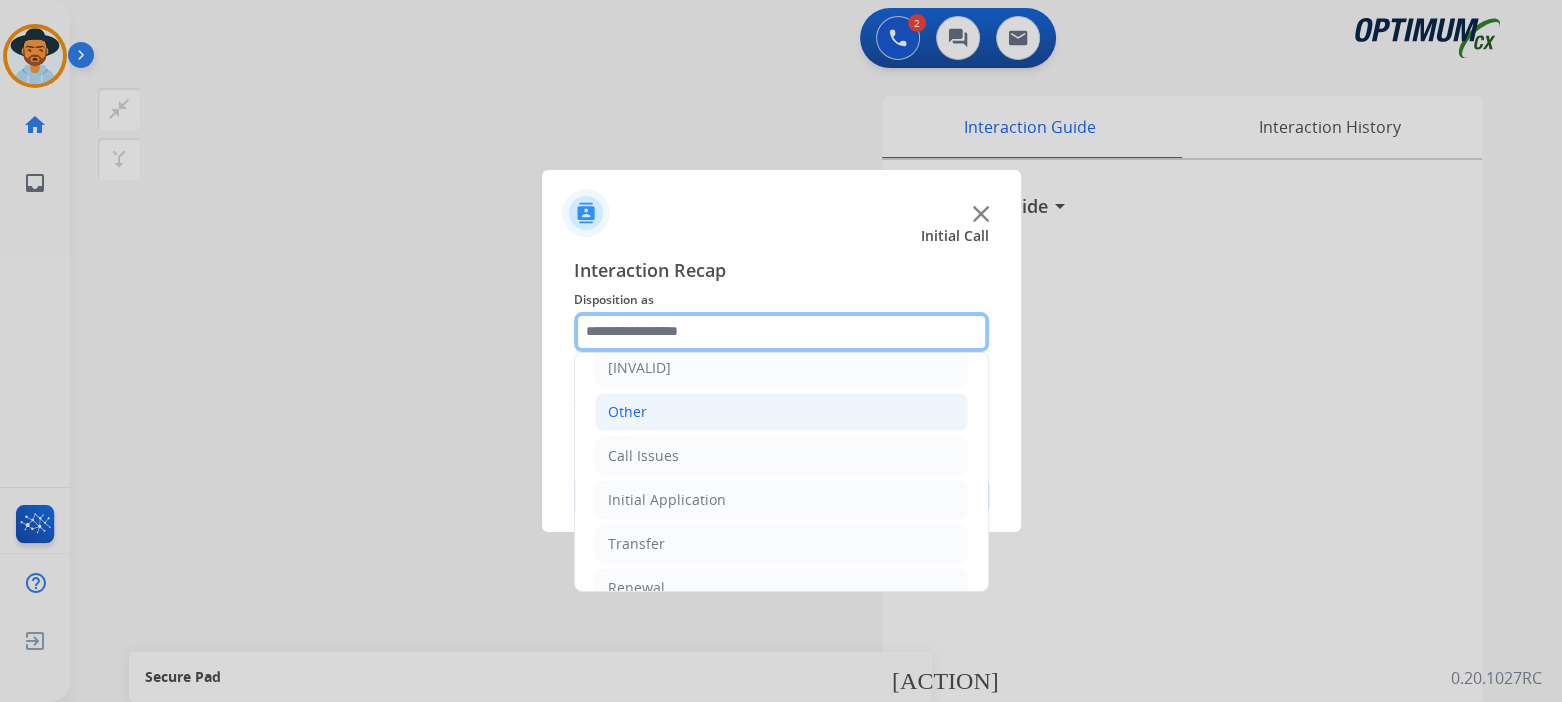 scroll, scrollTop: 107, scrollLeft: 0, axis: vertical 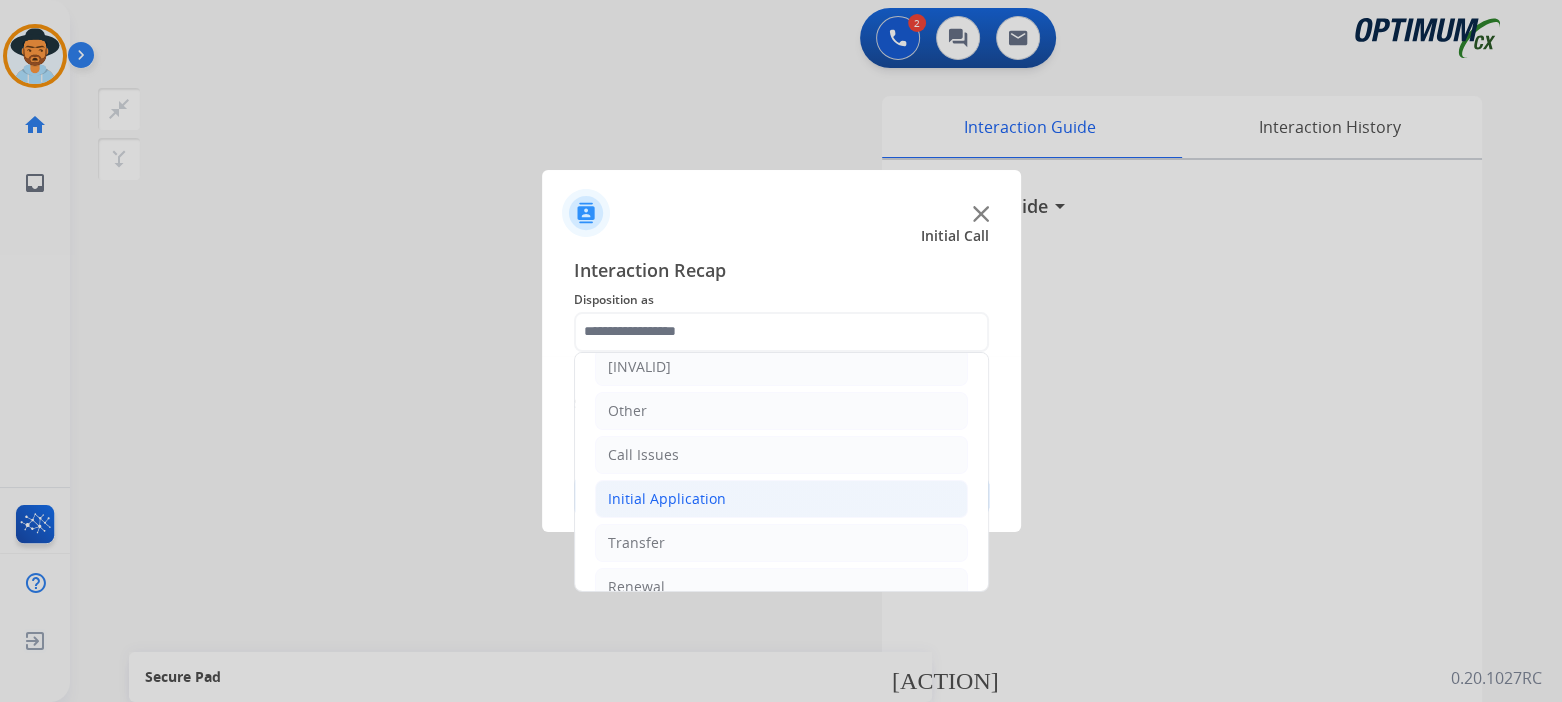 click on "Initial Application" 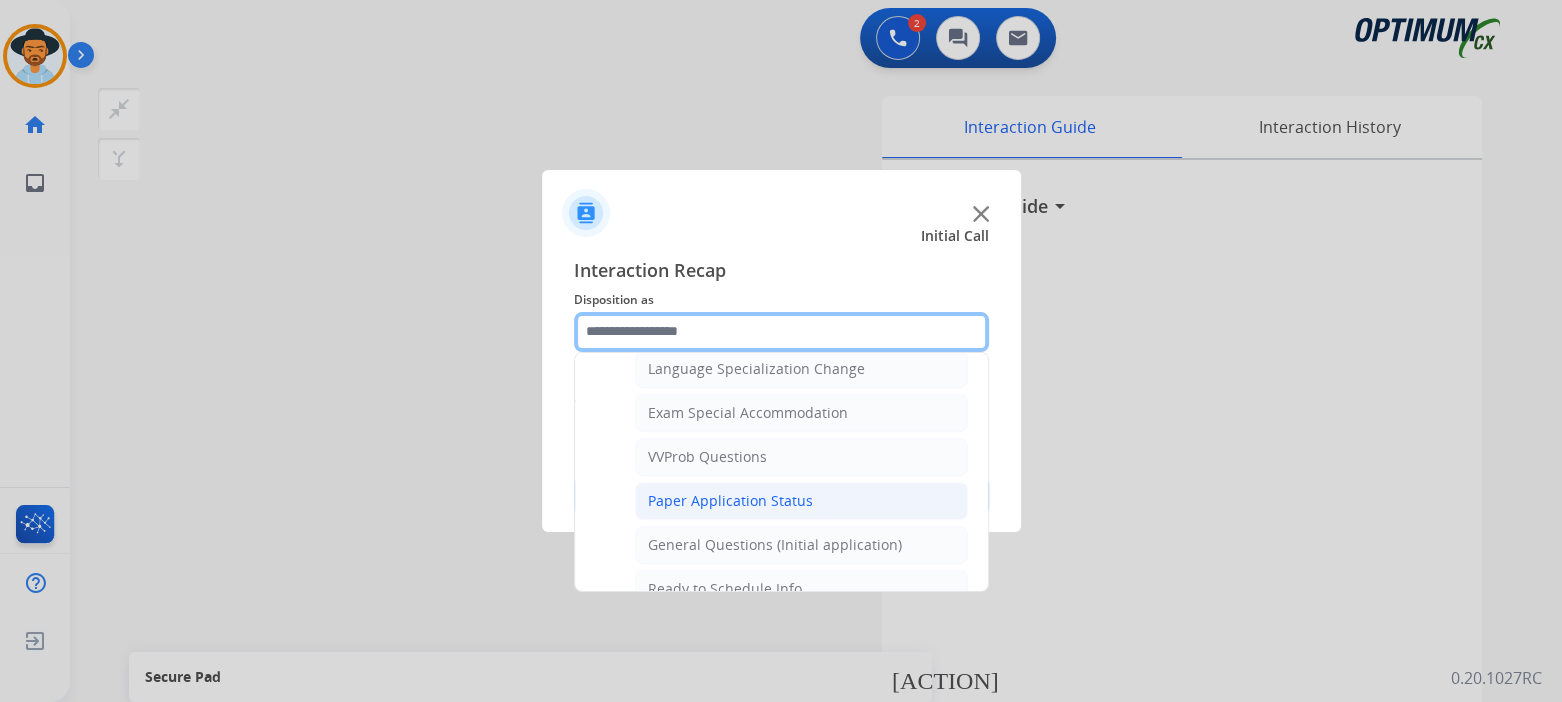 scroll, scrollTop: 1006, scrollLeft: 0, axis: vertical 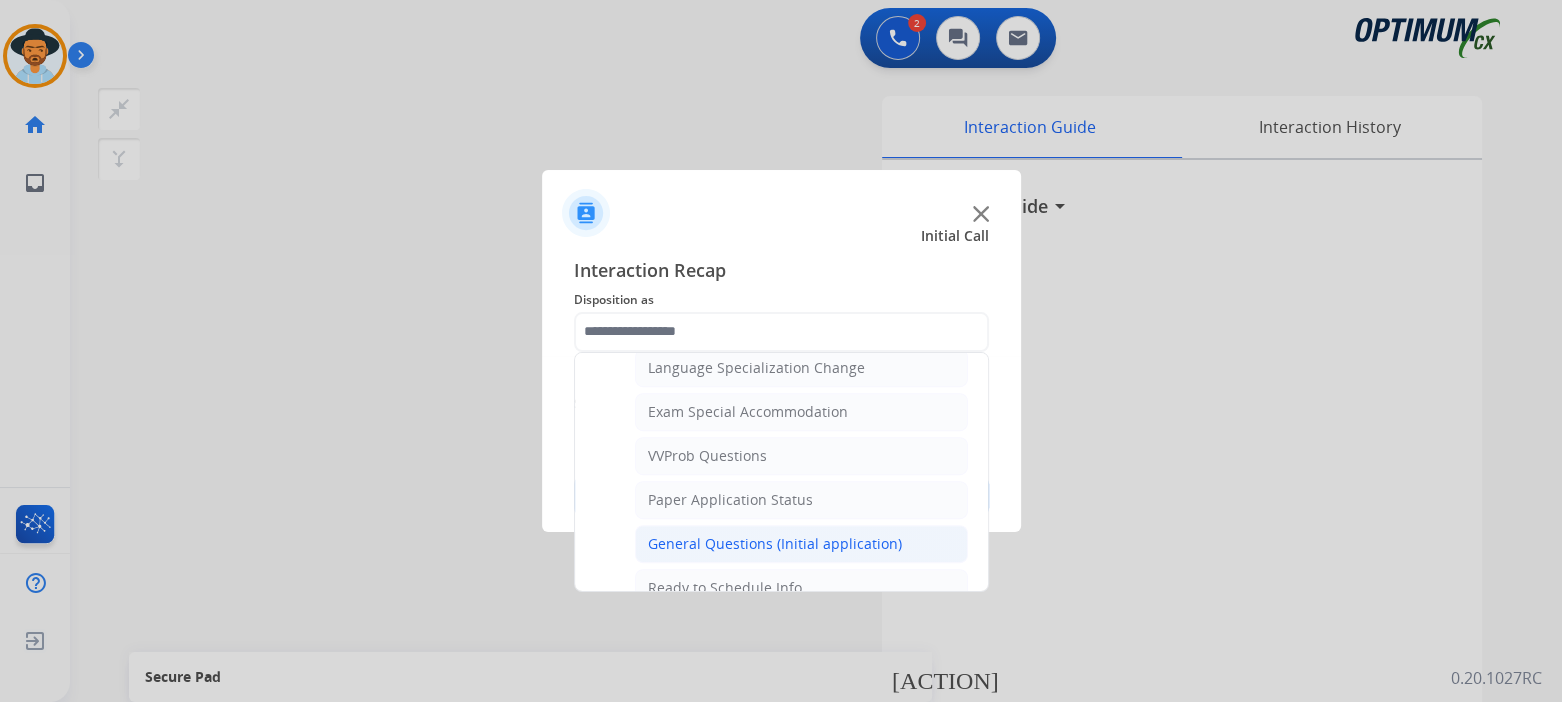 click on "General Questions (Initial application)" 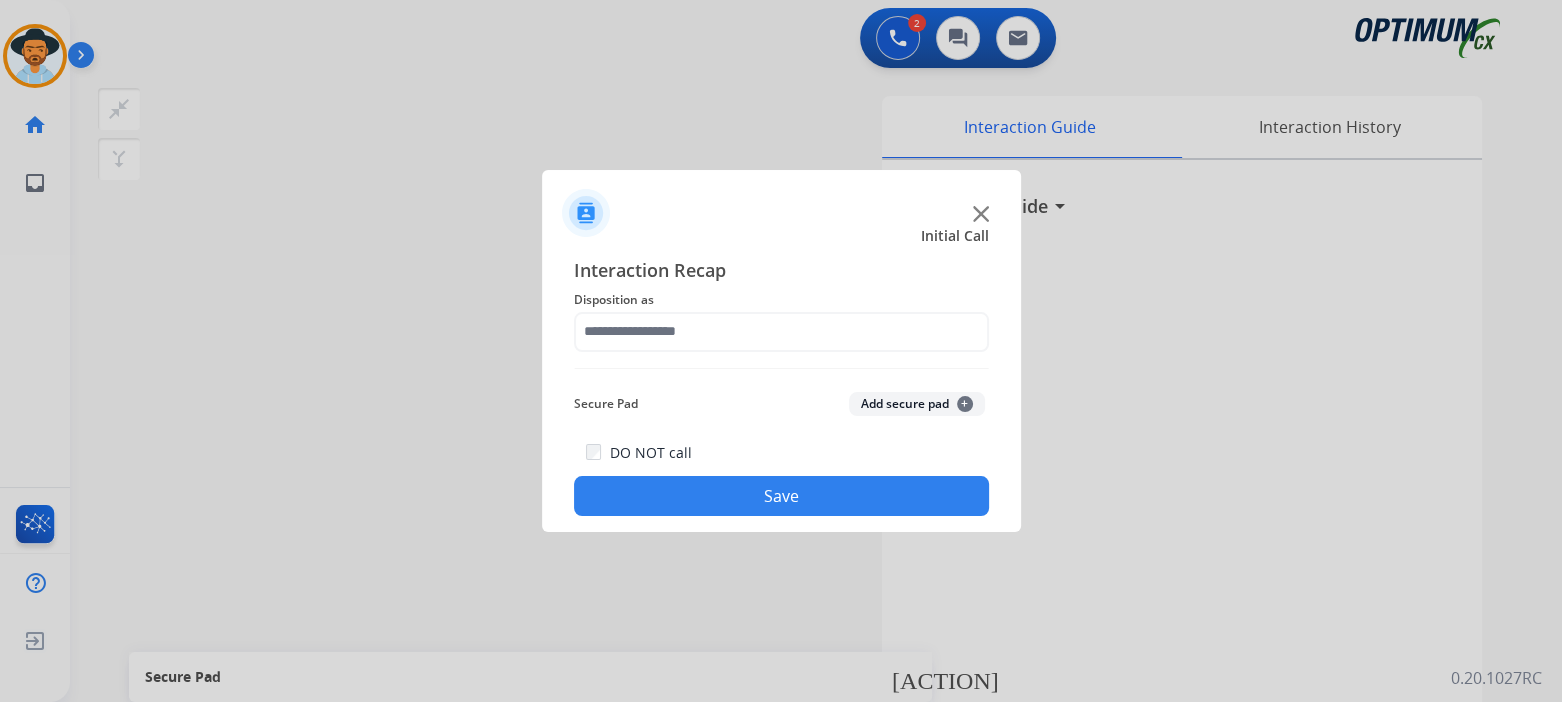 type on "**********" 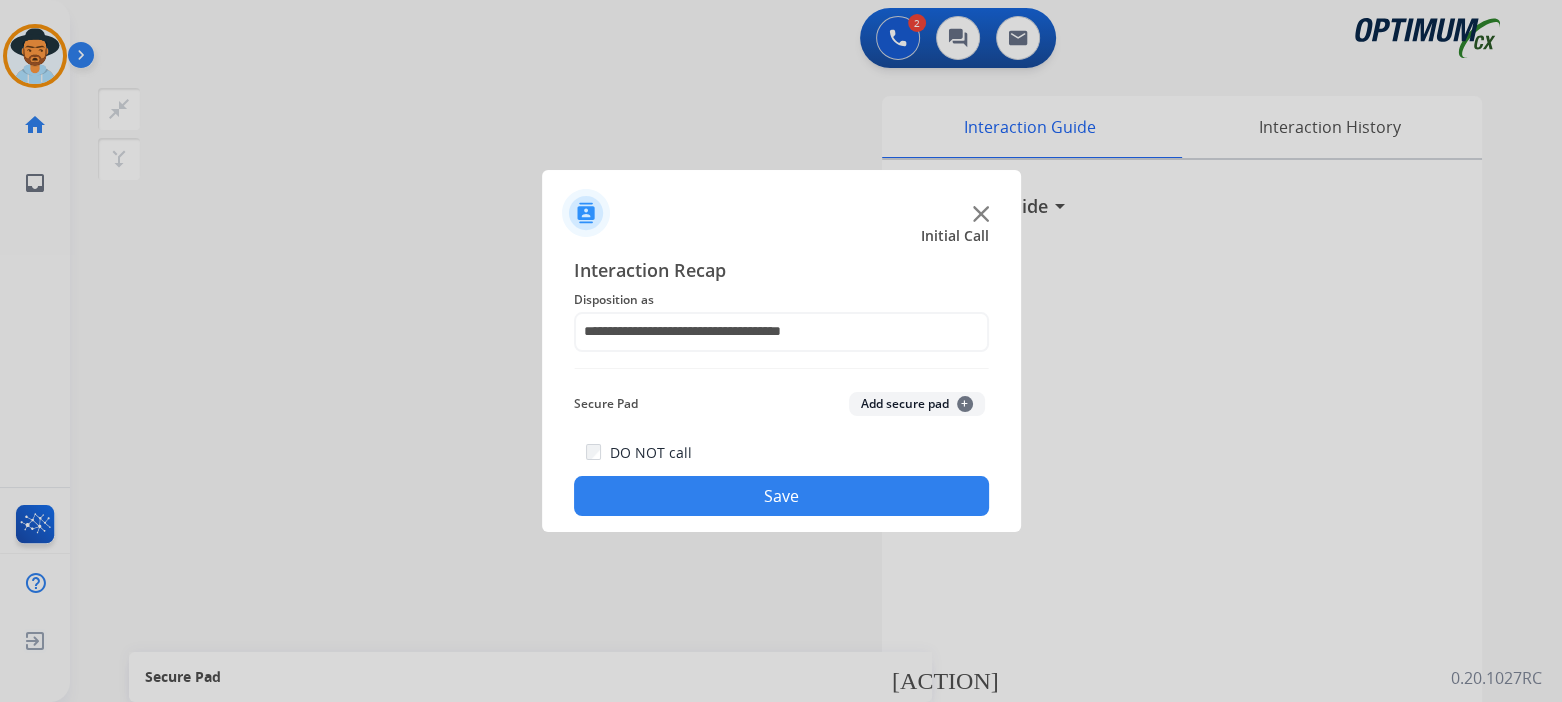 click on "Save" 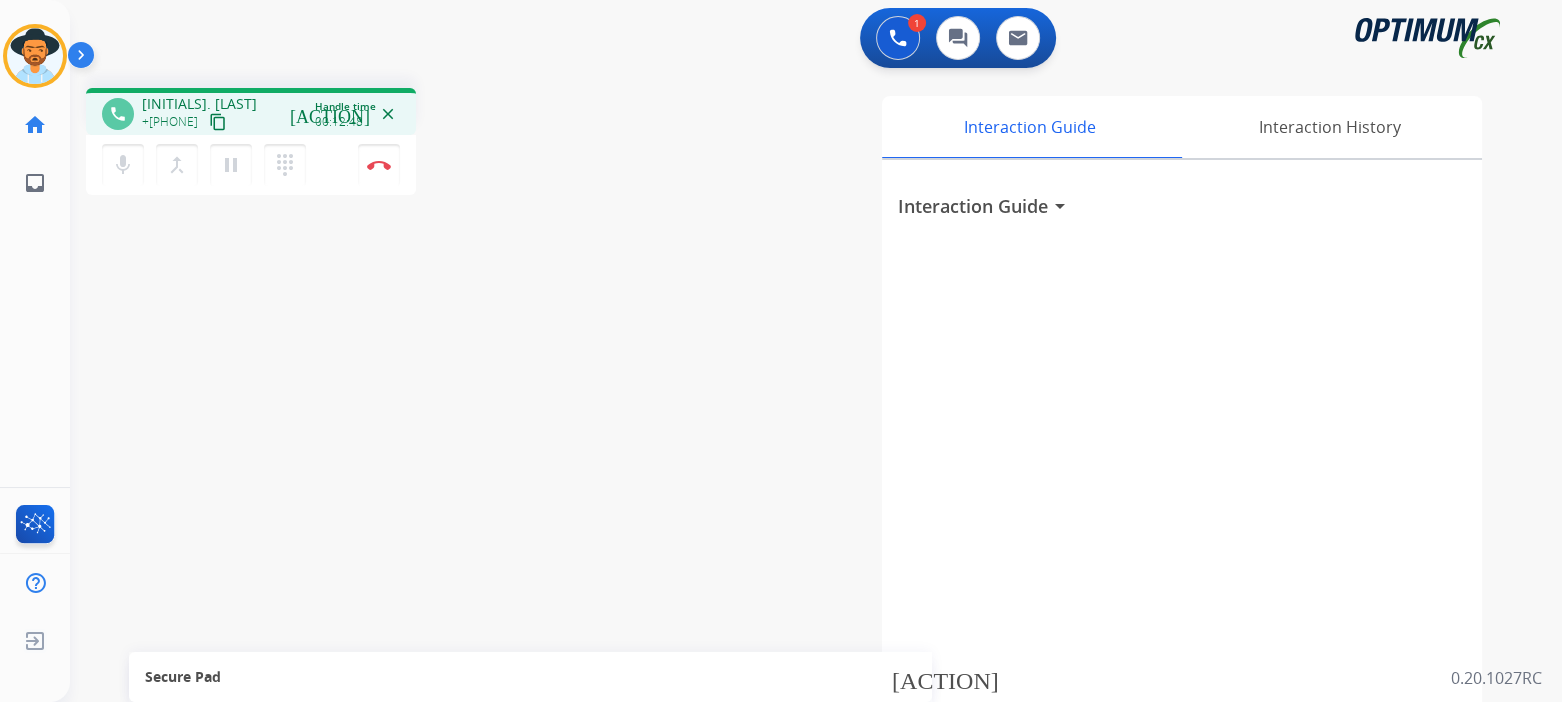 drag, startPoint x: 375, startPoint y: 165, endPoint x: 459, endPoint y: 196, distance: 89.537704 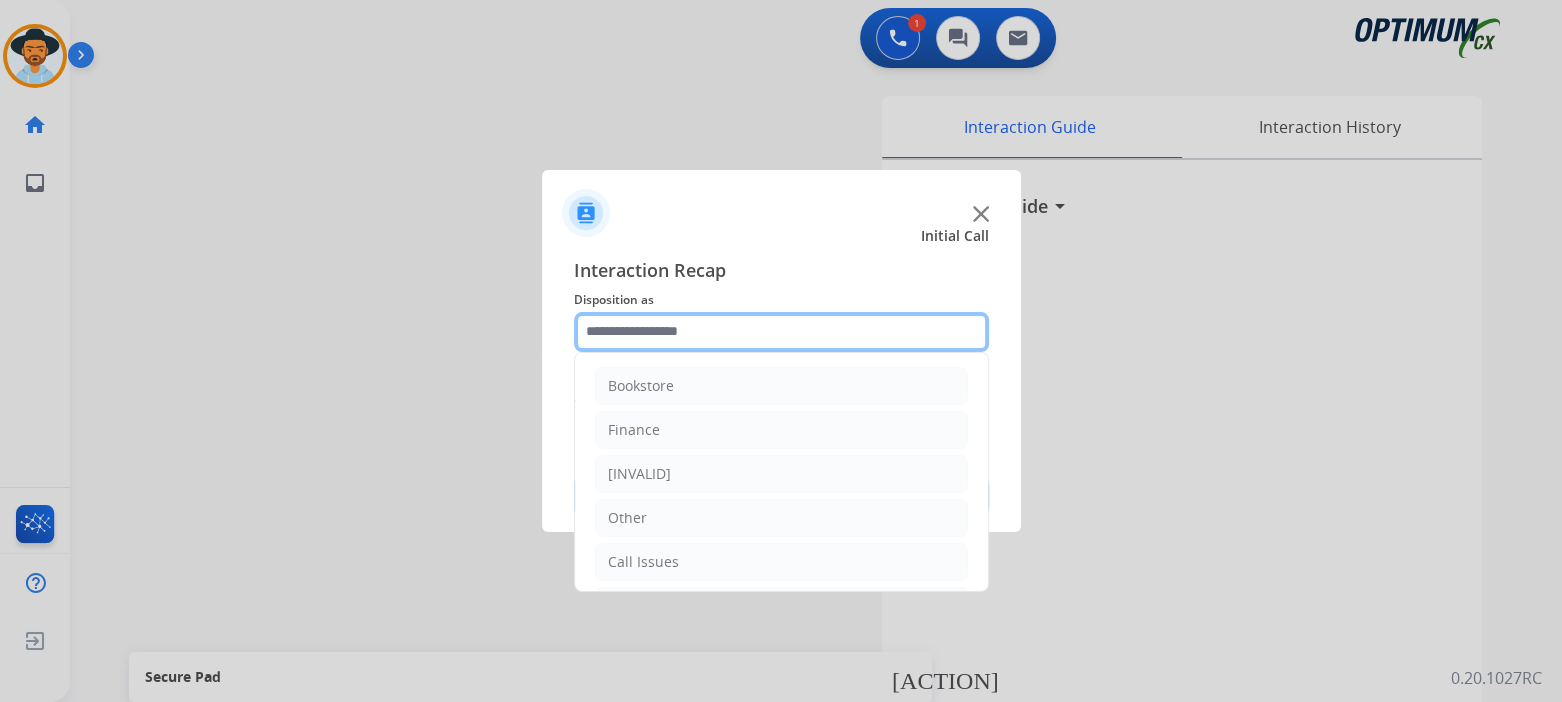 click 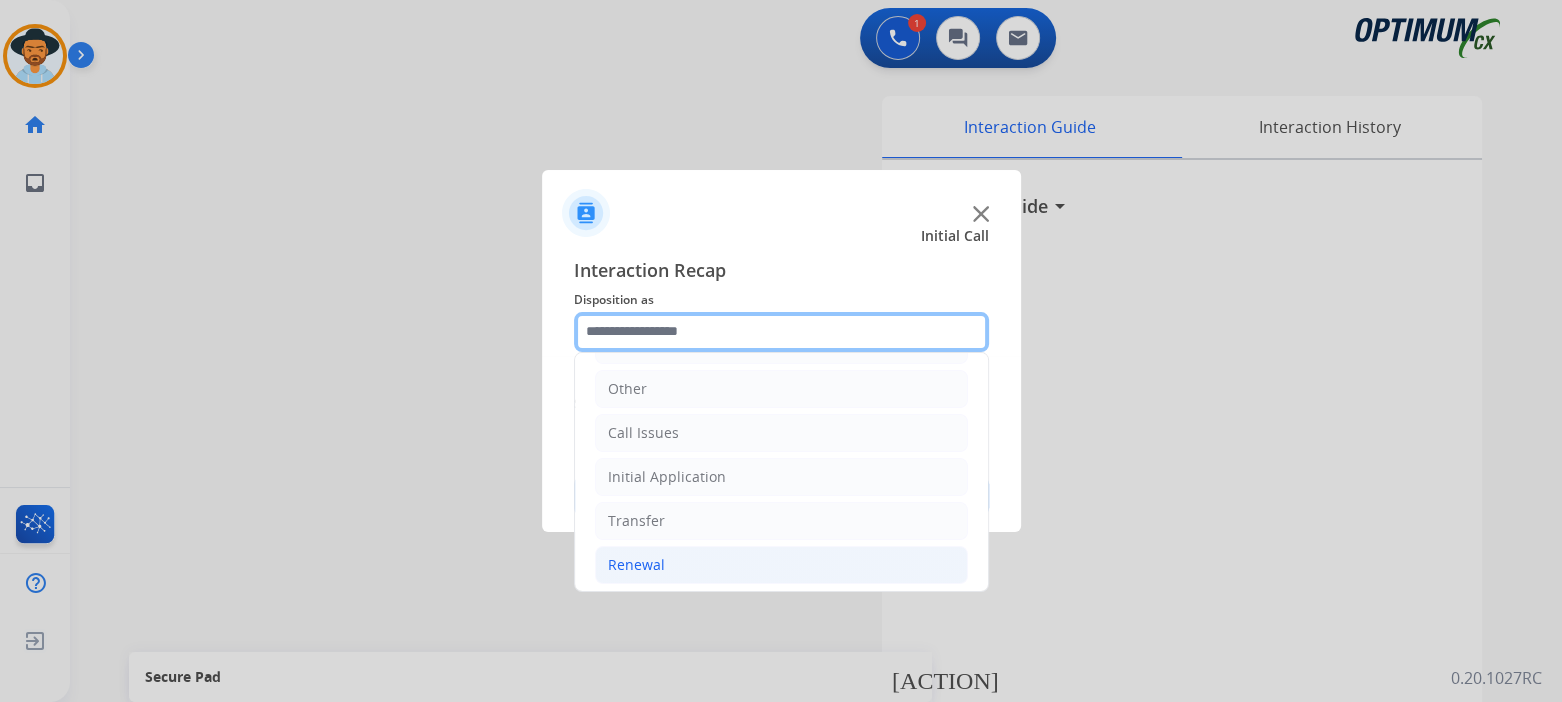 scroll, scrollTop: 132, scrollLeft: 0, axis: vertical 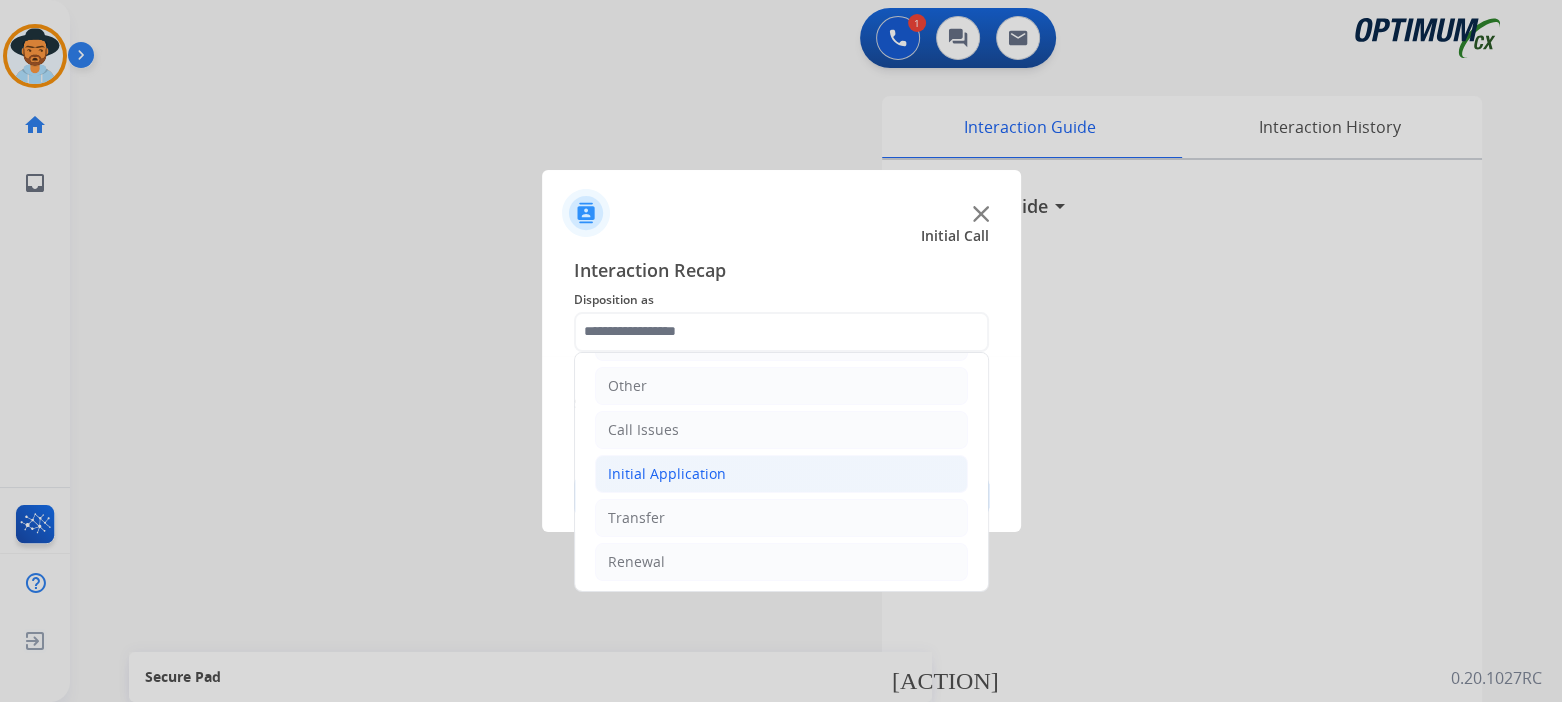 click on "Initial Application" 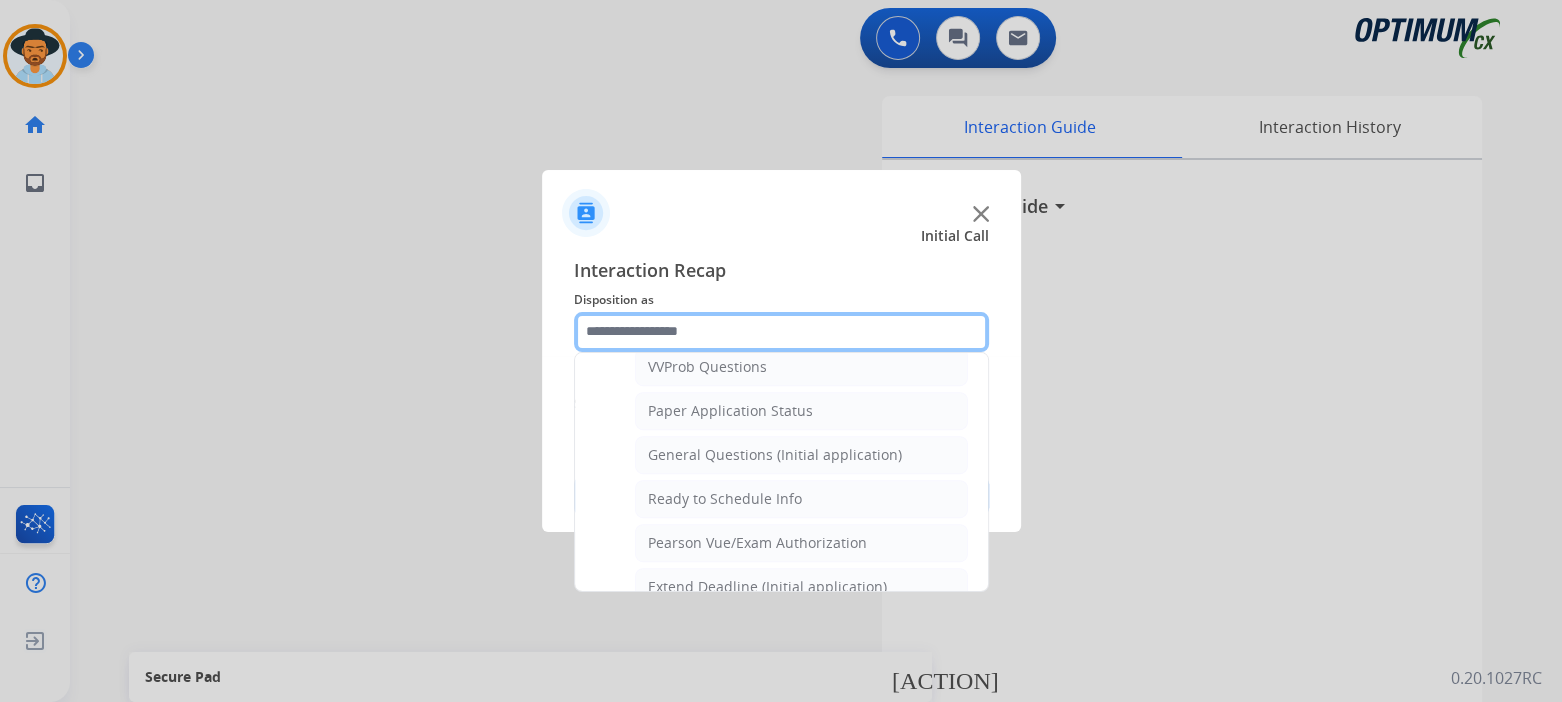 scroll, scrollTop: 1096, scrollLeft: 0, axis: vertical 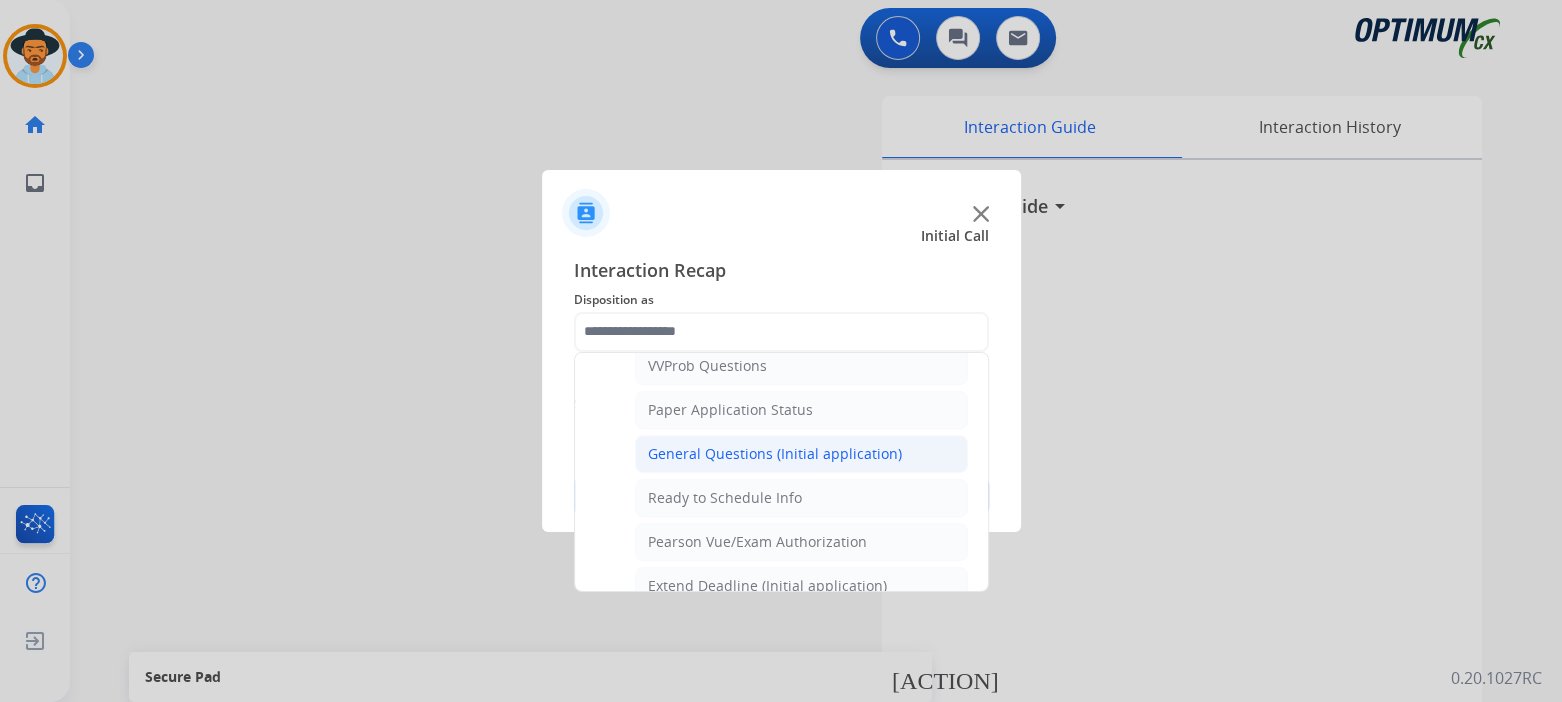 click on "General Questions (Initial application)" 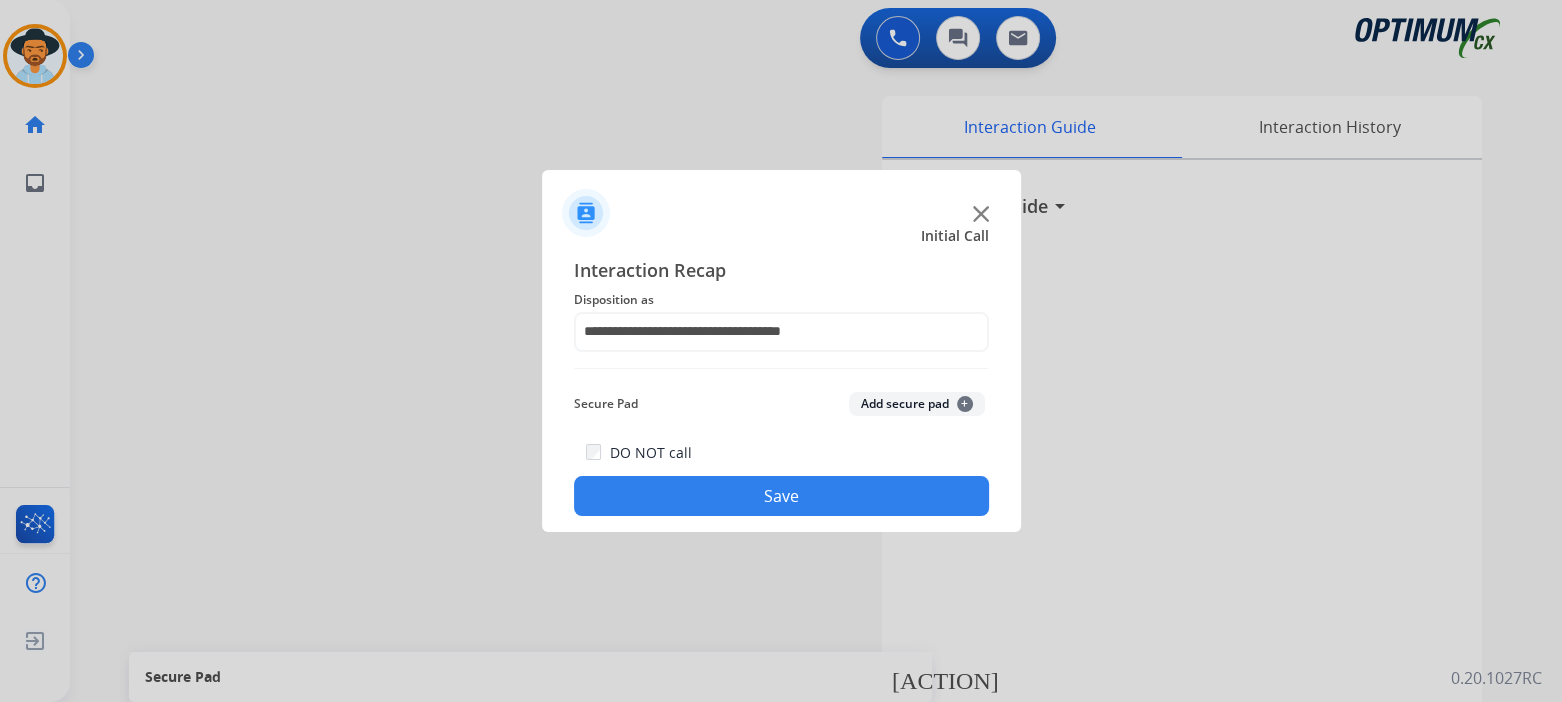 click on "Save" 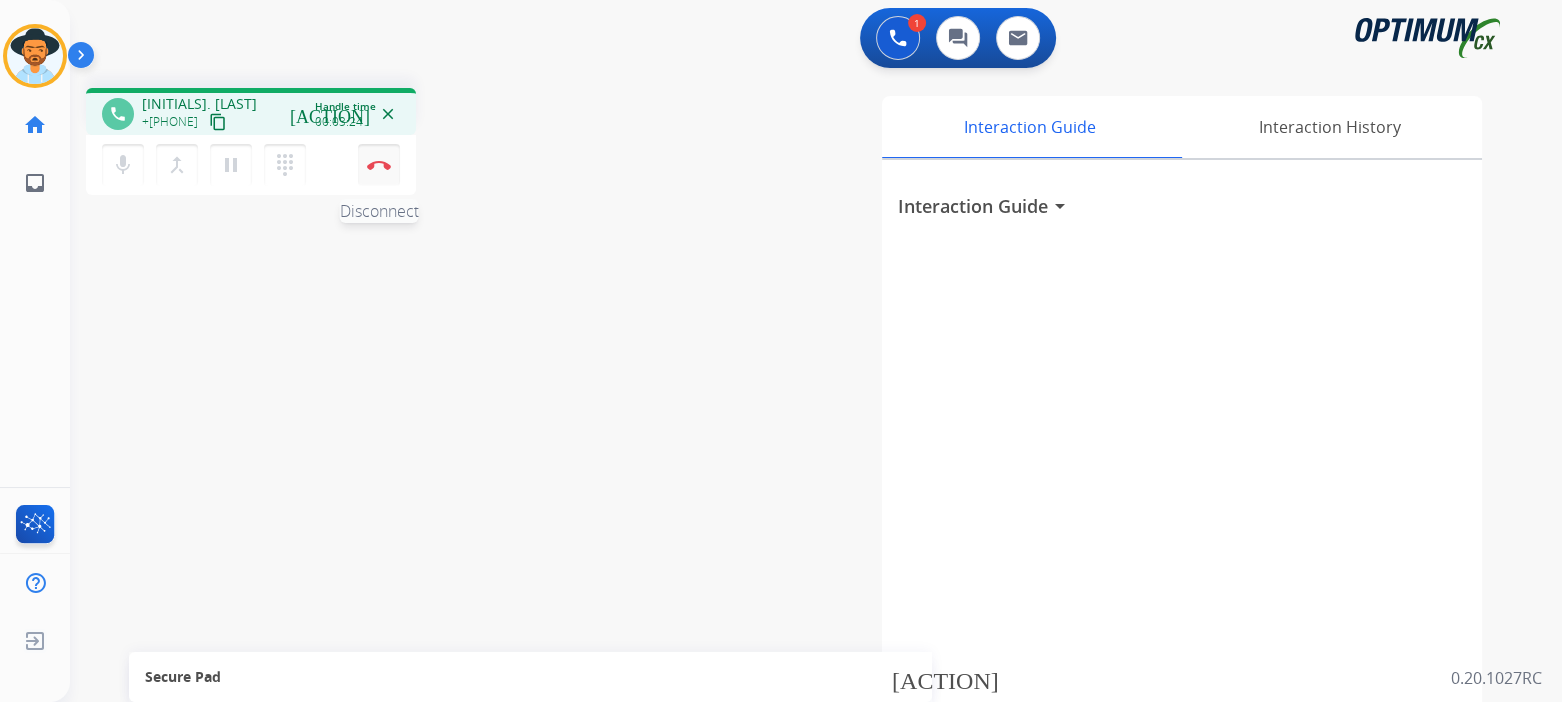 click at bounding box center (379, 165) 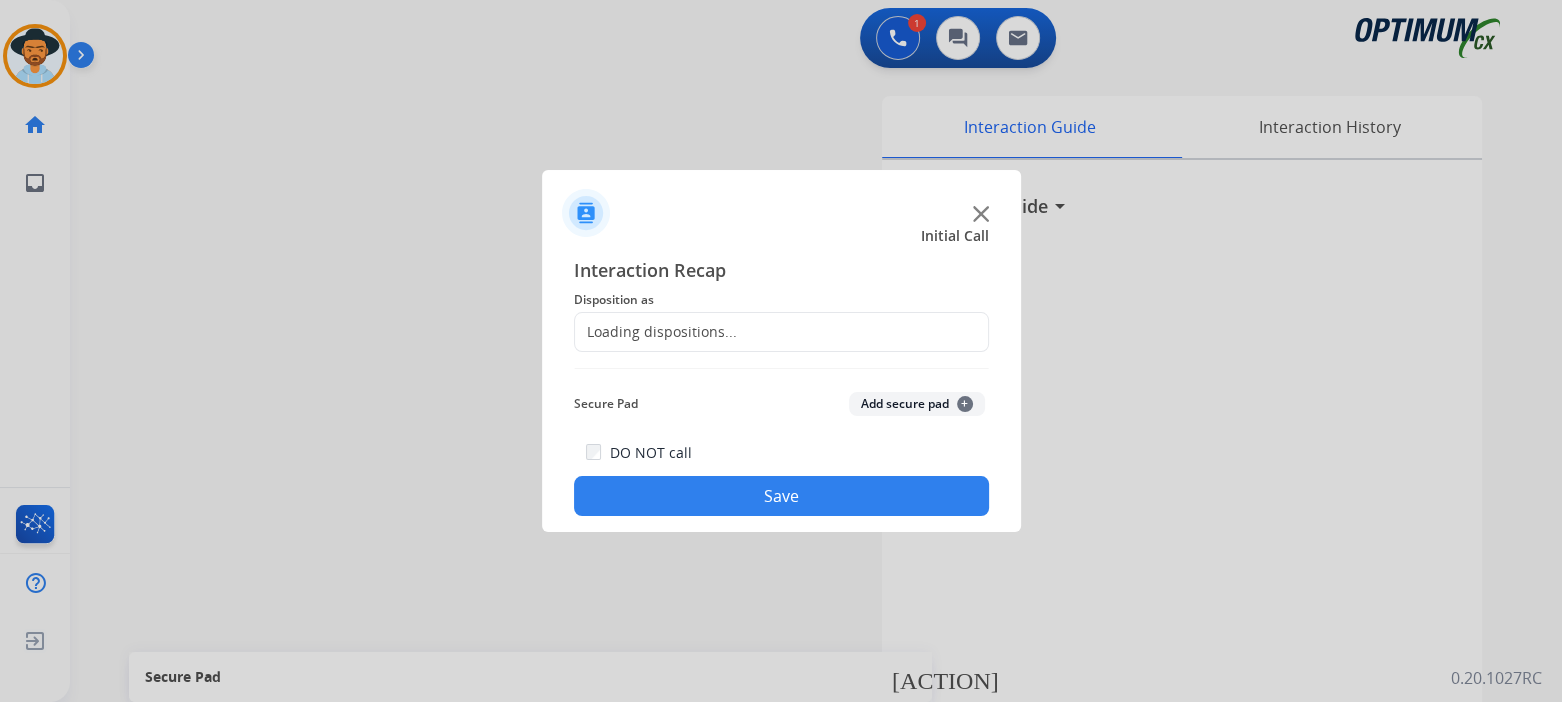 click on "Loading dispositions..." 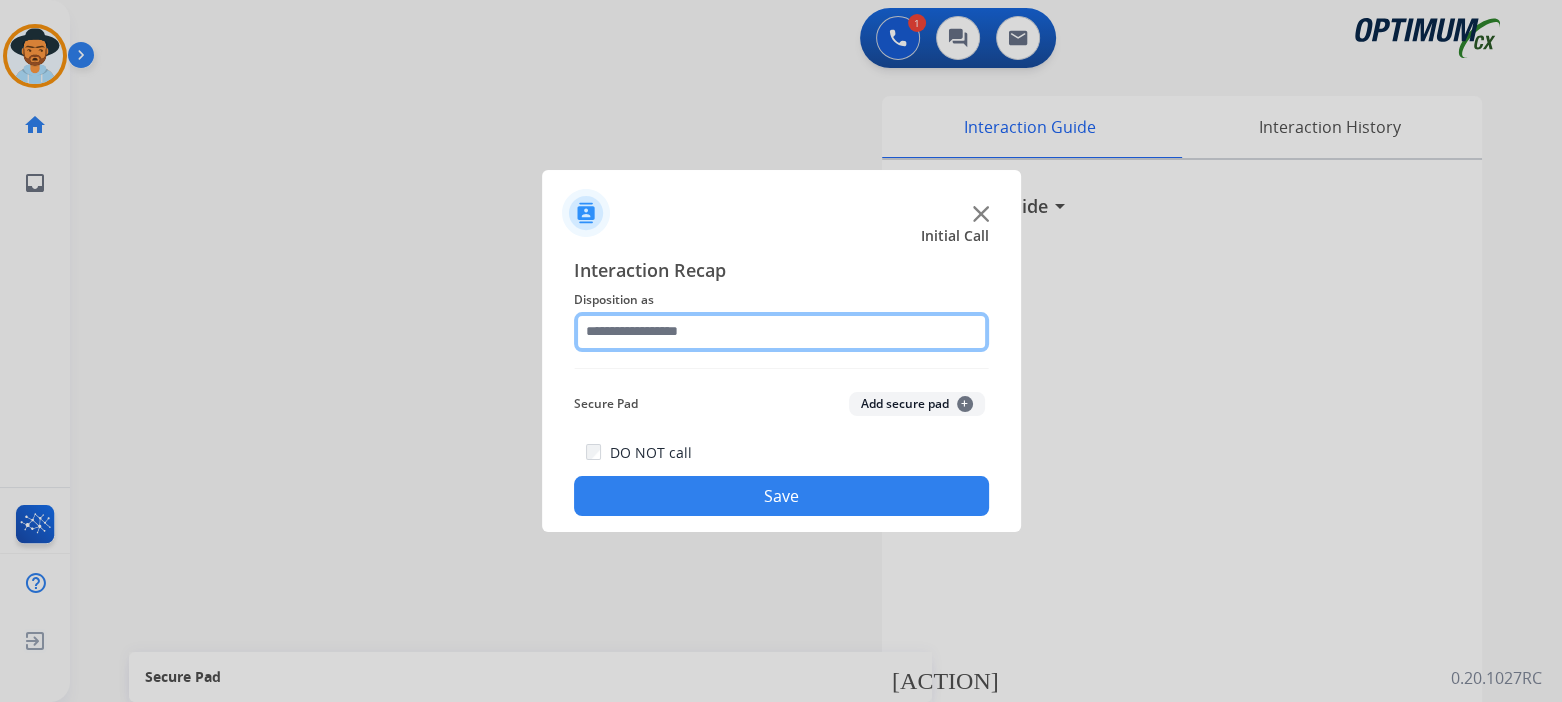 click 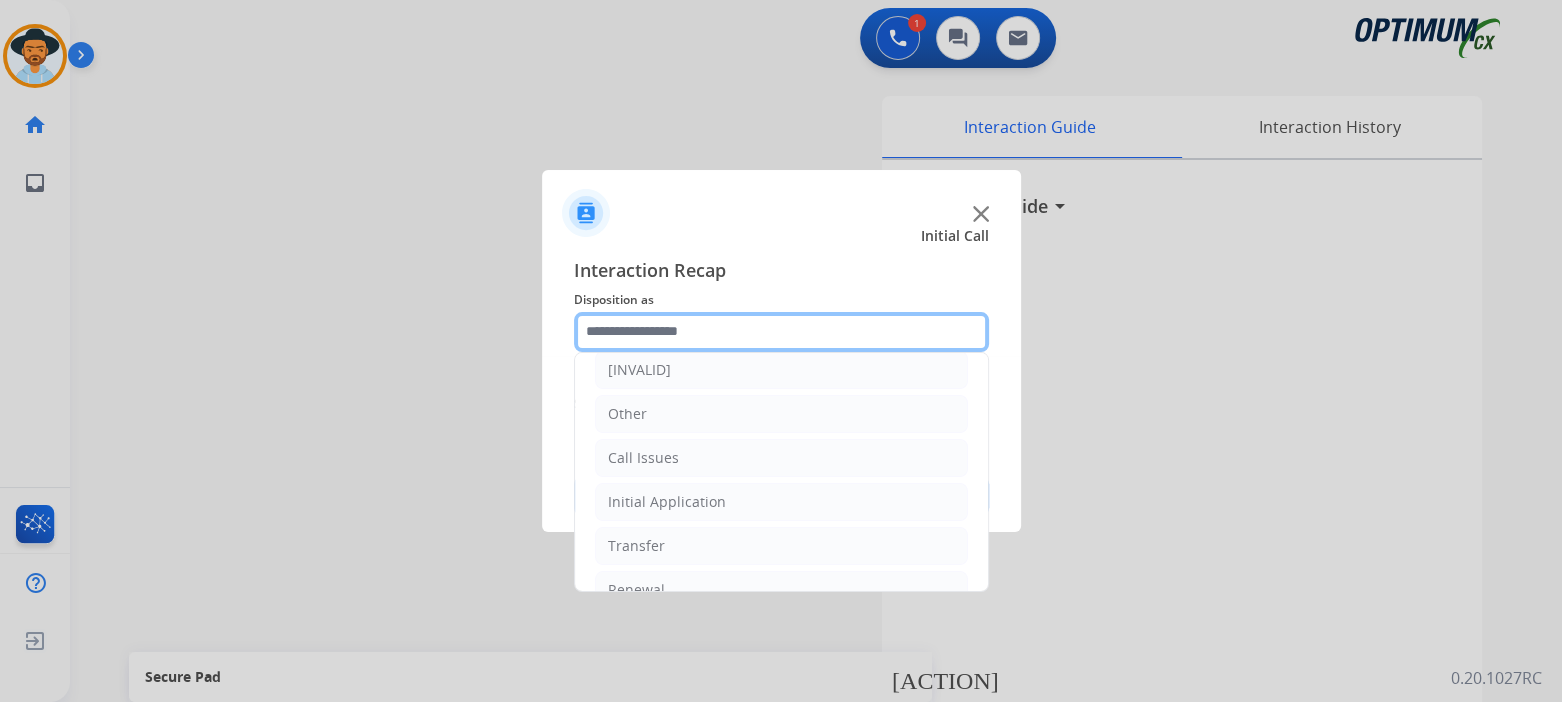 scroll, scrollTop: 132, scrollLeft: 0, axis: vertical 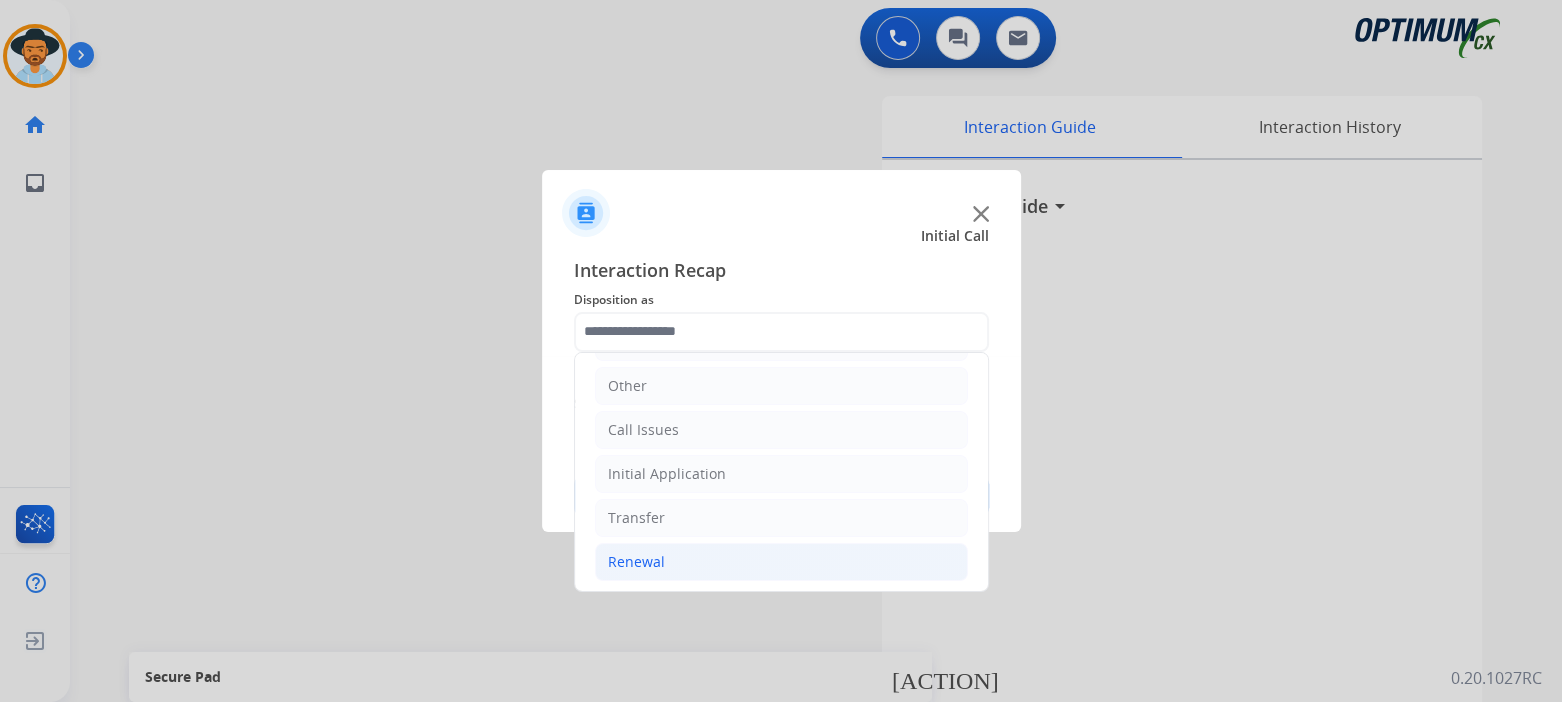 click on "Renewal" 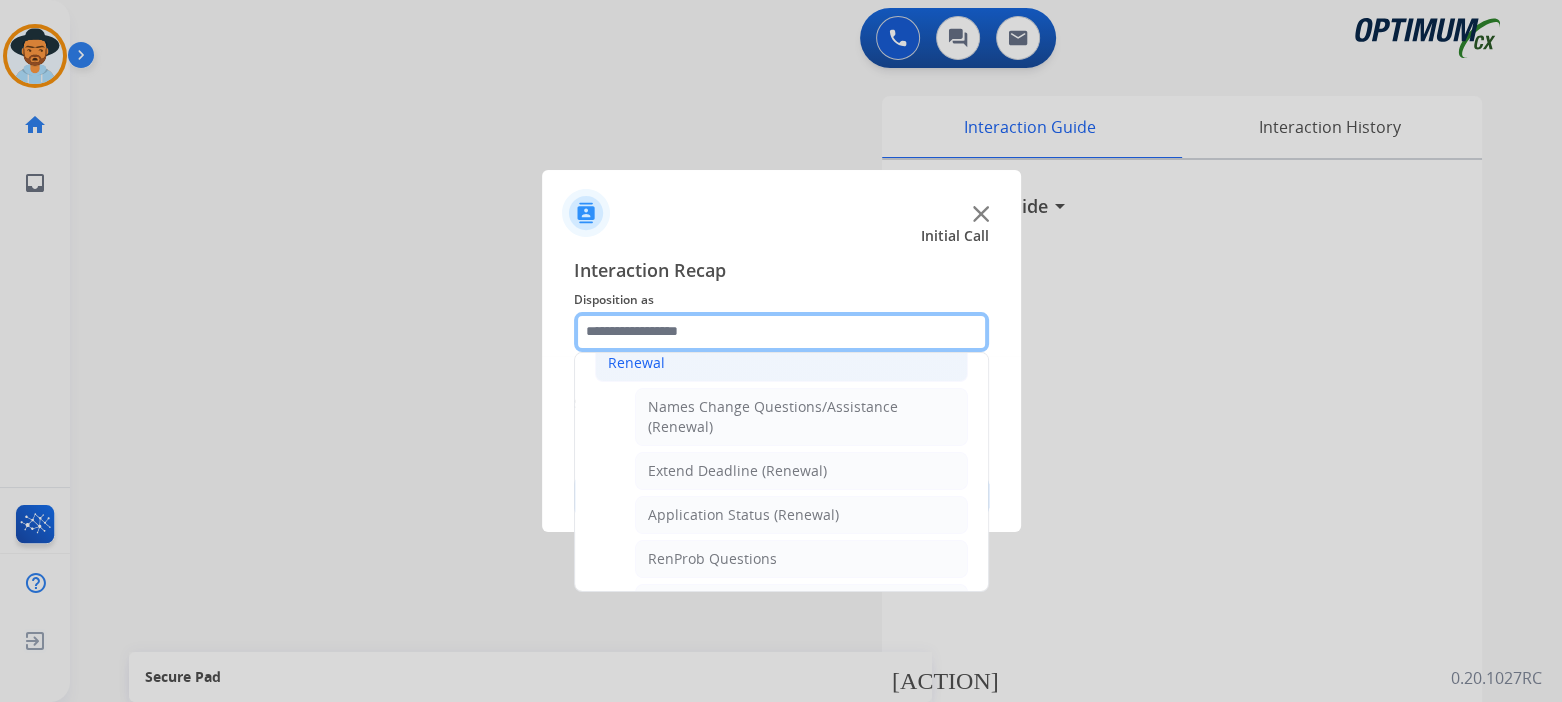 scroll, scrollTop: 332, scrollLeft: 0, axis: vertical 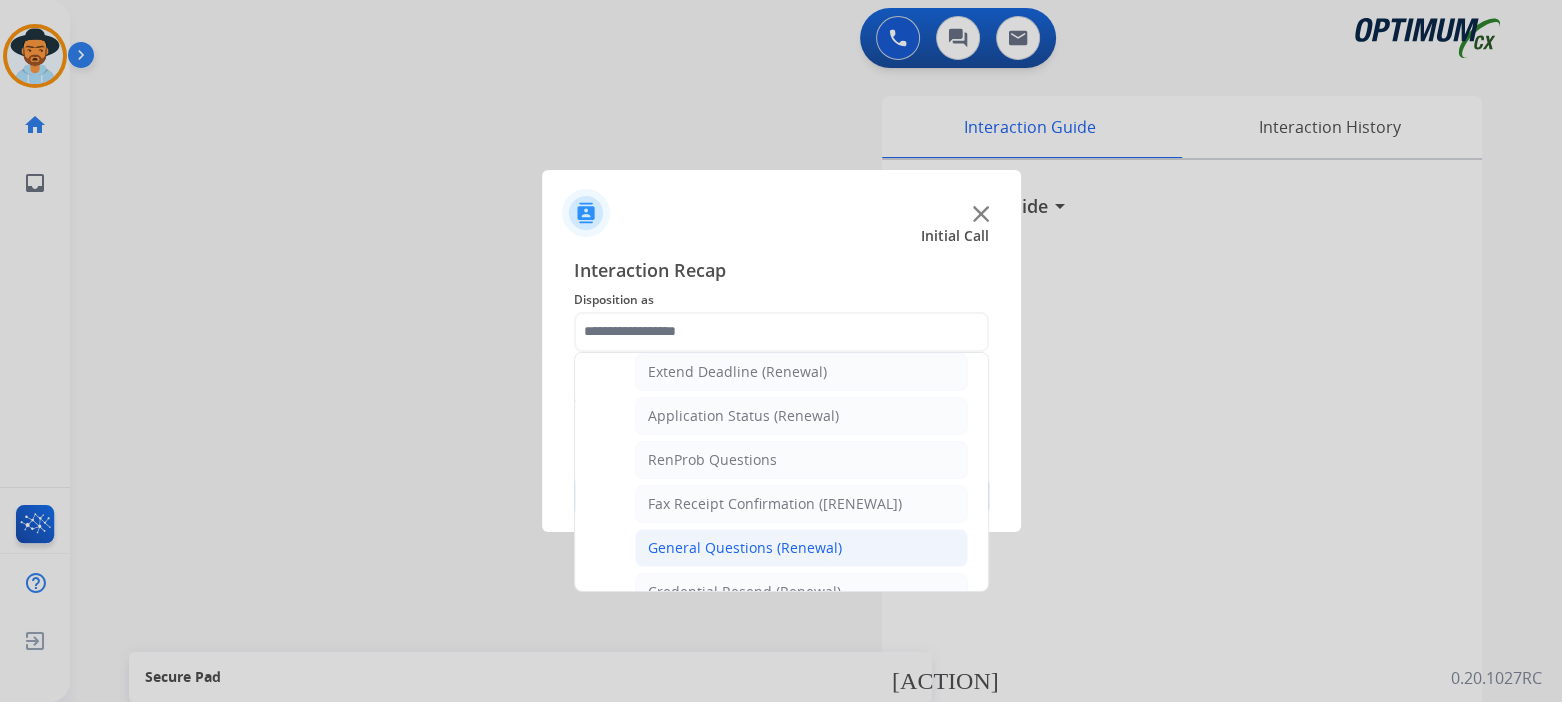click on "General Questions (Renewal)" 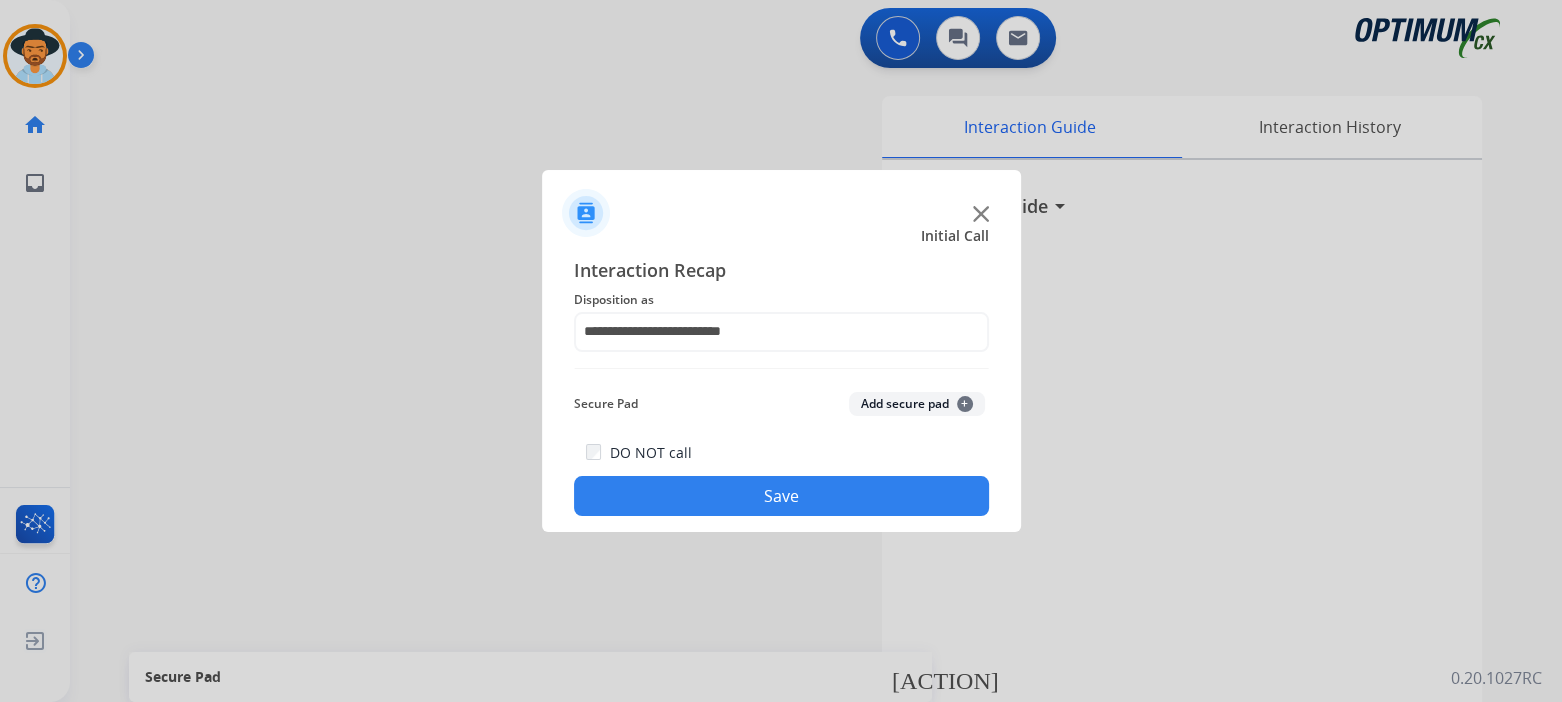 drag, startPoint x: 847, startPoint y: 488, endPoint x: 1021, endPoint y: 552, distance: 185.39687 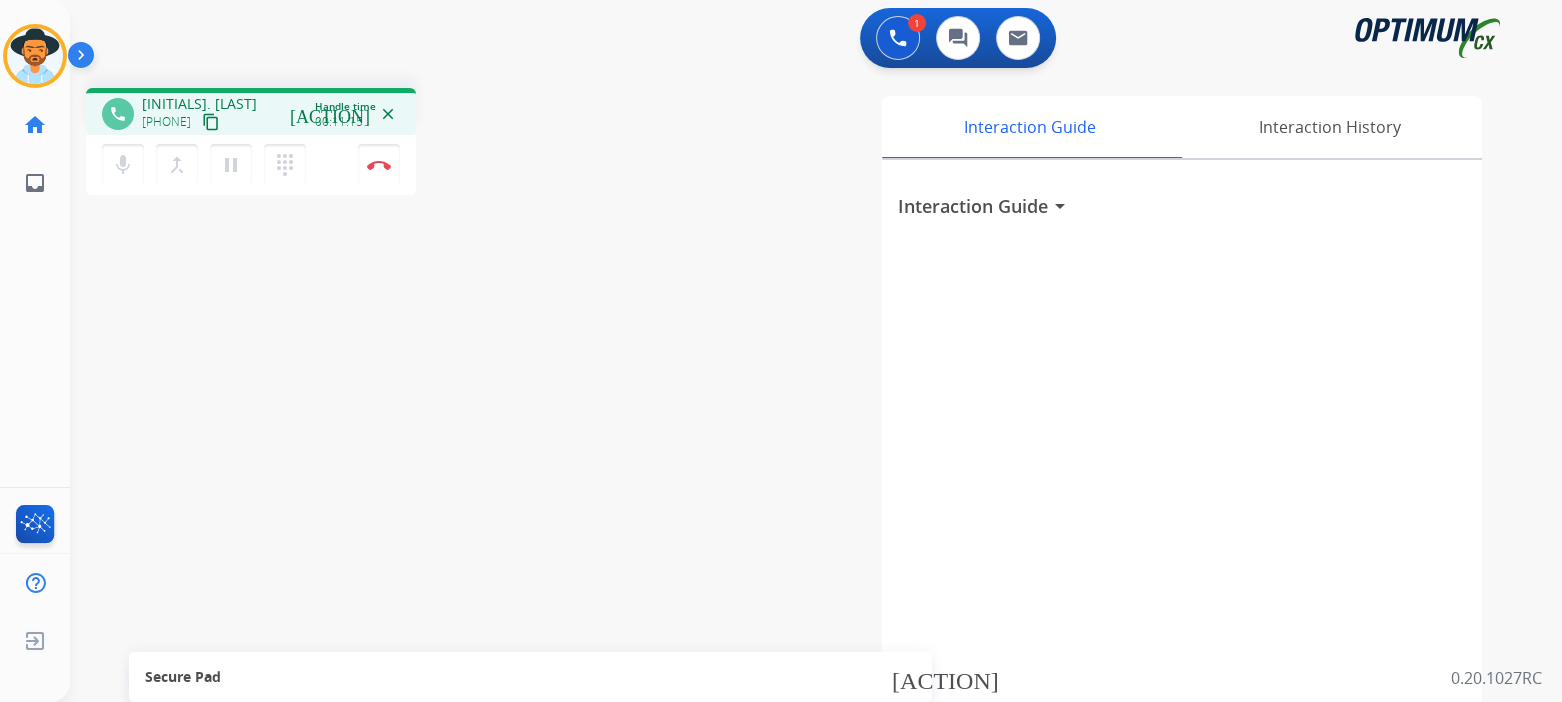 drag, startPoint x: 377, startPoint y: 161, endPoint x: 611, endPoint y: 204, distance: 237.91806 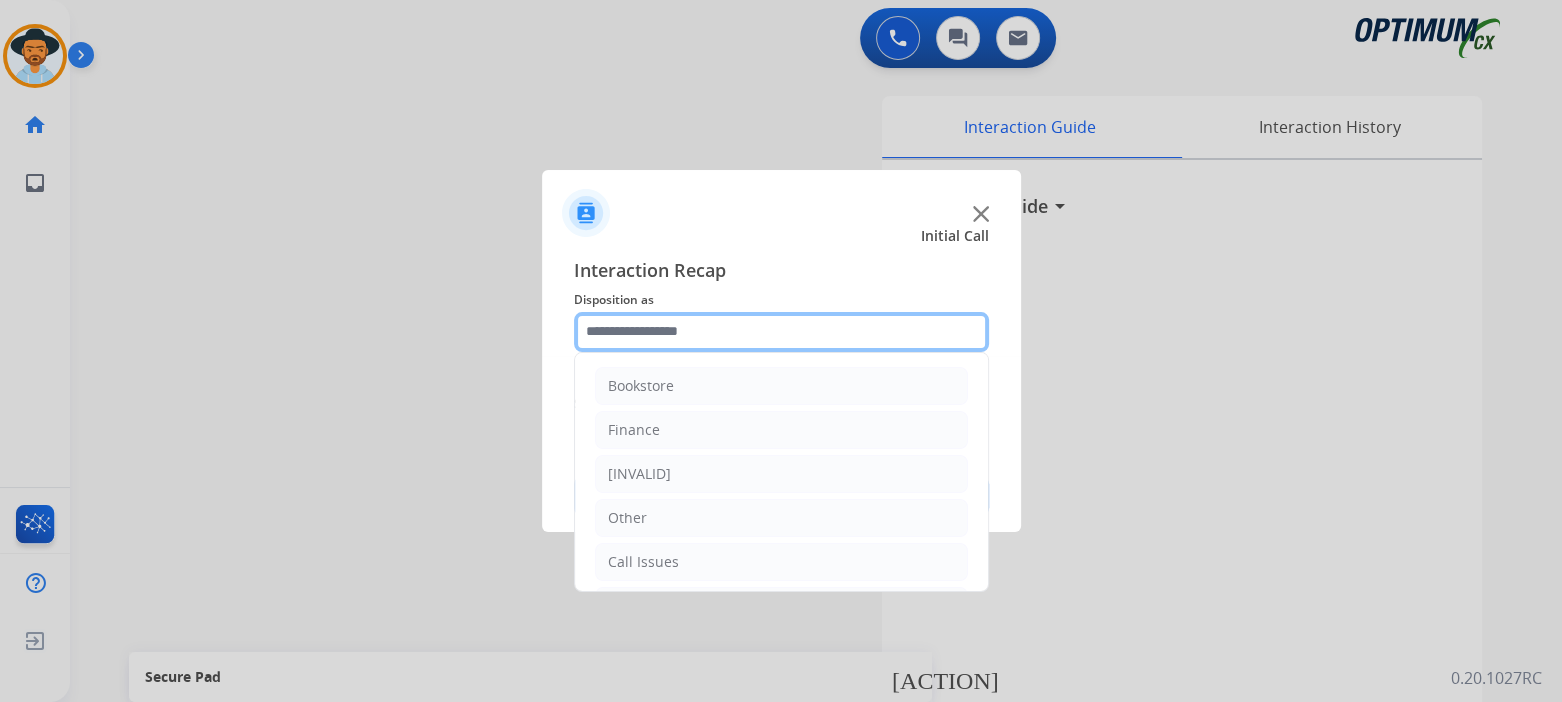 click 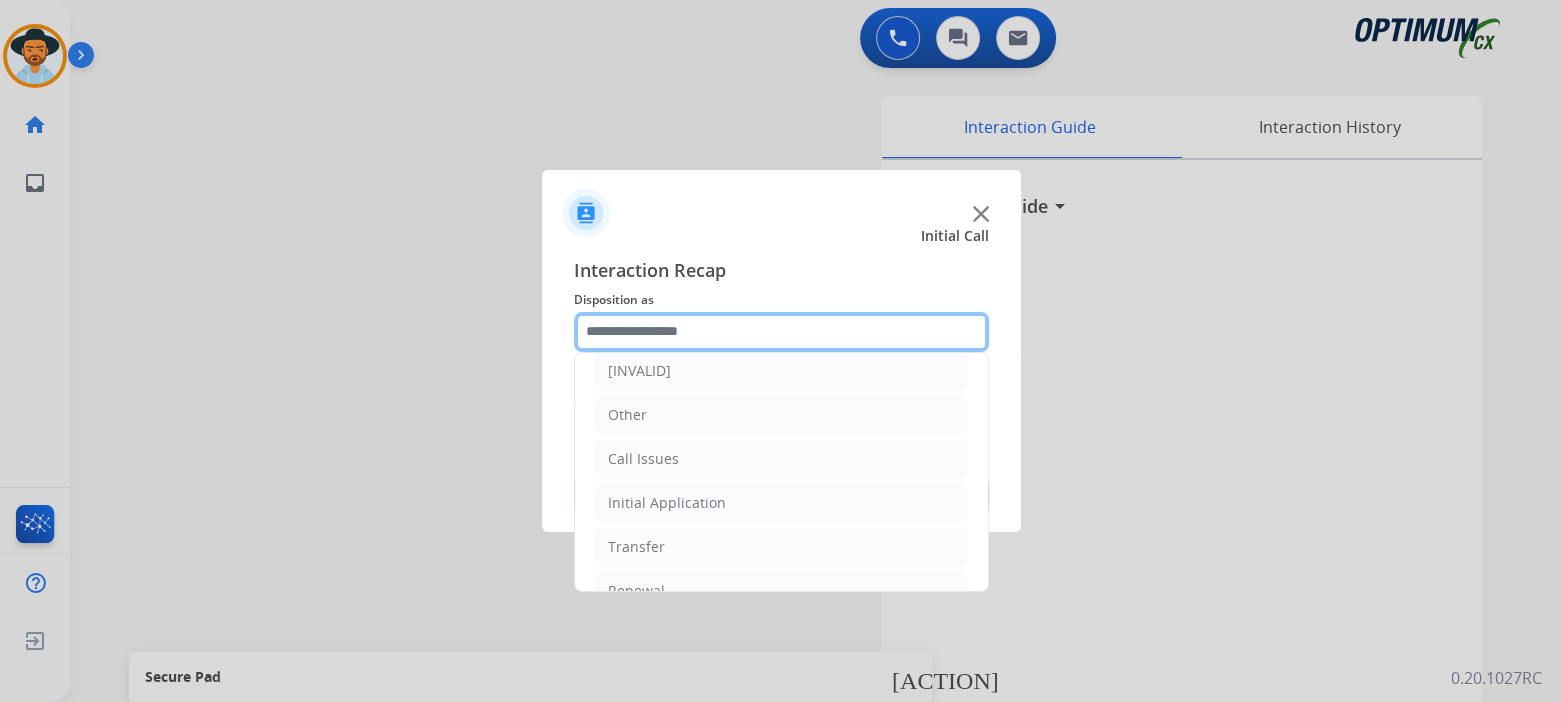 scroll, scrollTop: 132, scrollLeft: 0, axis: vertical 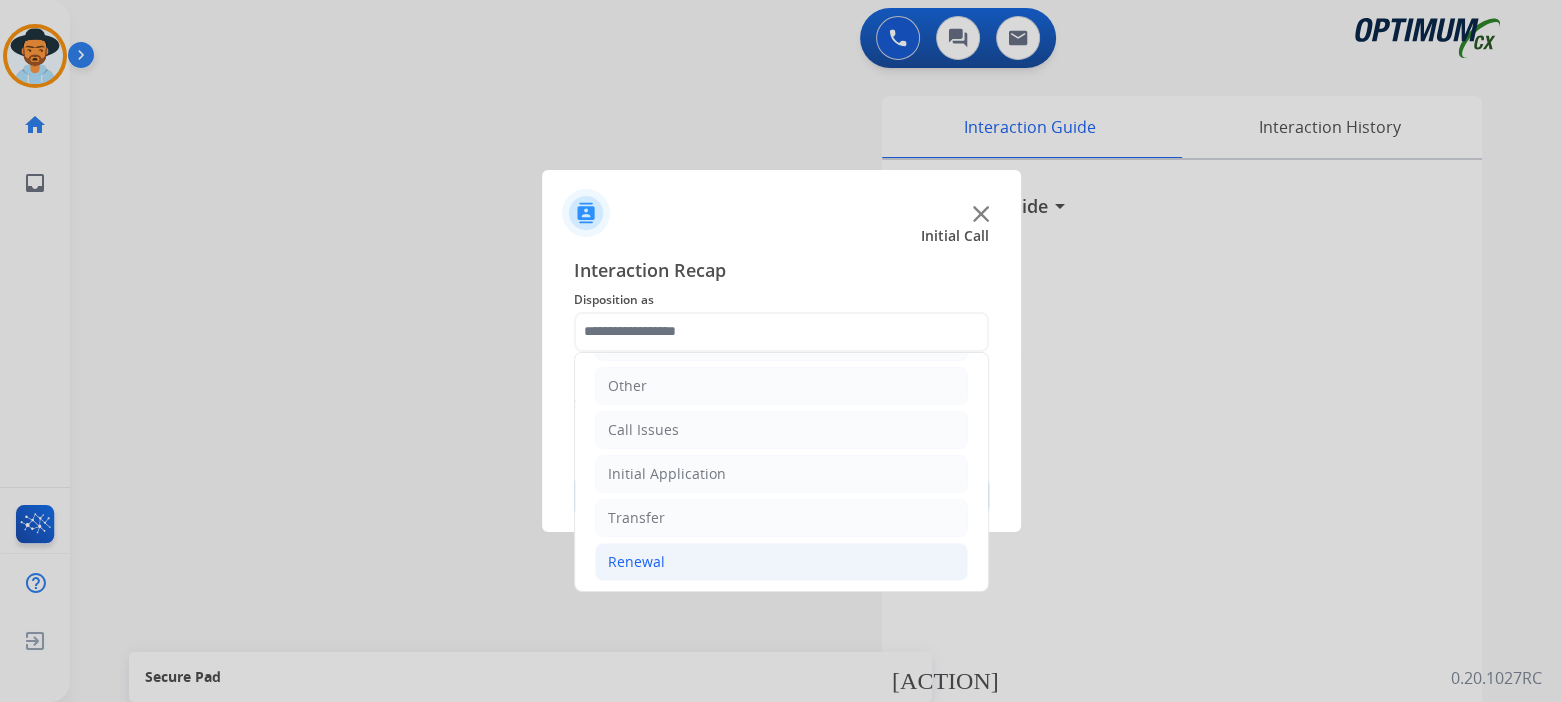 click on "Renewal" 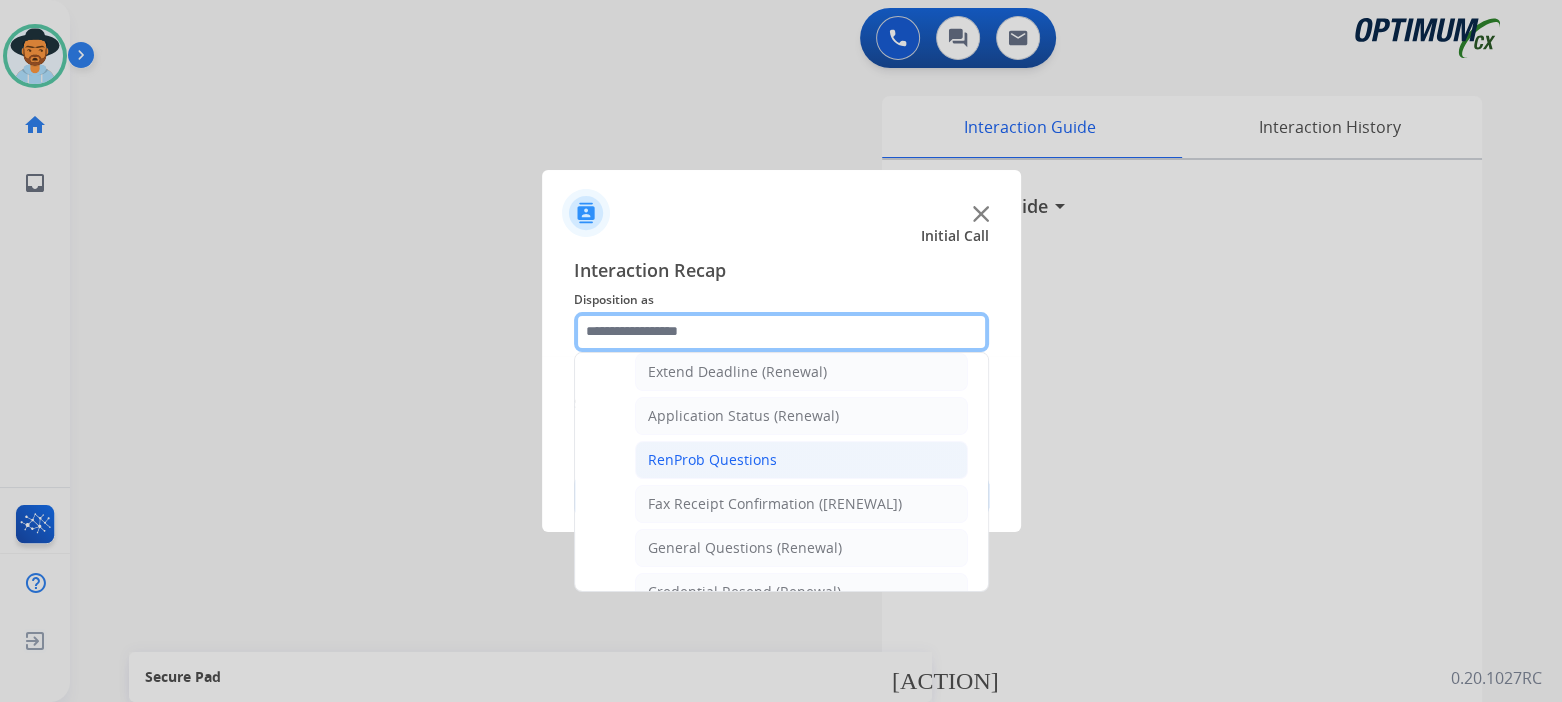 scroll, scrollTop: 432, scrollLeft: 0, axis: vertical 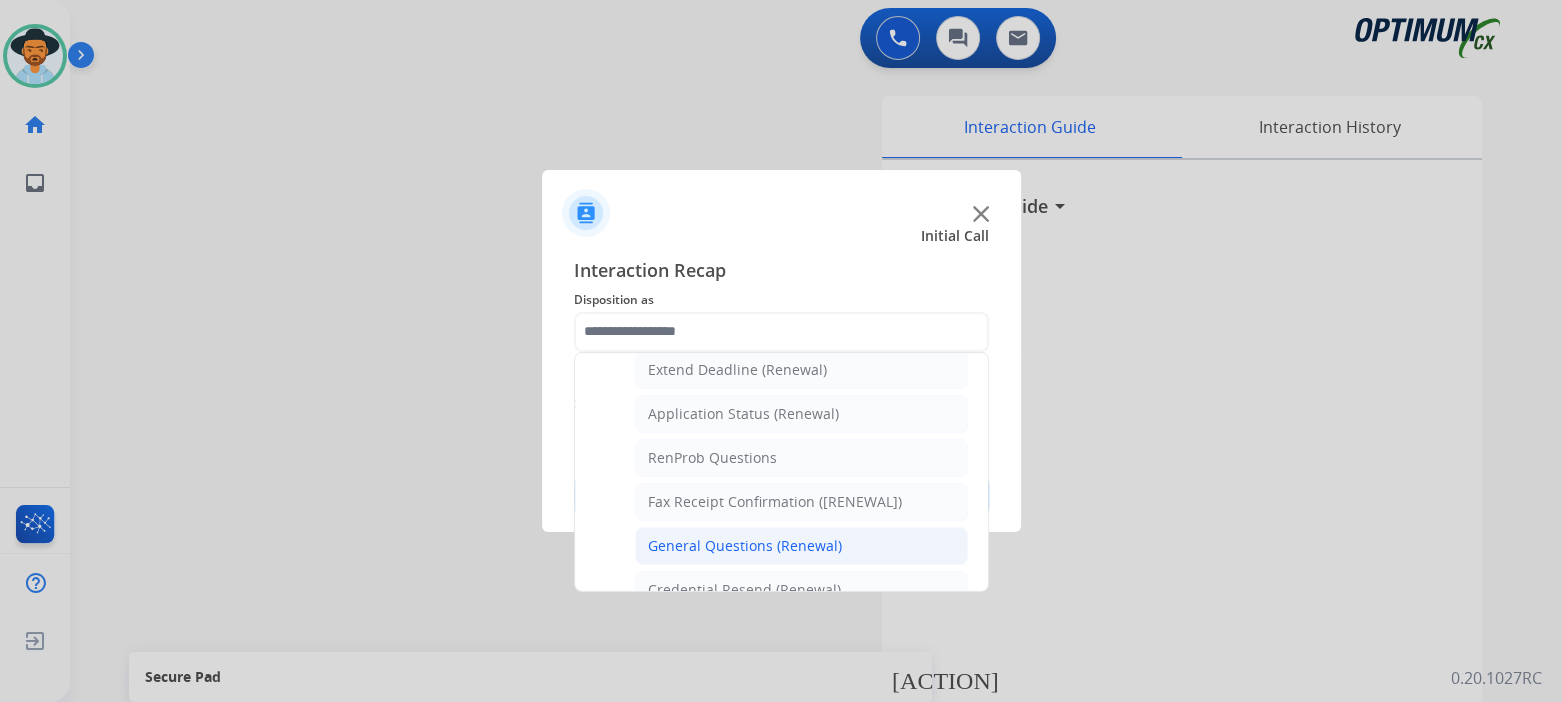 click on "General Questions (Renewal)" 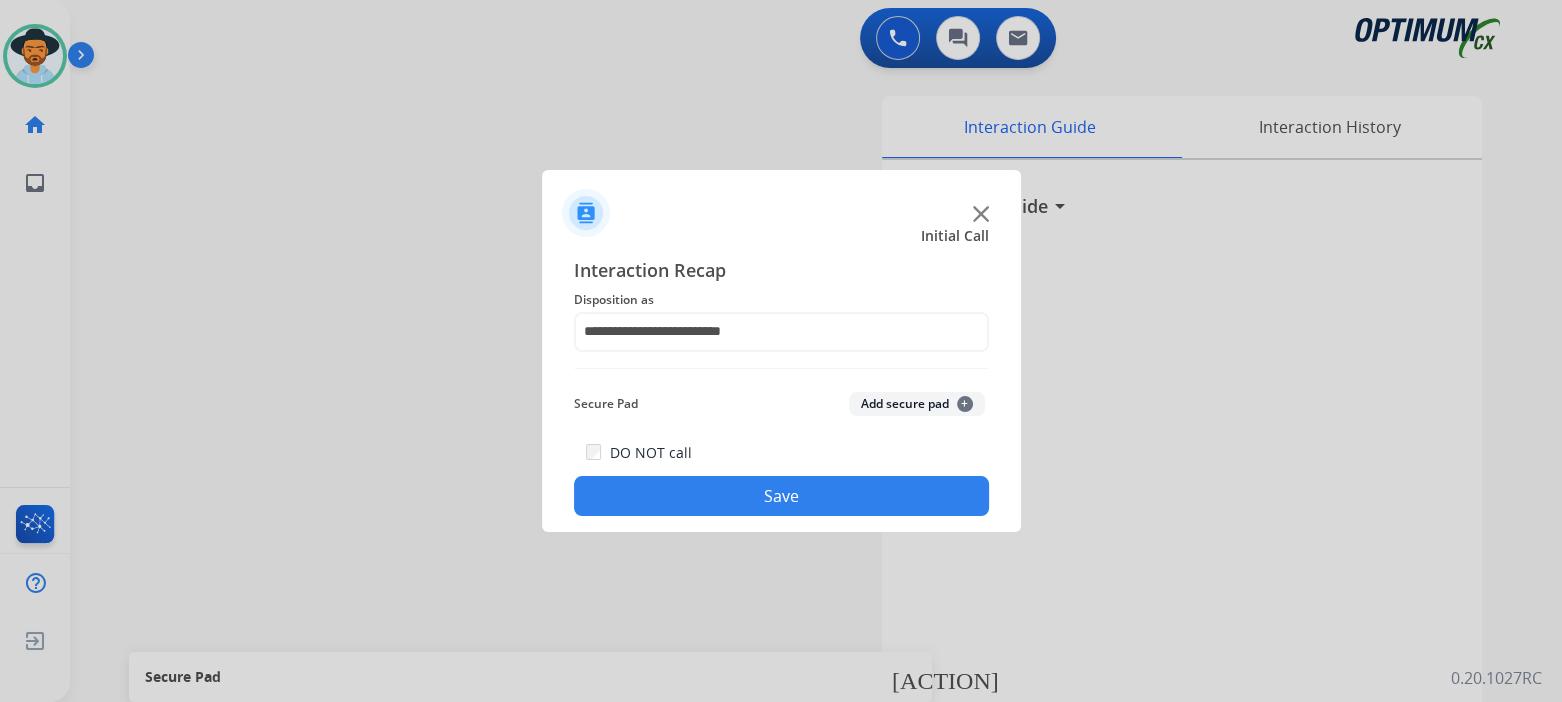 click on "Save" 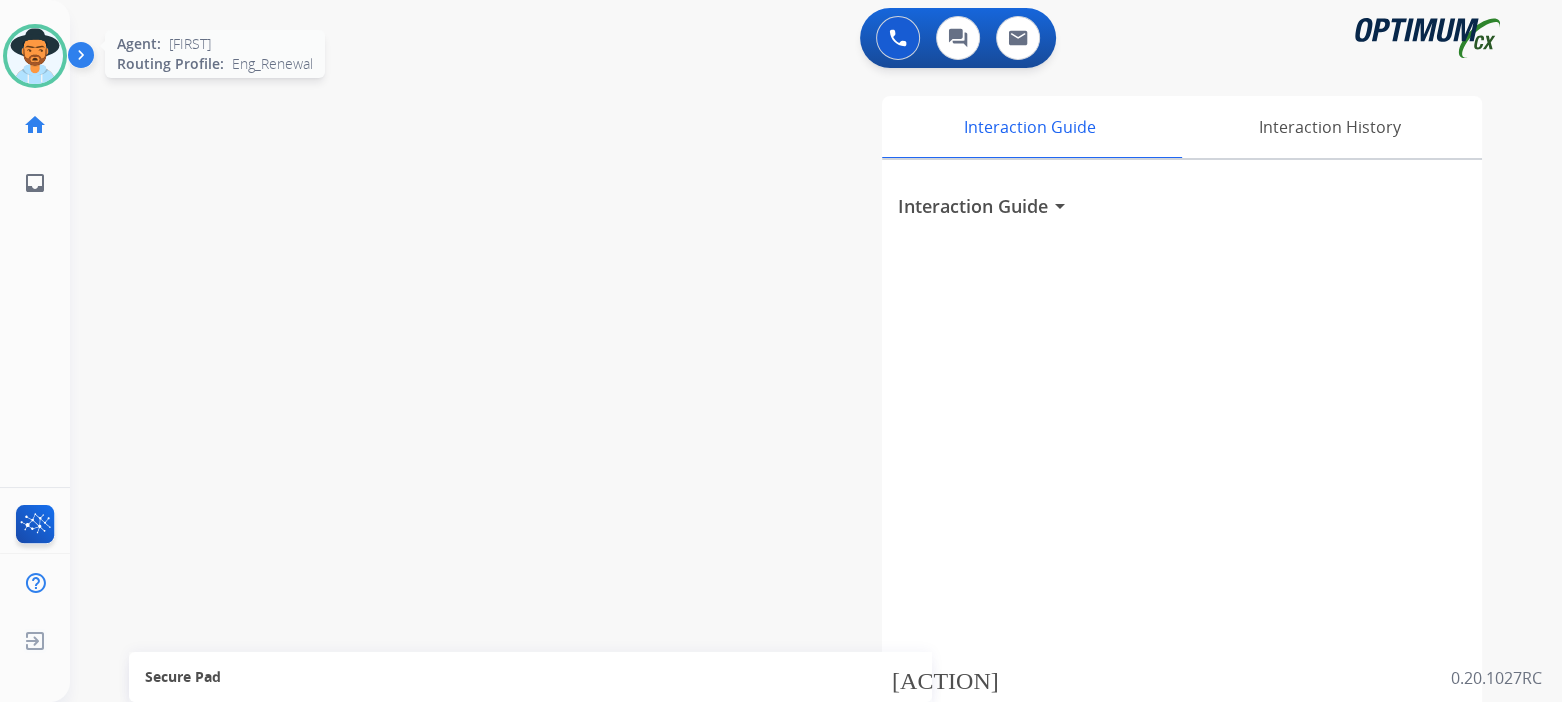 click at bounding box center (35, 56) 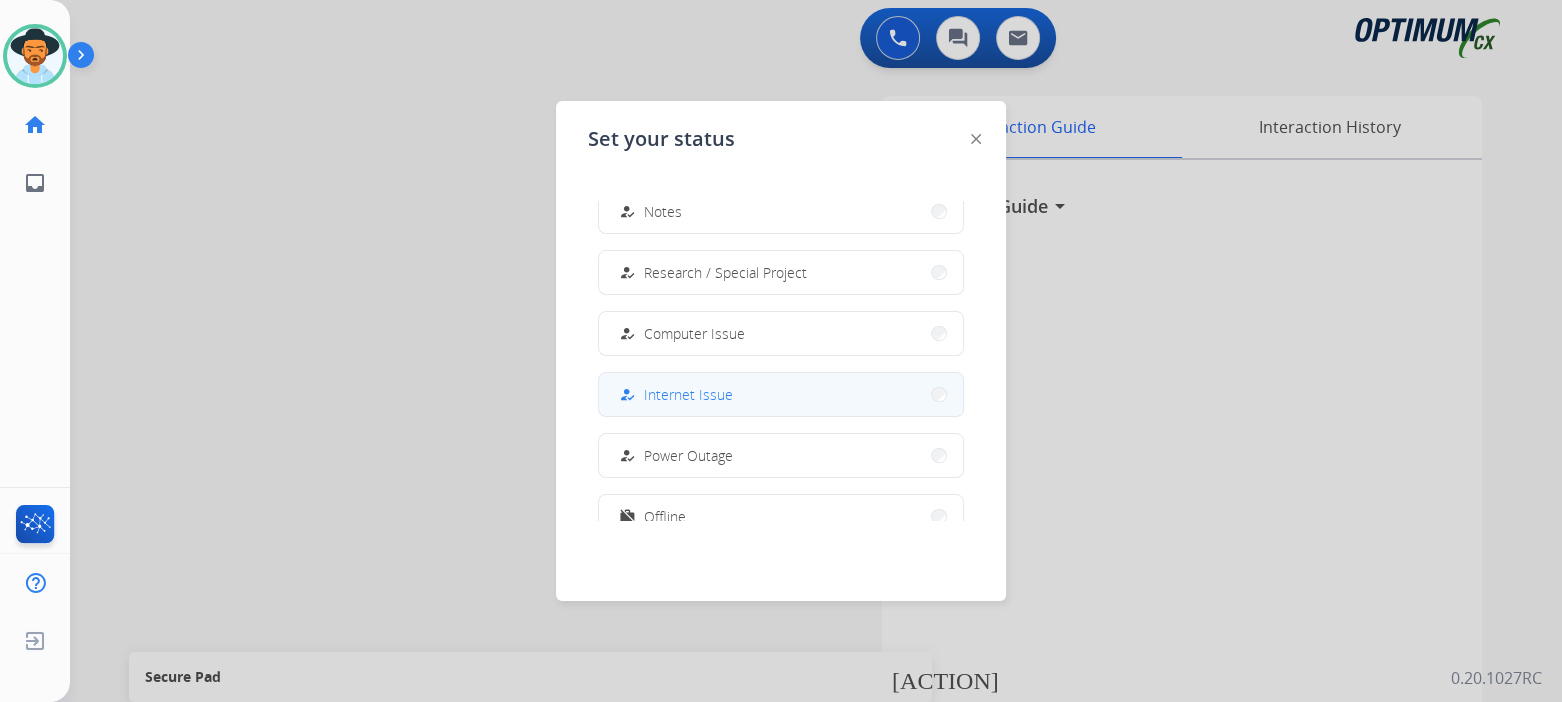 scroll, scrollTop: 498, scrollLeft: 0, axis: vertical 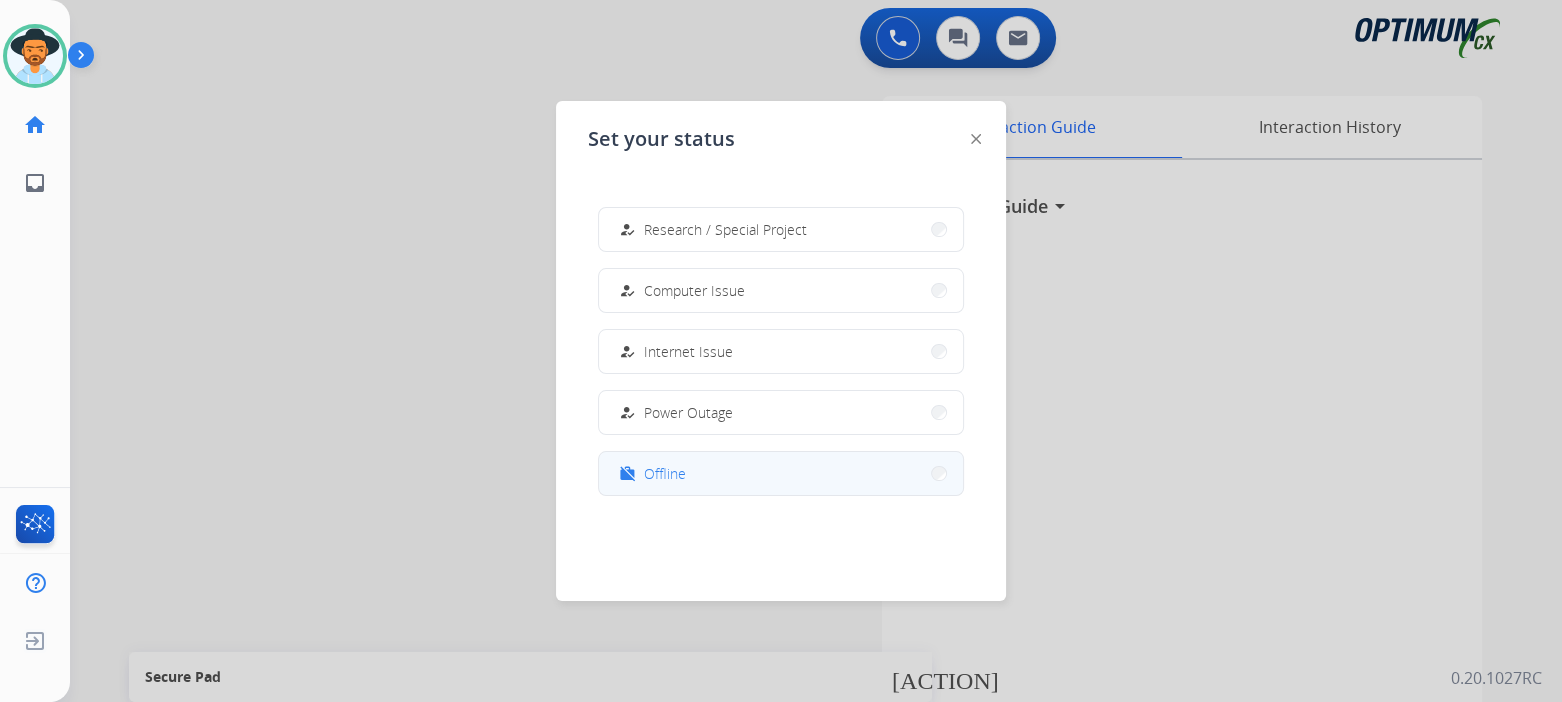 click on "work_off Offline" at bounding box center [781, 473] 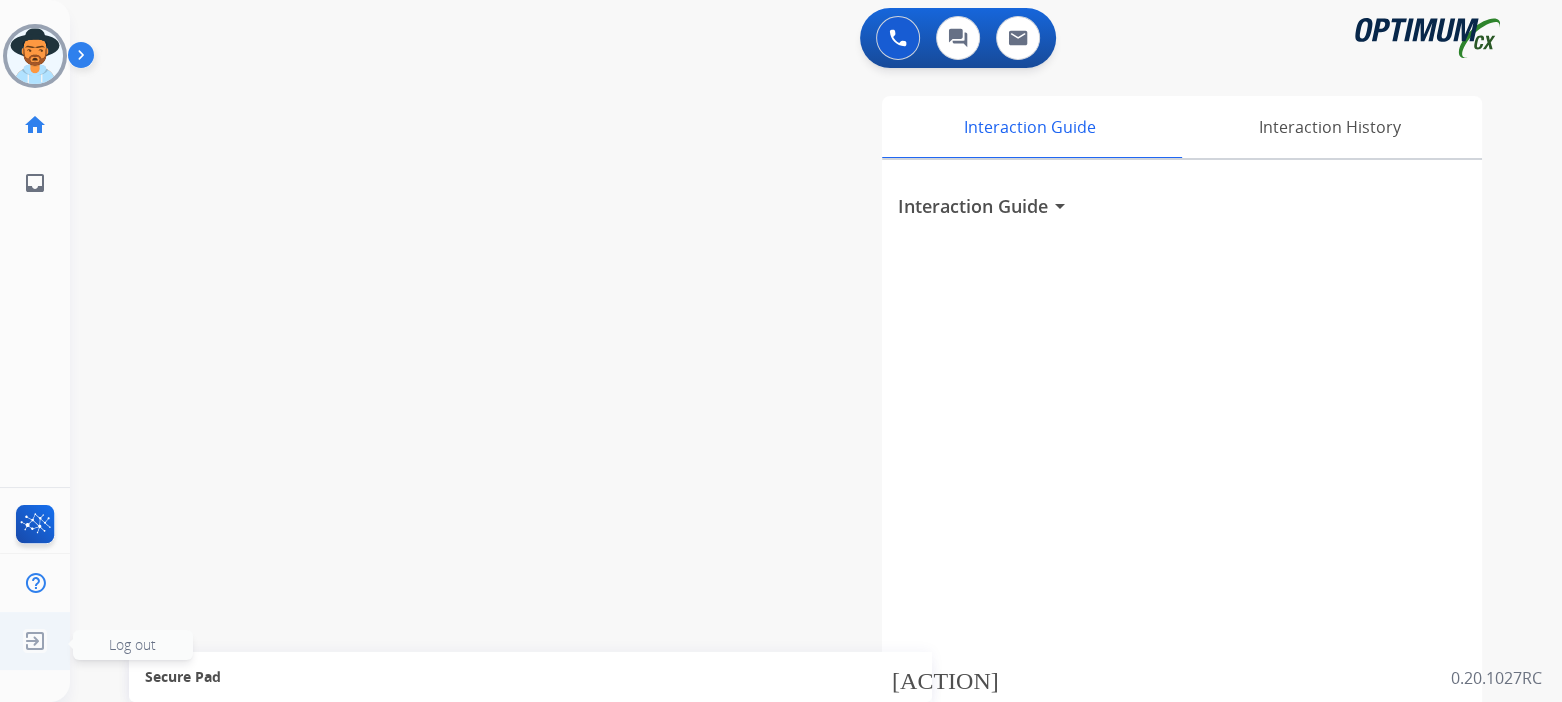 click on "Log out" 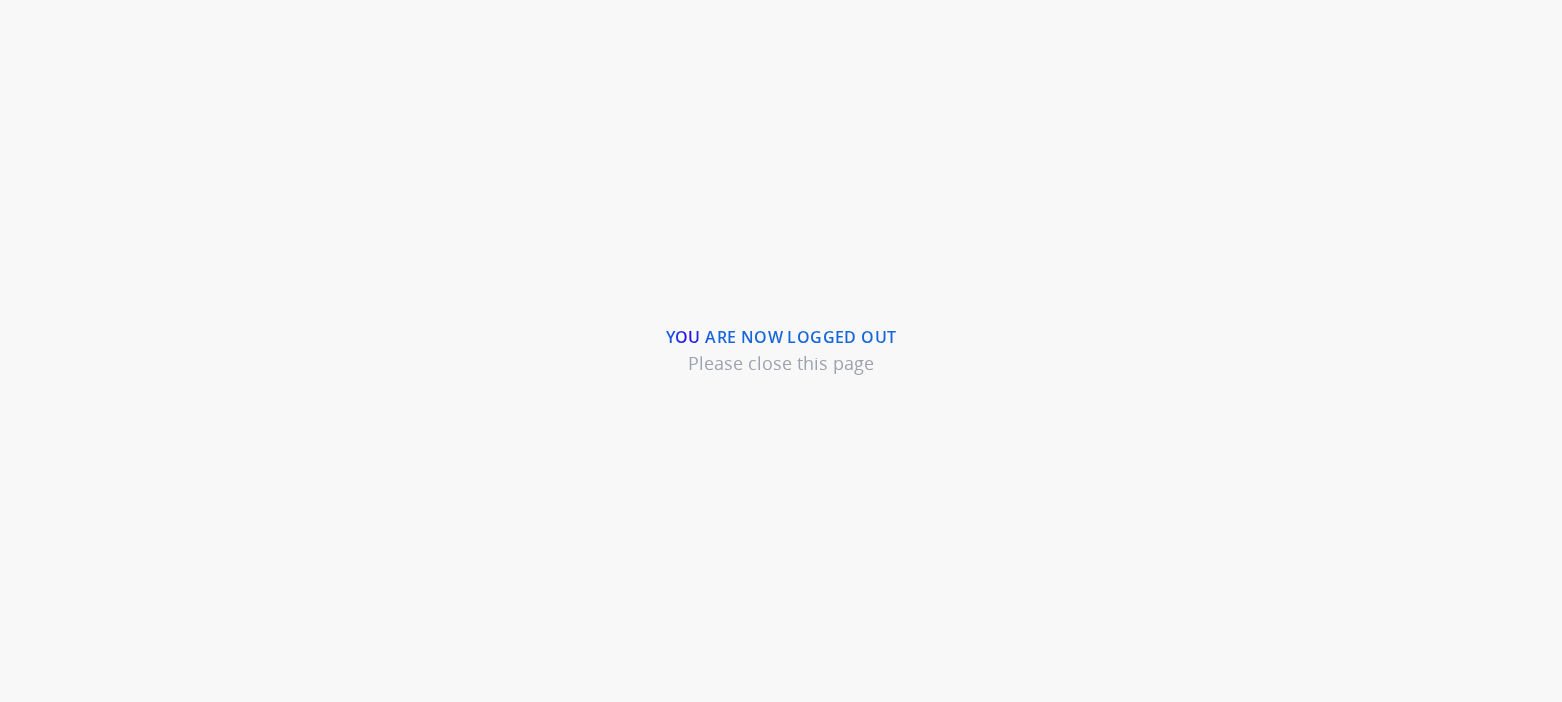 scroll, scrollTop: 0, scrollLeft: 0, axis: both 